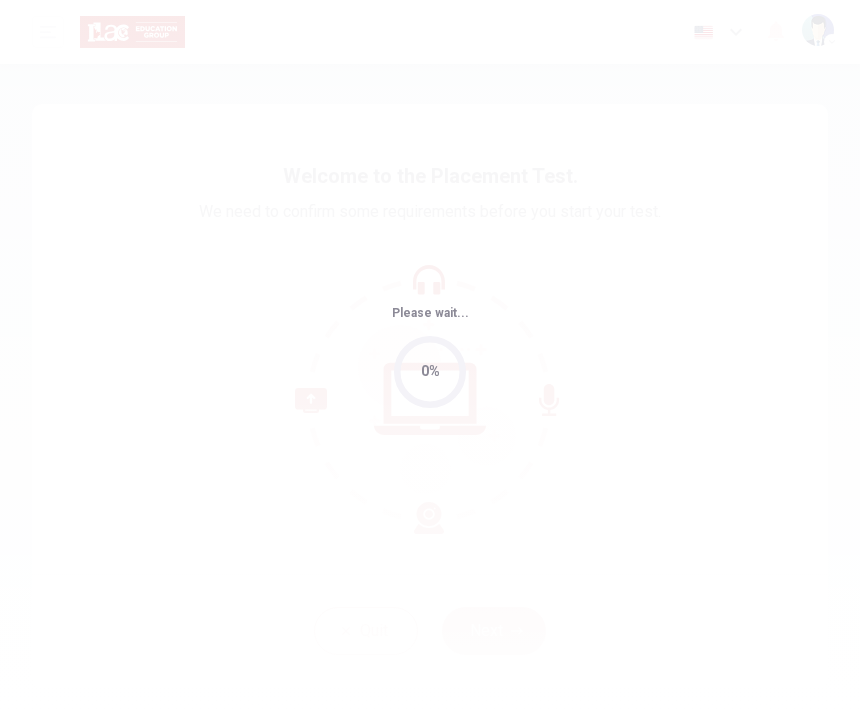 scroll, scrollTop: 0, scrollLeft: 0, axis: both 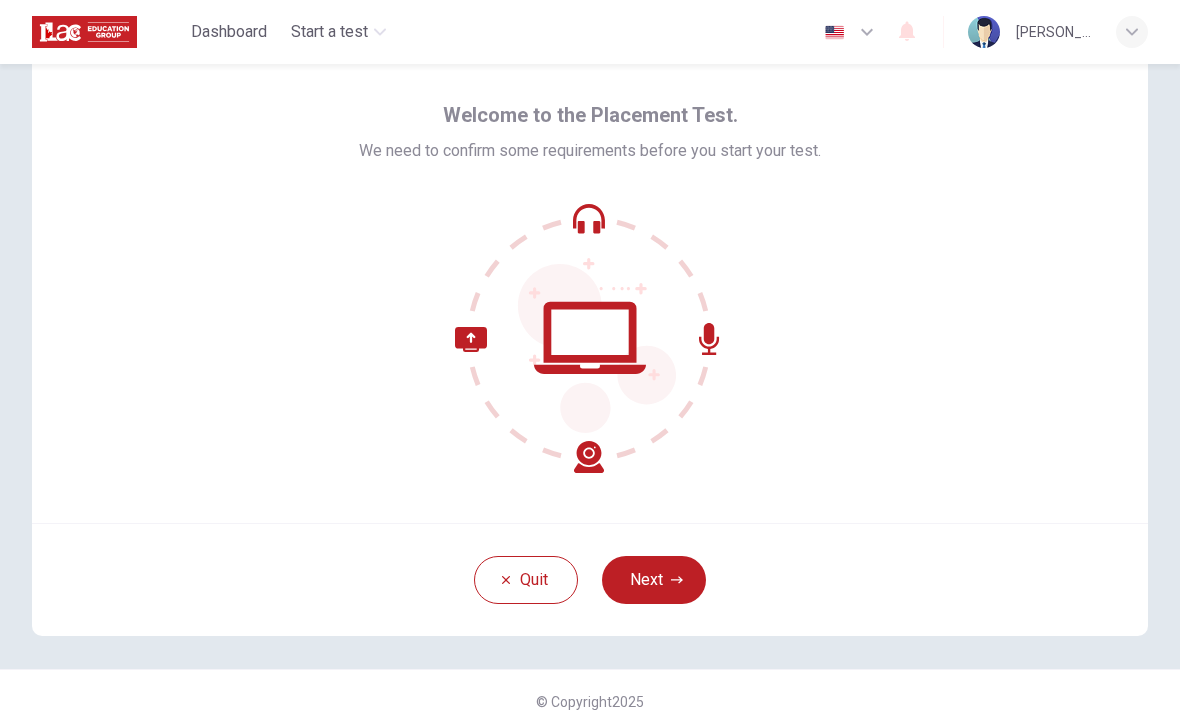 click on "Welcome to the Placement Test. We need to confirm some requirements before you start your test." at bounding box center [590, 283] 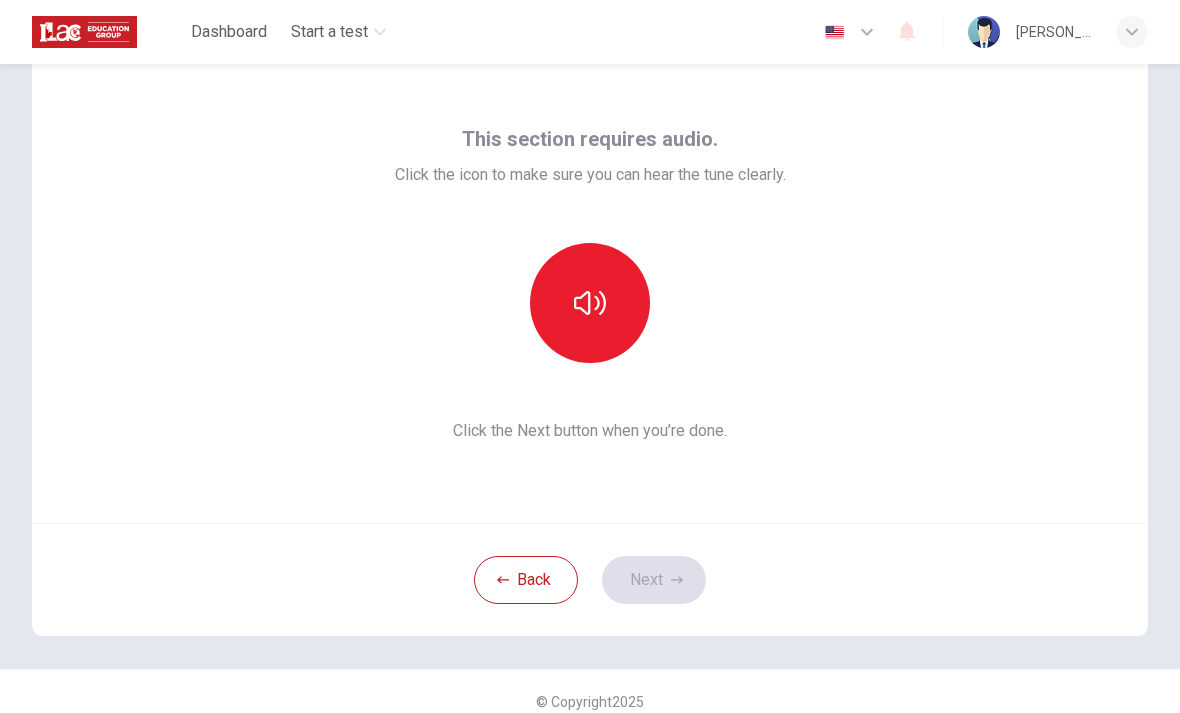 click at bounding box center (590, 303) 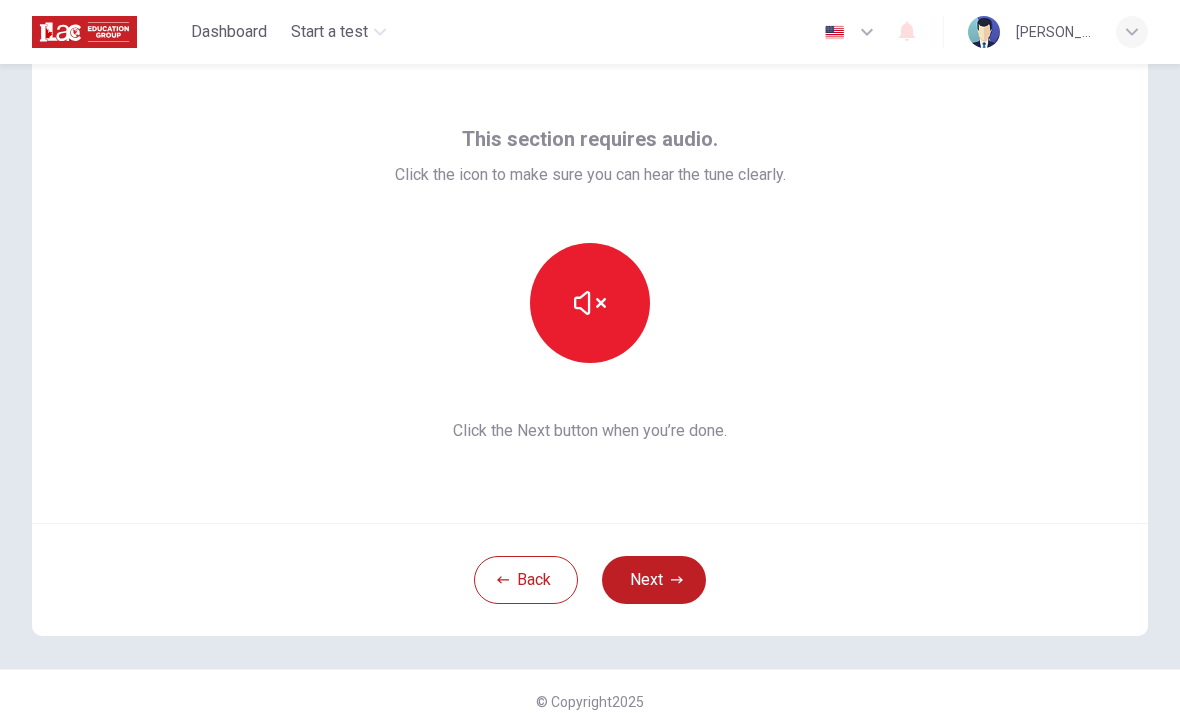 click on "Next" at bounding box center [654, 580] 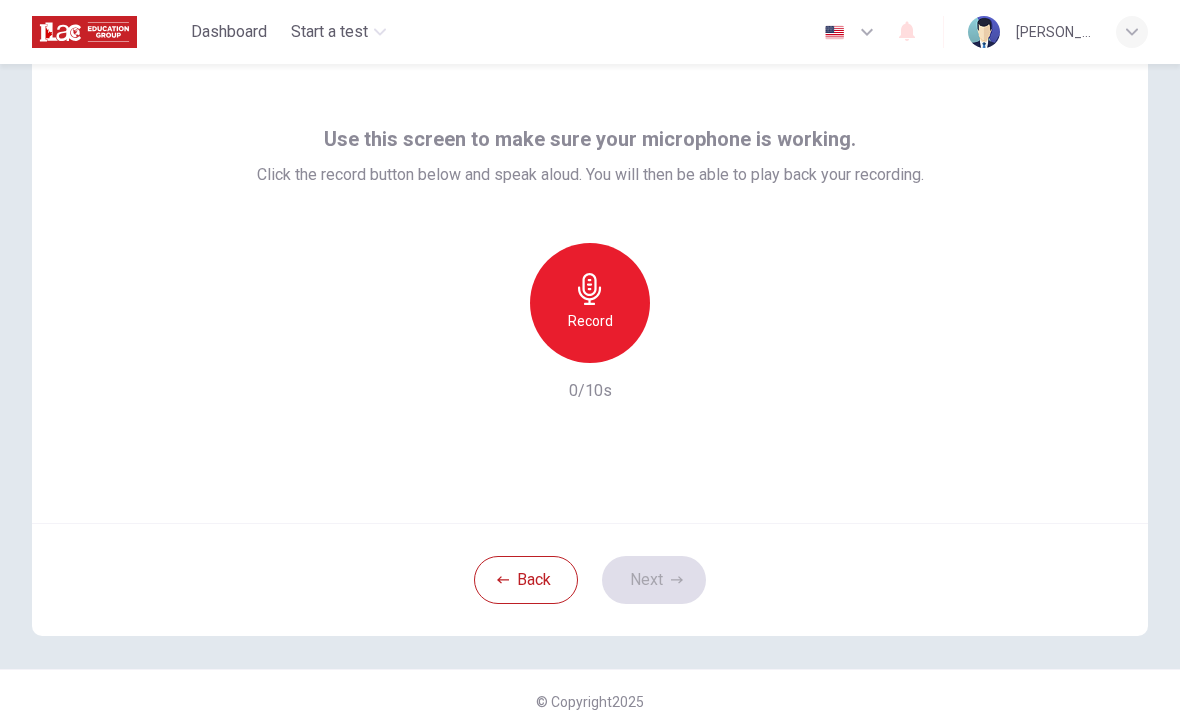 click 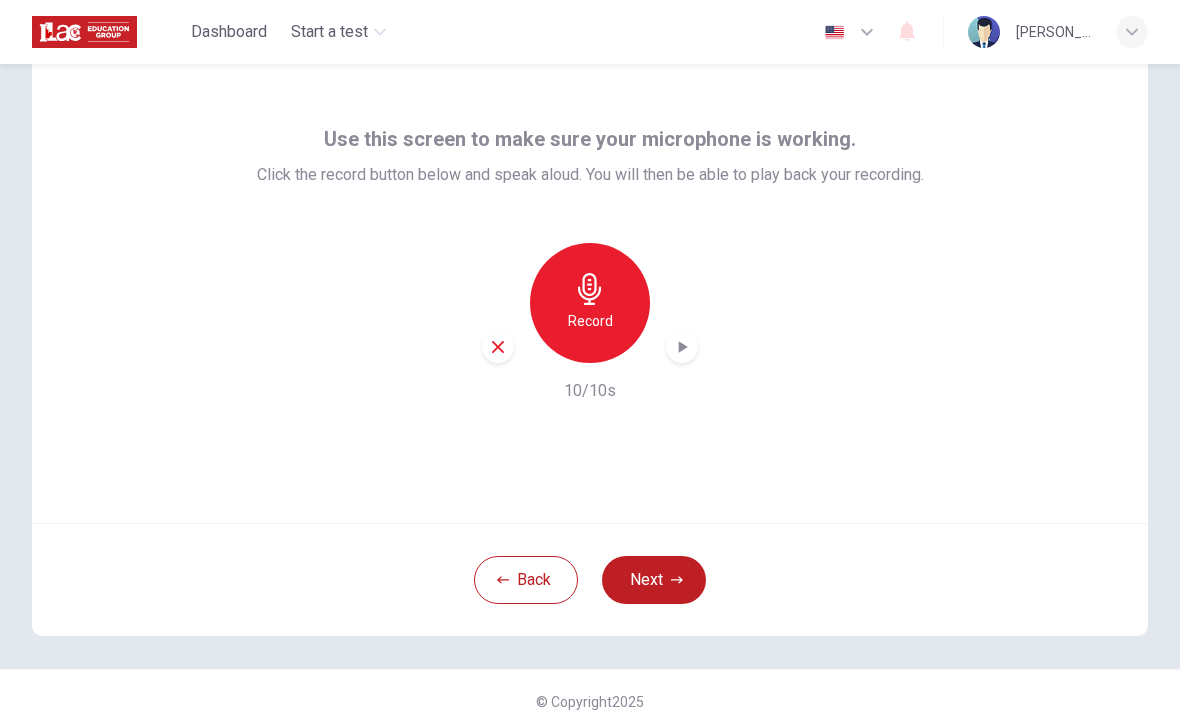 click on "Next" at bounding box center [654, 580] 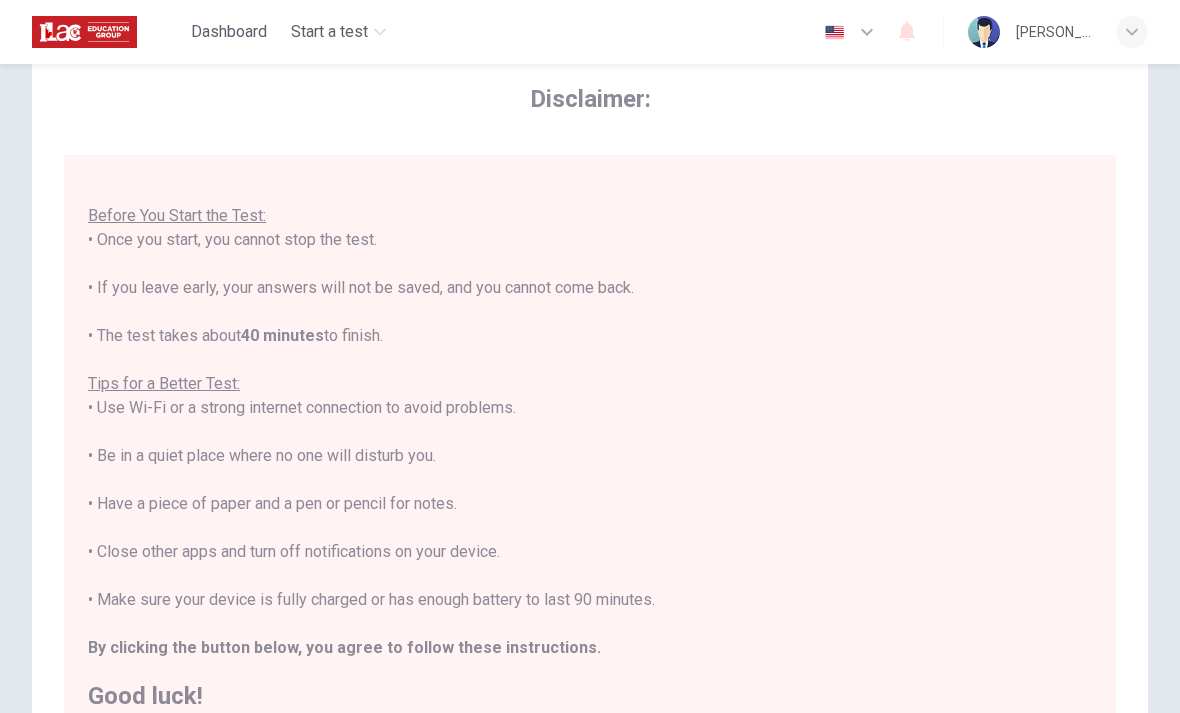 scroll, scrollTop: 27, scrollLeft: 0, axis: vertical 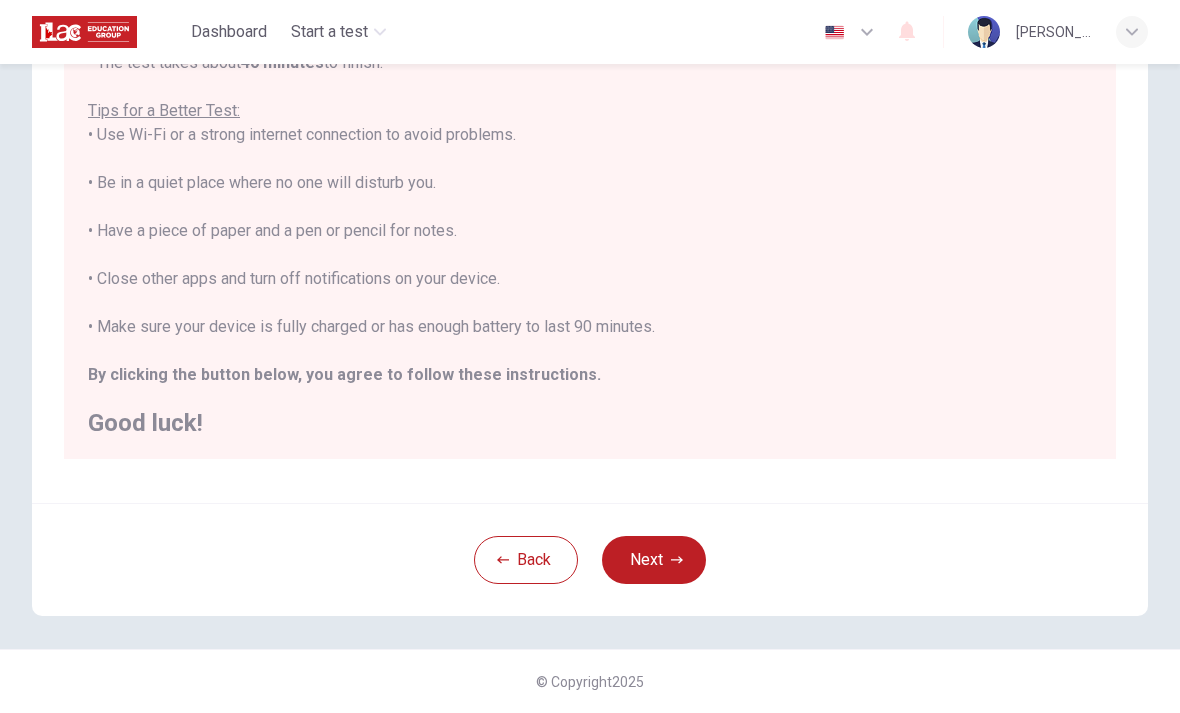 click on "Next" at bounding box center (654, 560) 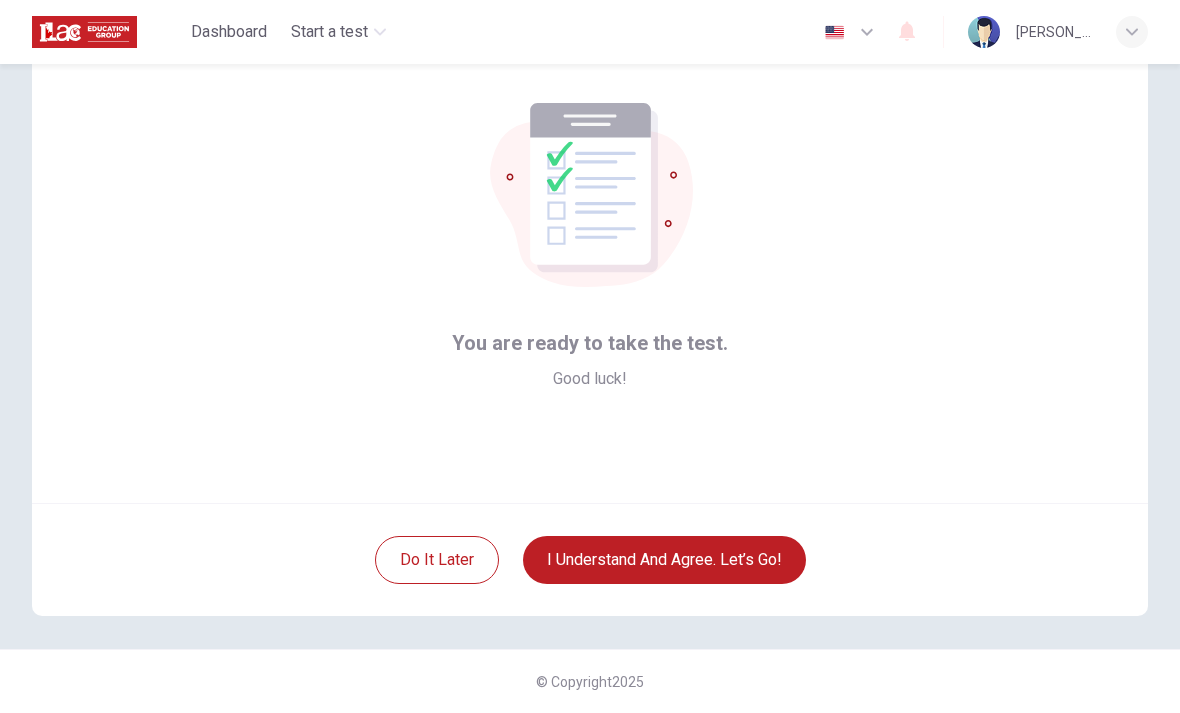 scroll, scrollTop: 81, scrollLeft: 0, axis: vertical 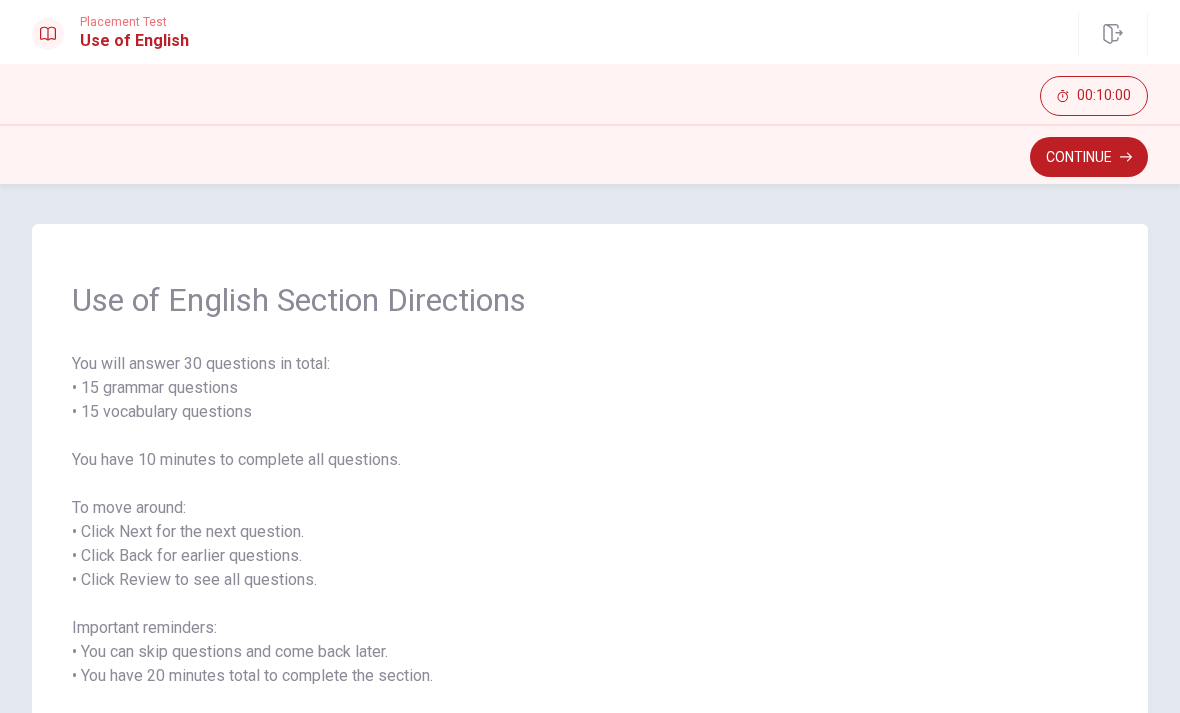 click on "Continue" at bounding box center (1089, 157) 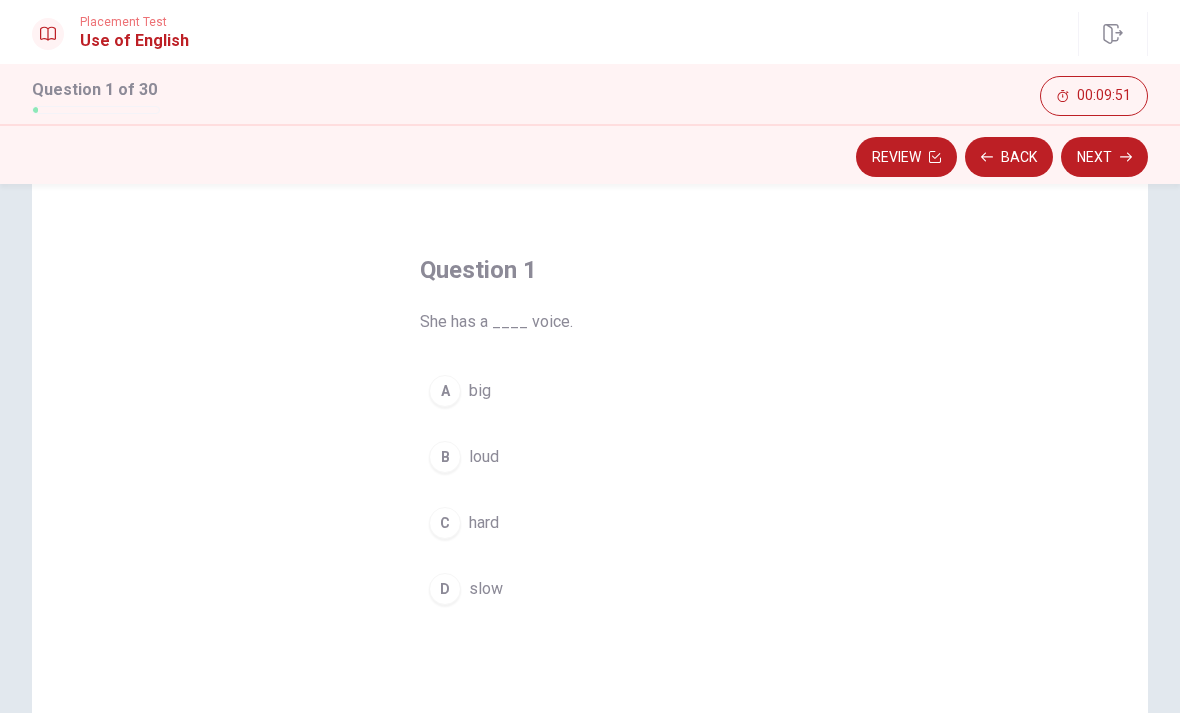 scroll, scrollTop: 53, scrollLeft: 0, axis: vertical 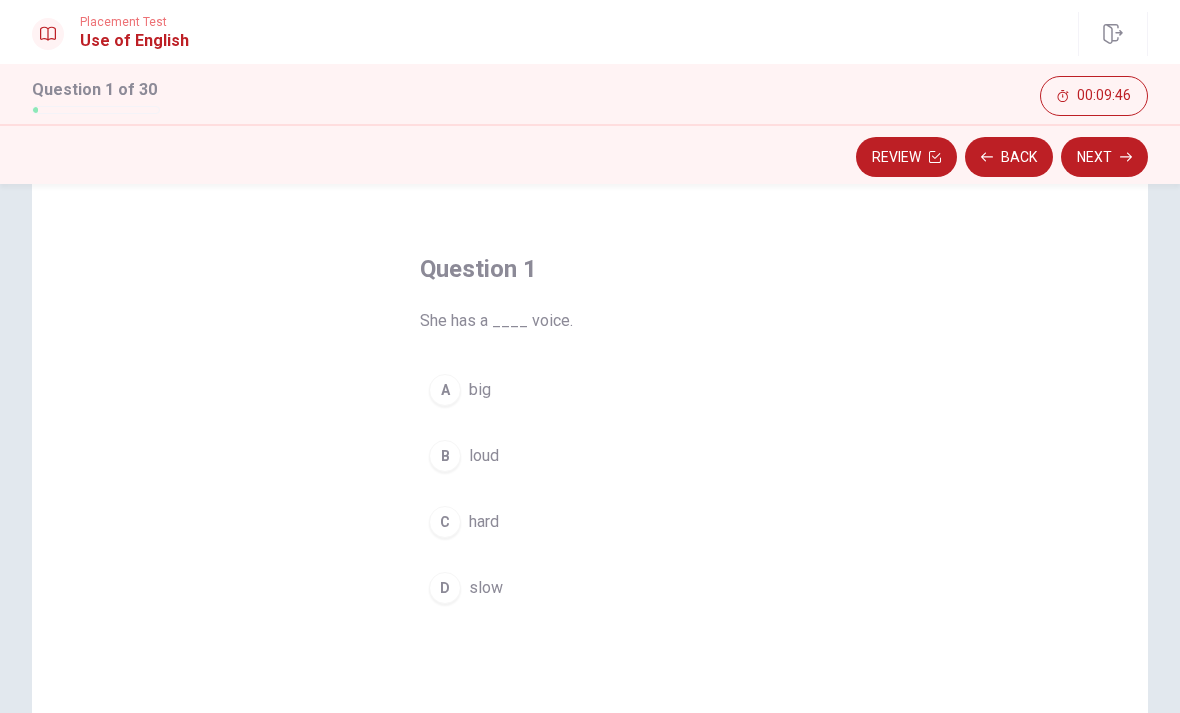 click on "B" at bounding box center (445, 456) 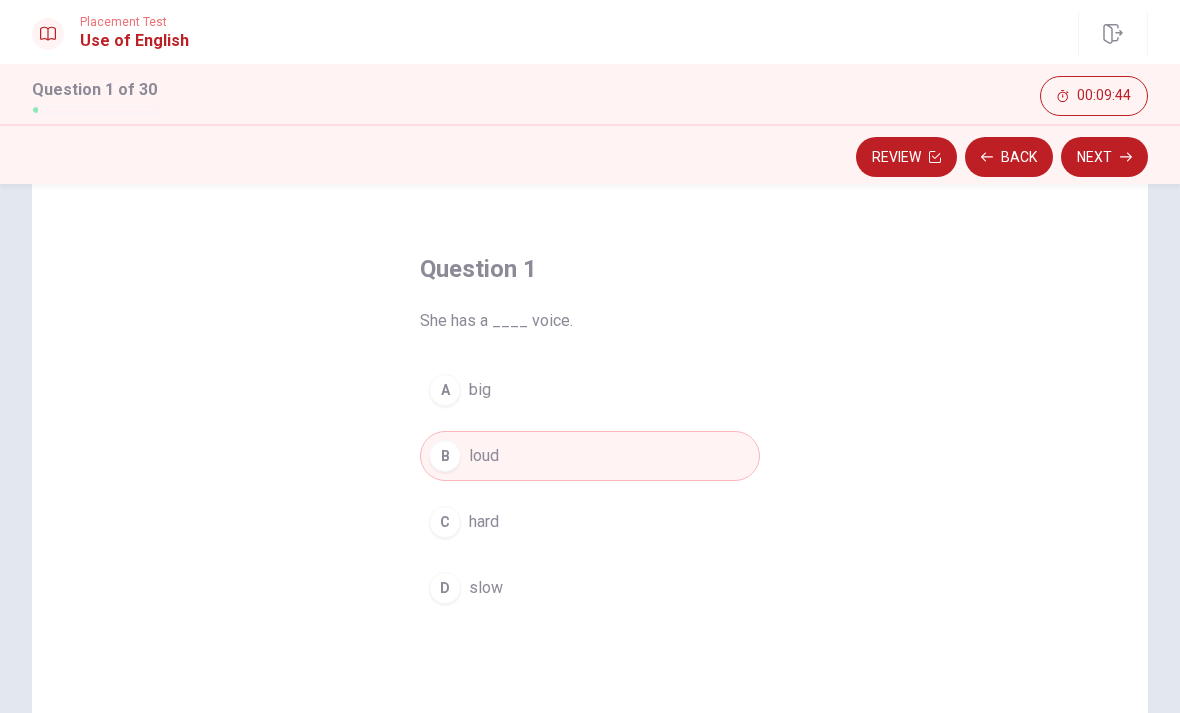 click on "Next" at bounding box center (1104, 157) 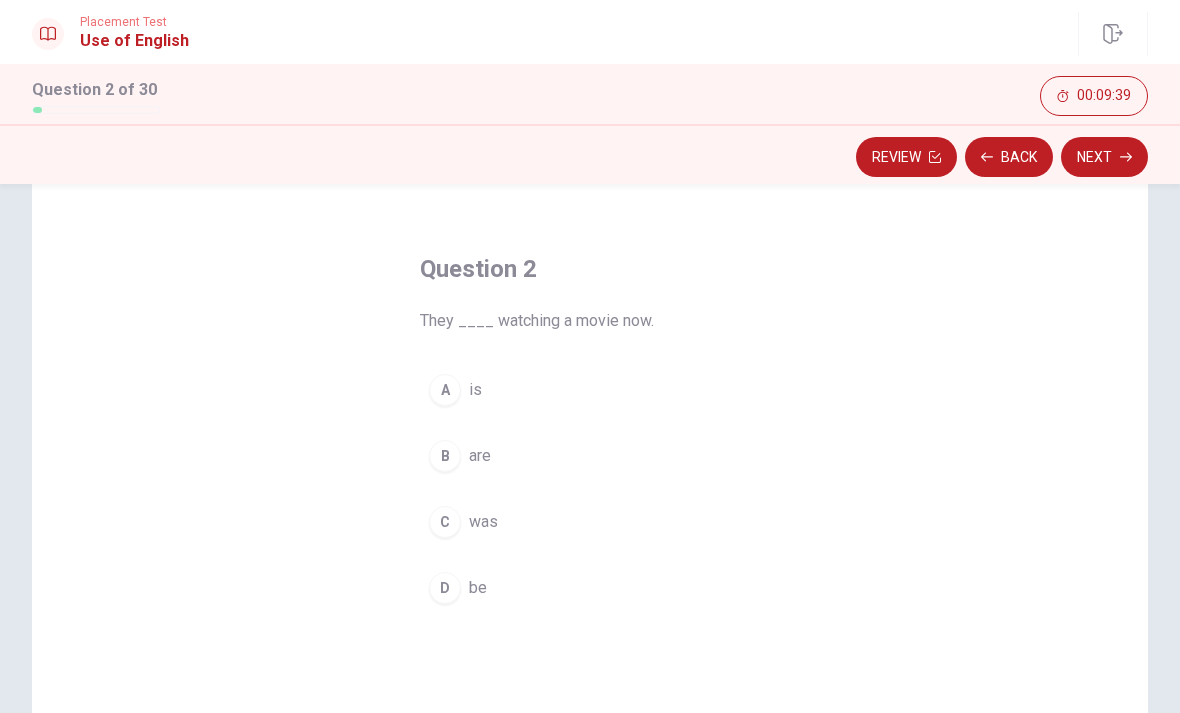 click on "B" at bounding box center [445, 456] 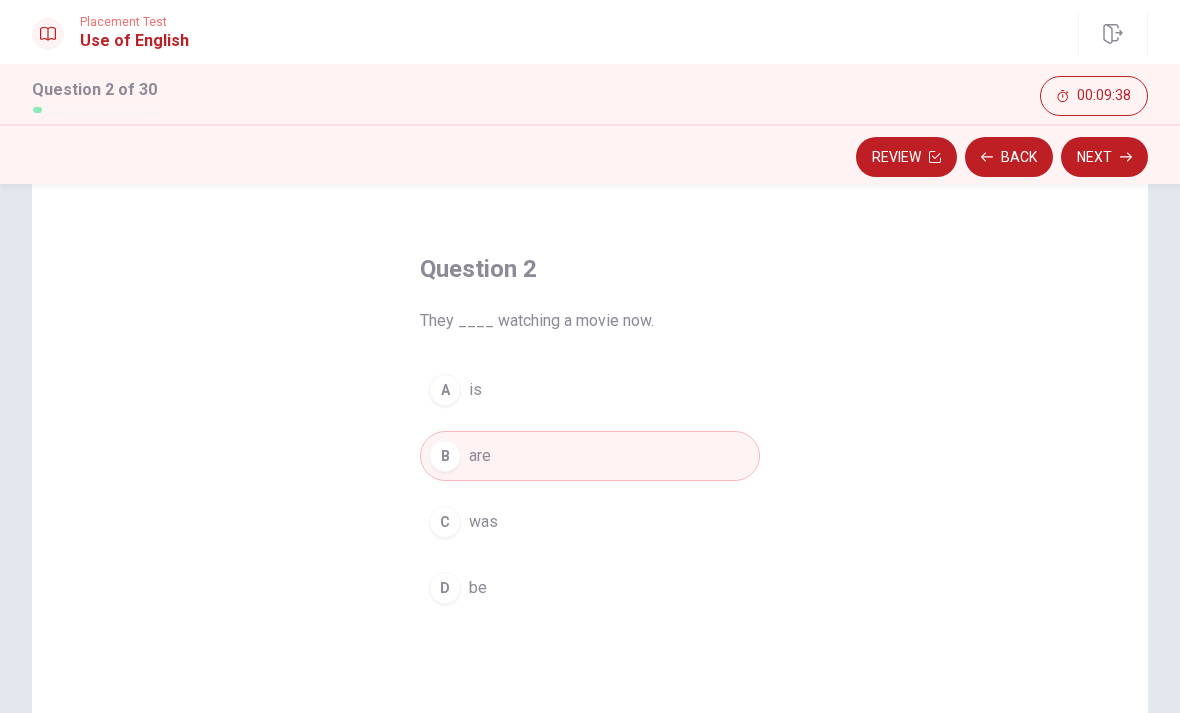 click on "Next" at bounding box center [1104, 157] 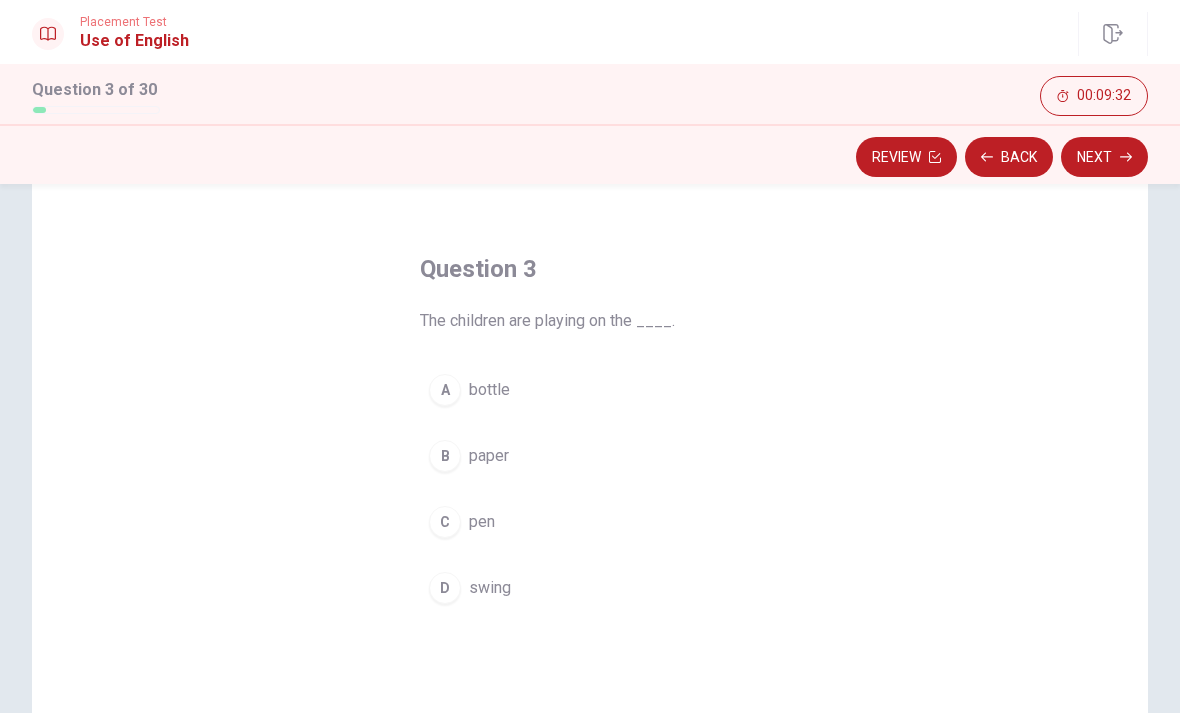 click on "D" at bounding box center (445, 588) 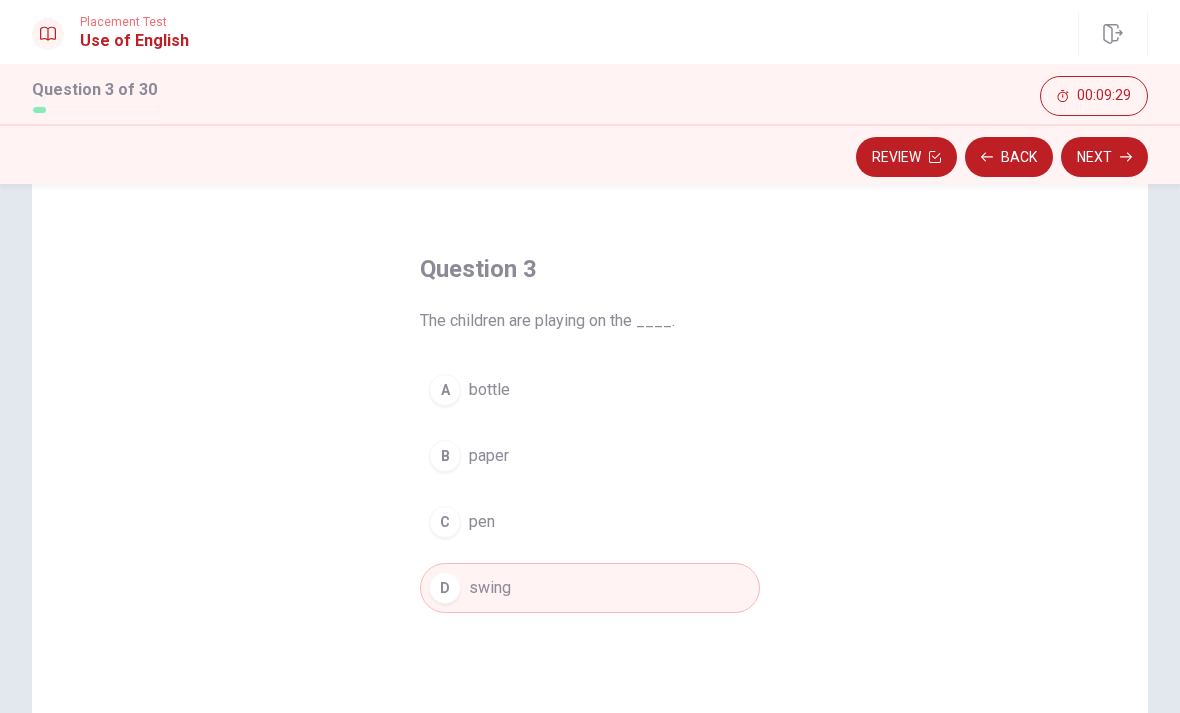 click on "Next" at bounding box center (1104, 157) 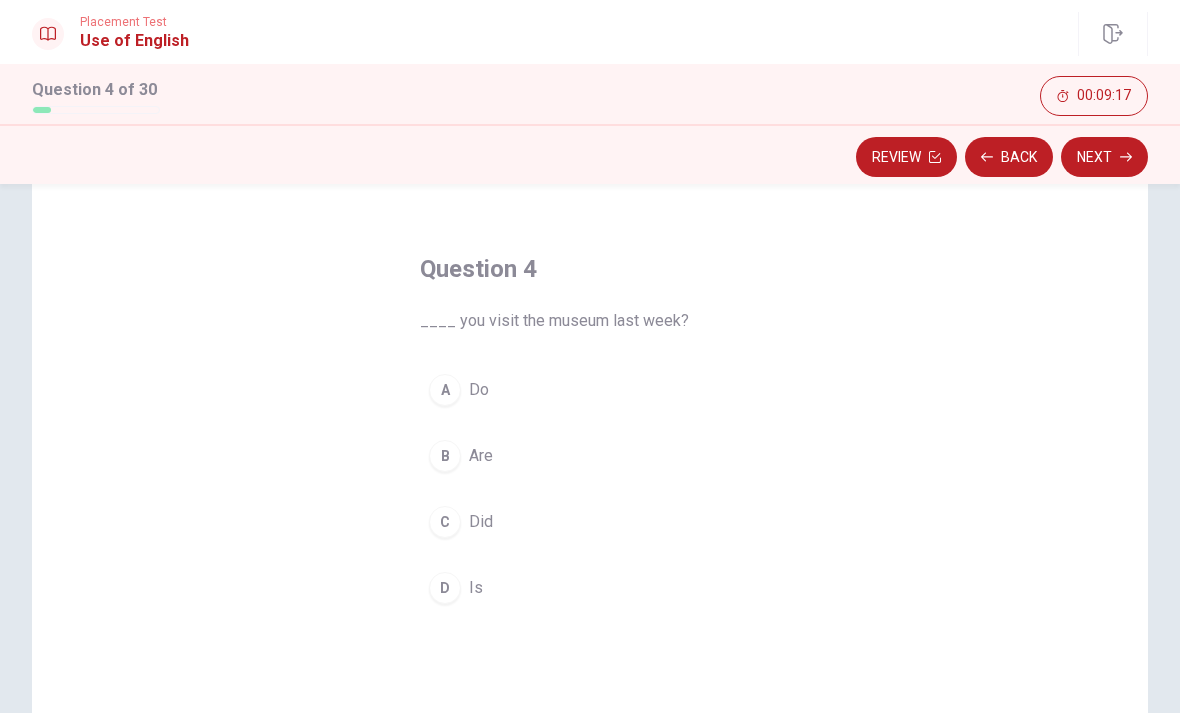 click on "C" at bounding box center (445, 522) 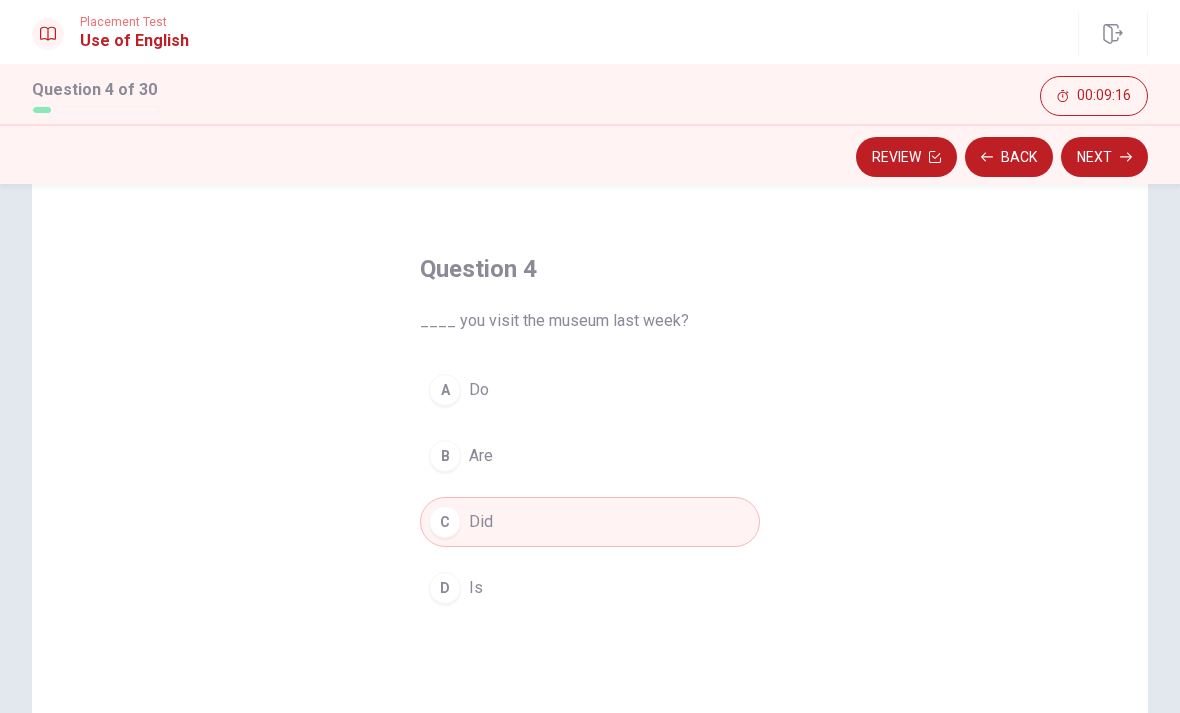 click on "Next" at bounding box center (1104, 157) 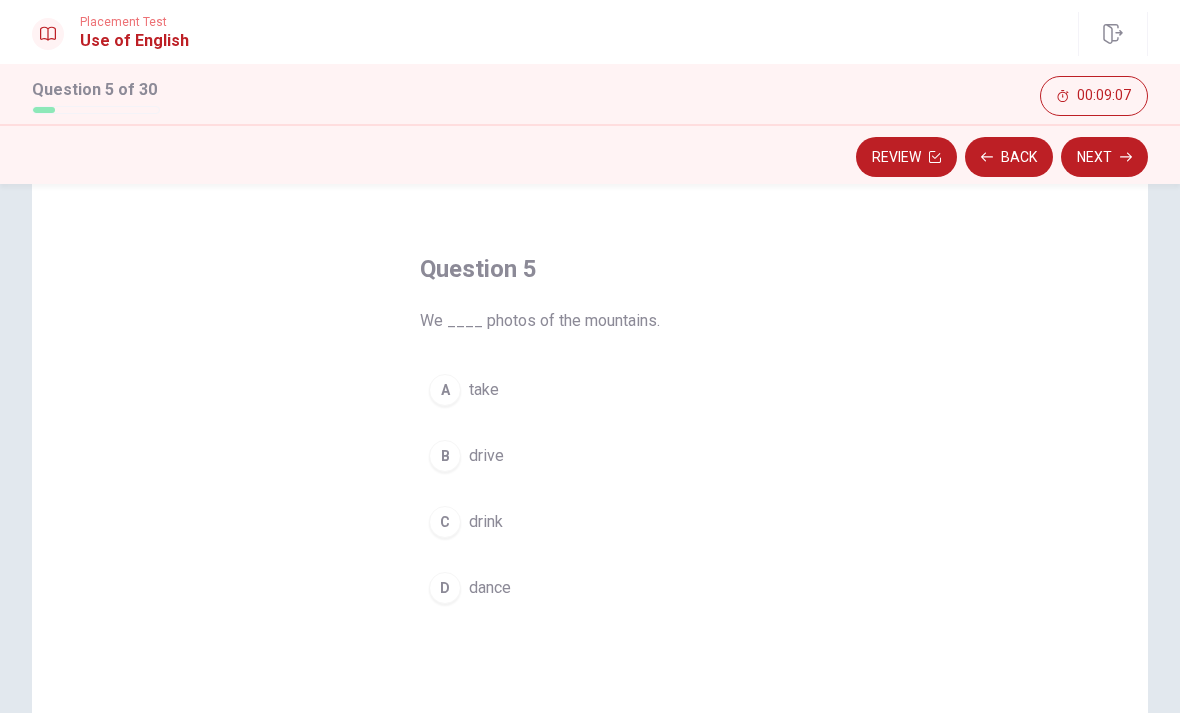 click on "A take" at bounding box center [590, 390] 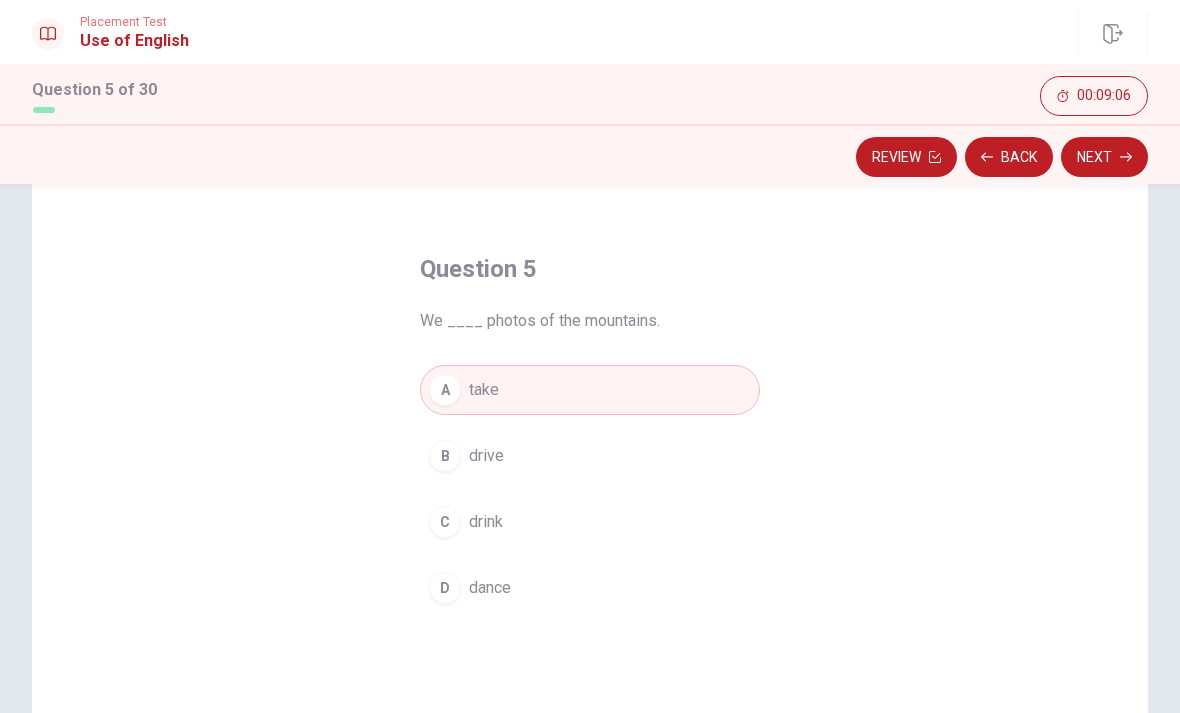 click 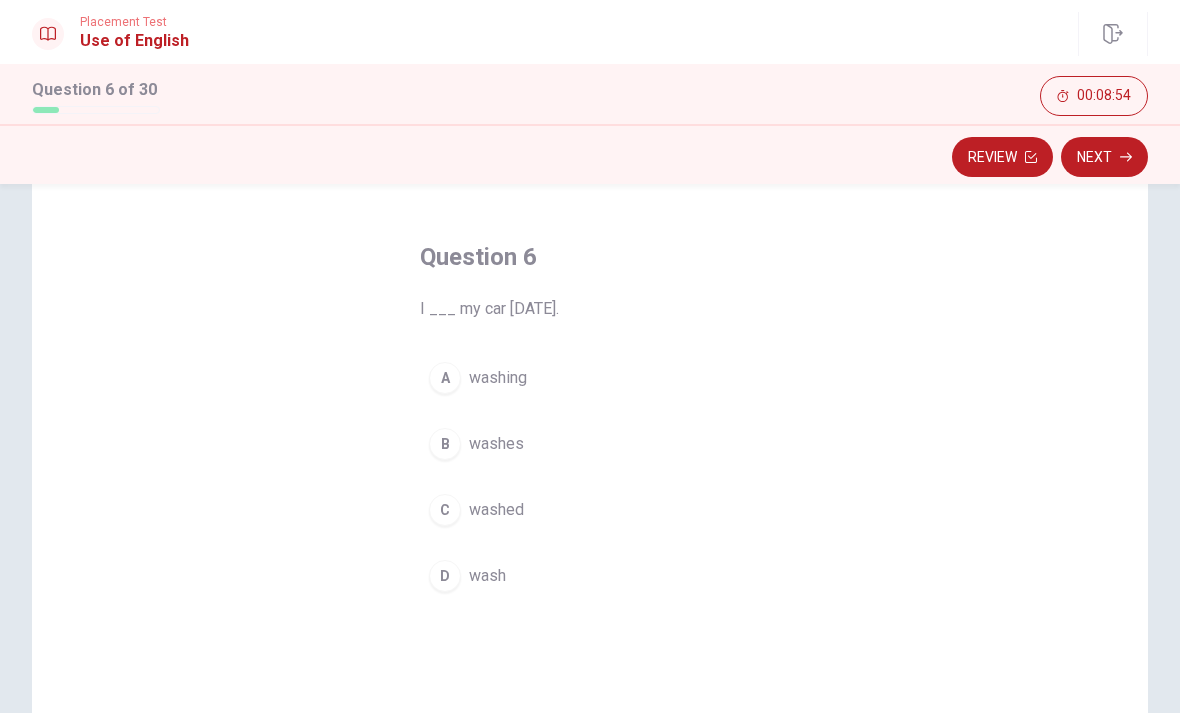 scroll, scrollTop: 68, scrollLeft: 0, axis: vertical 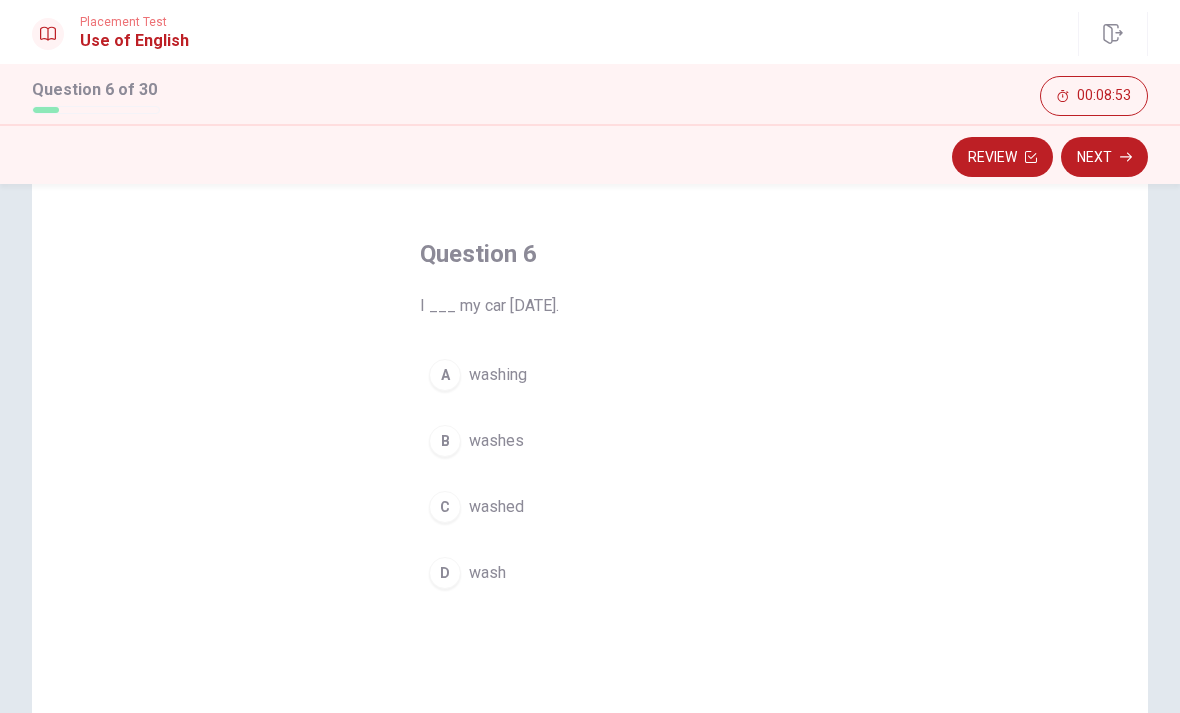 click on "C" at bounding box center (445, 507) 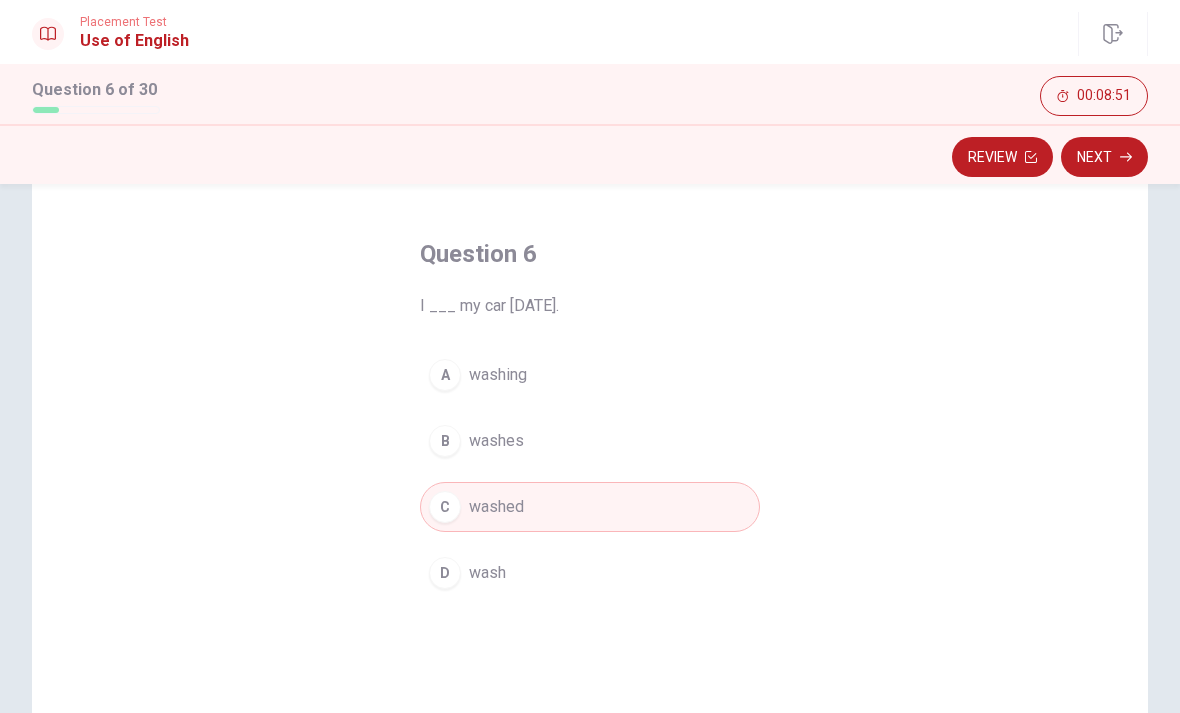 click on "Next" at bounding box center [1104, 157] 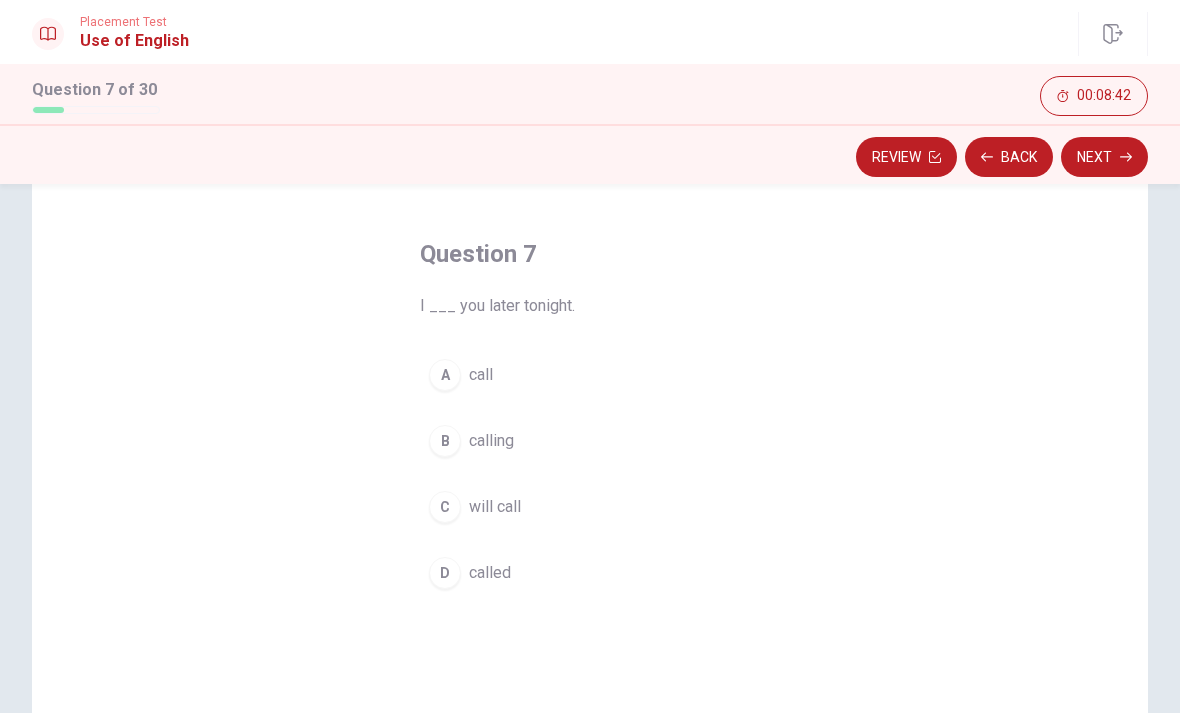 click on "C" at bounding box center (445, 507) 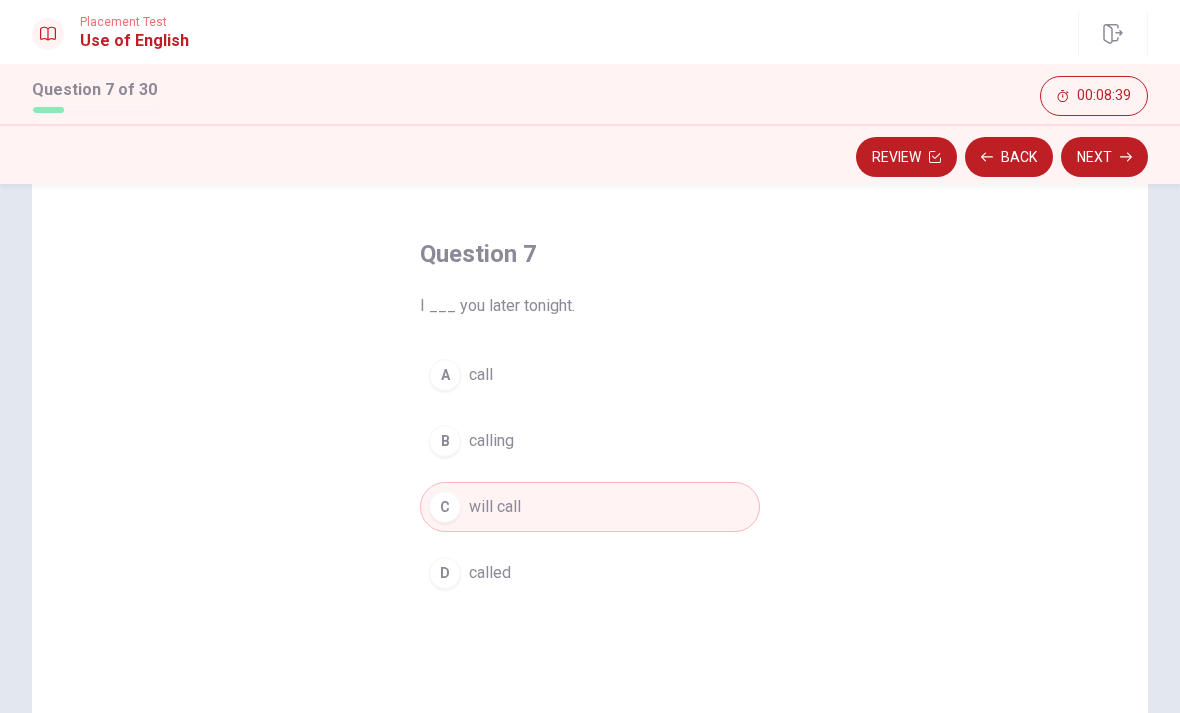 click on "Next" at bounding box center [1104, 157] 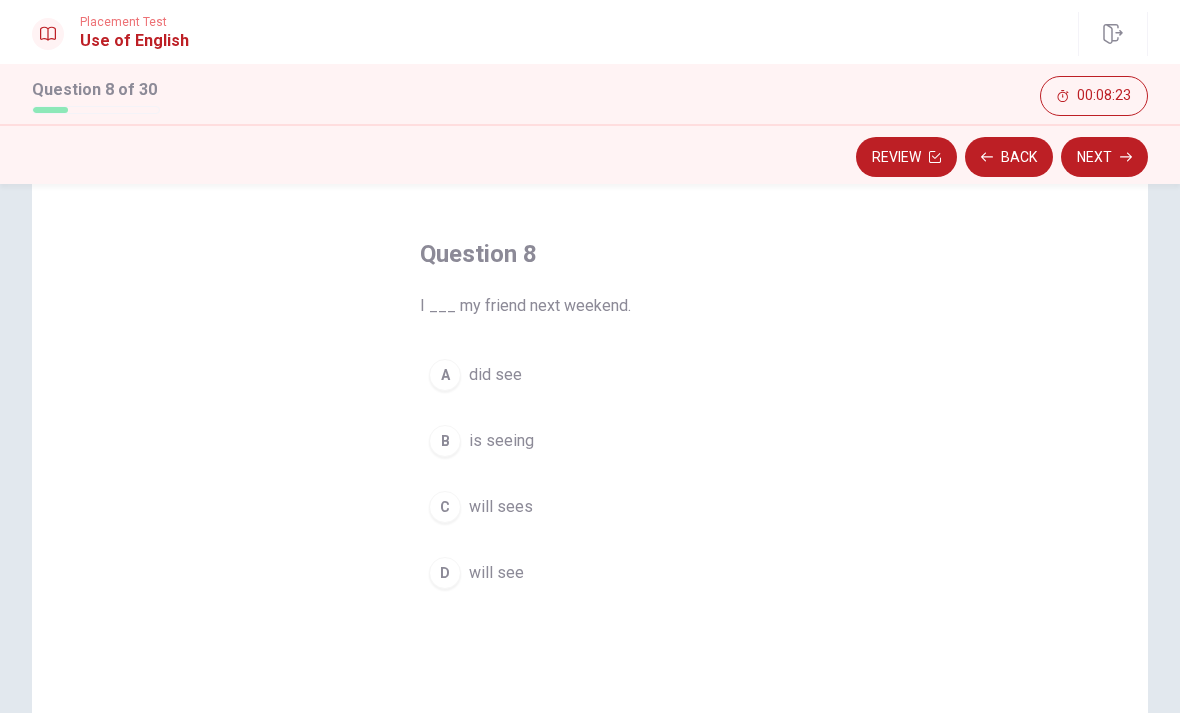 click on "D" at bounding box center (445, 573) 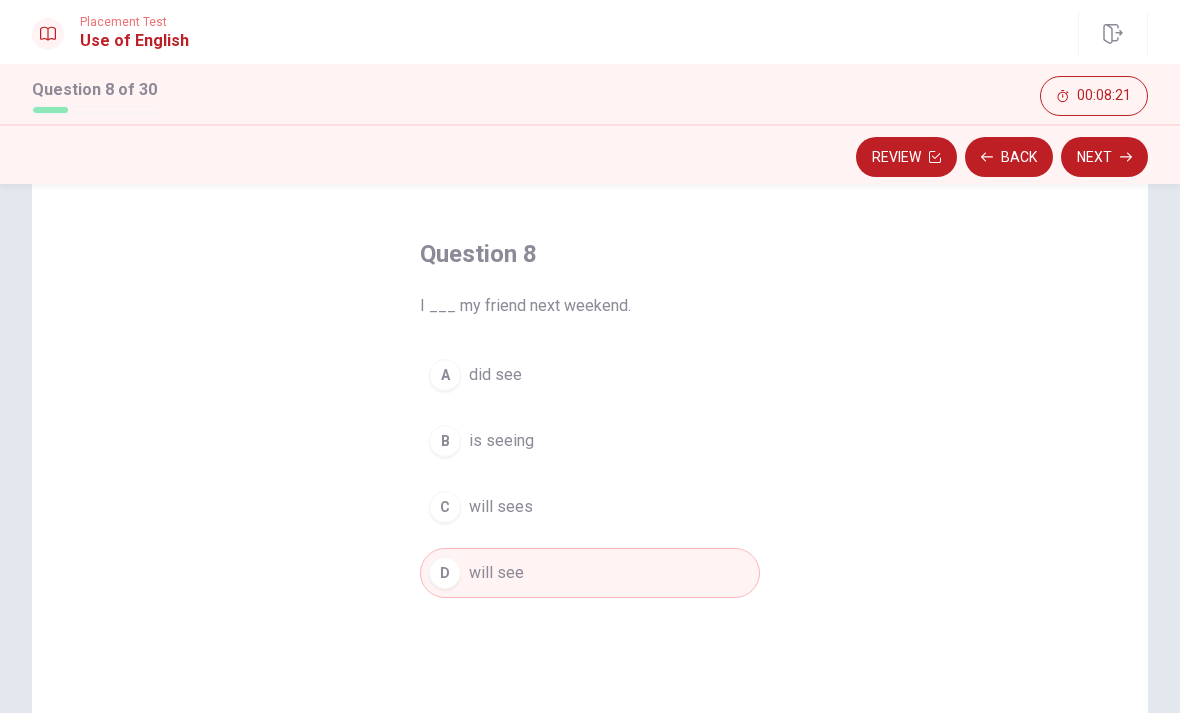 click on "Next" at bounding box center [1104, 157] 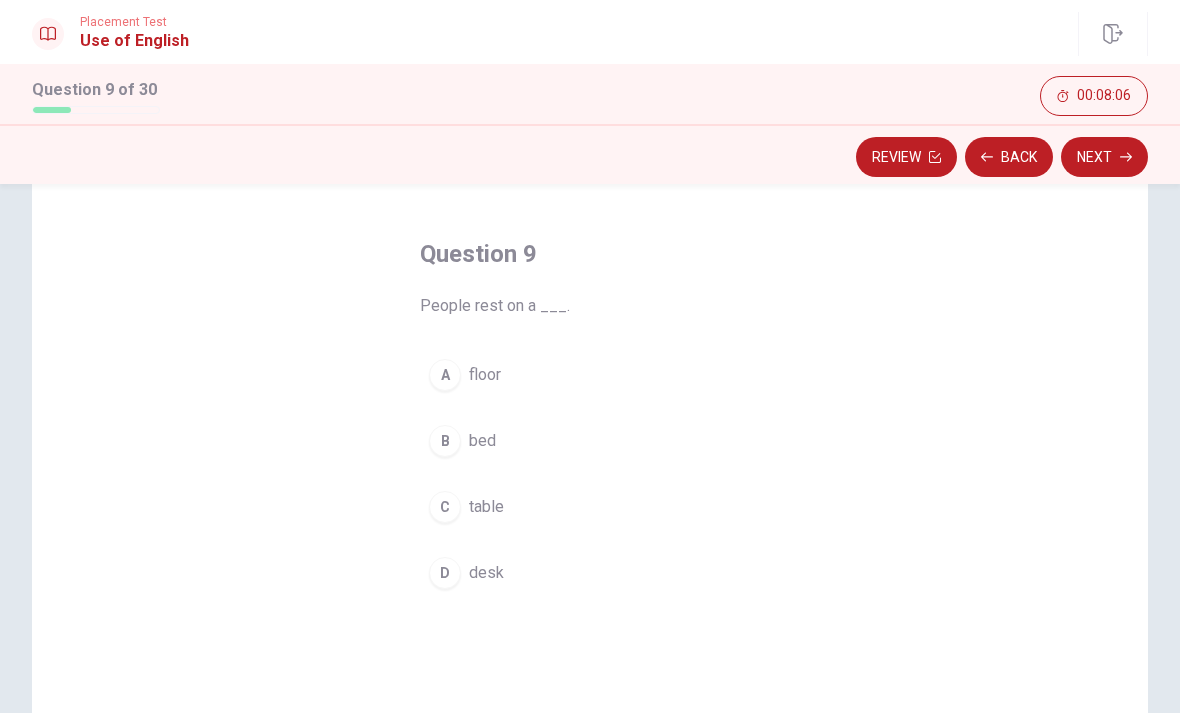 click on "C" at bounding box center [445, 507] 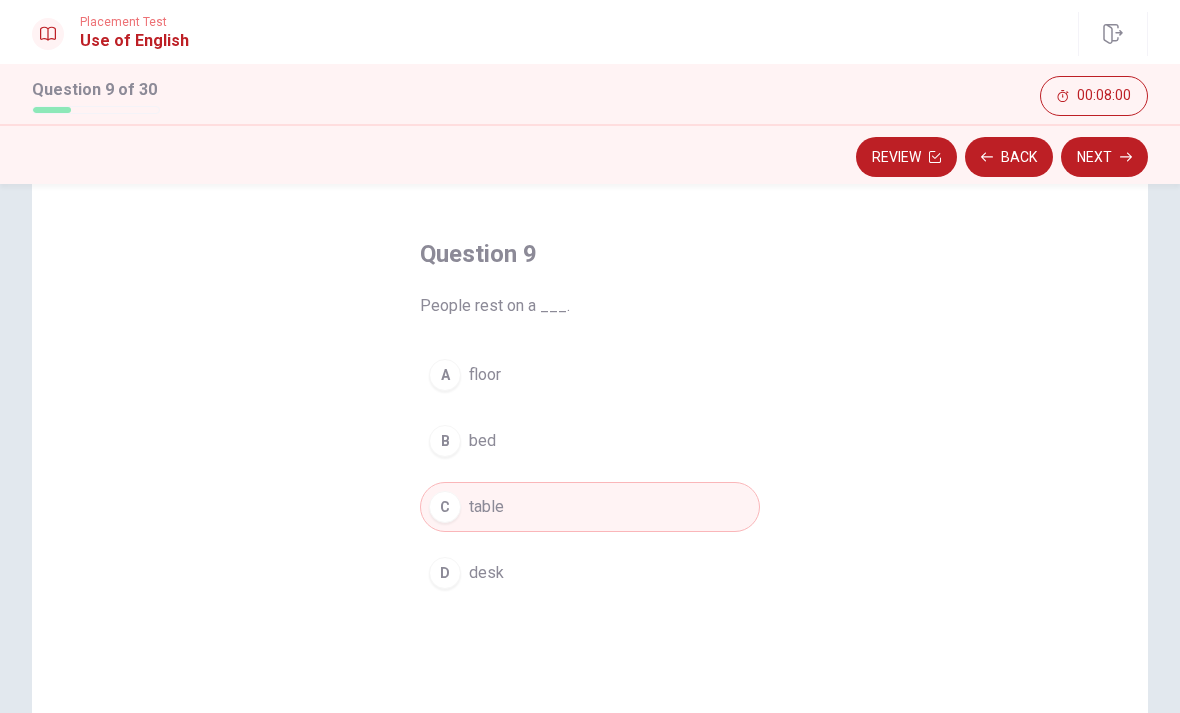 click on "B" at bounding box center (445, 441) 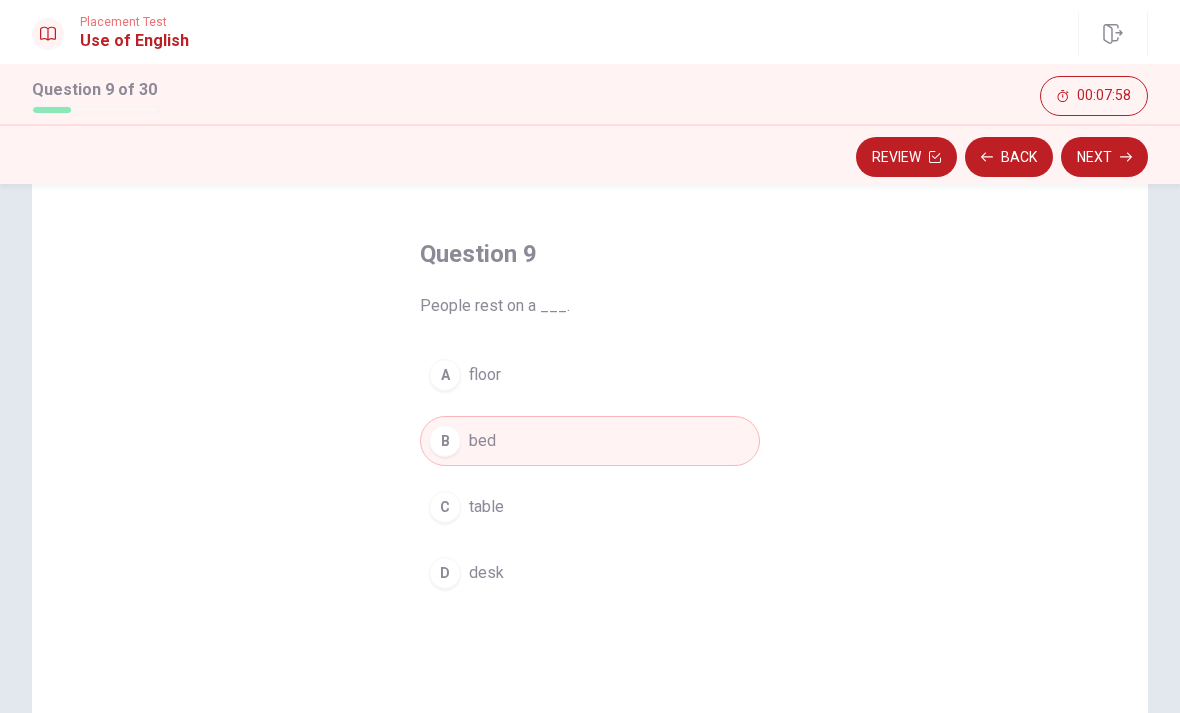 click on "Next" at bounding box center (1104, 157) 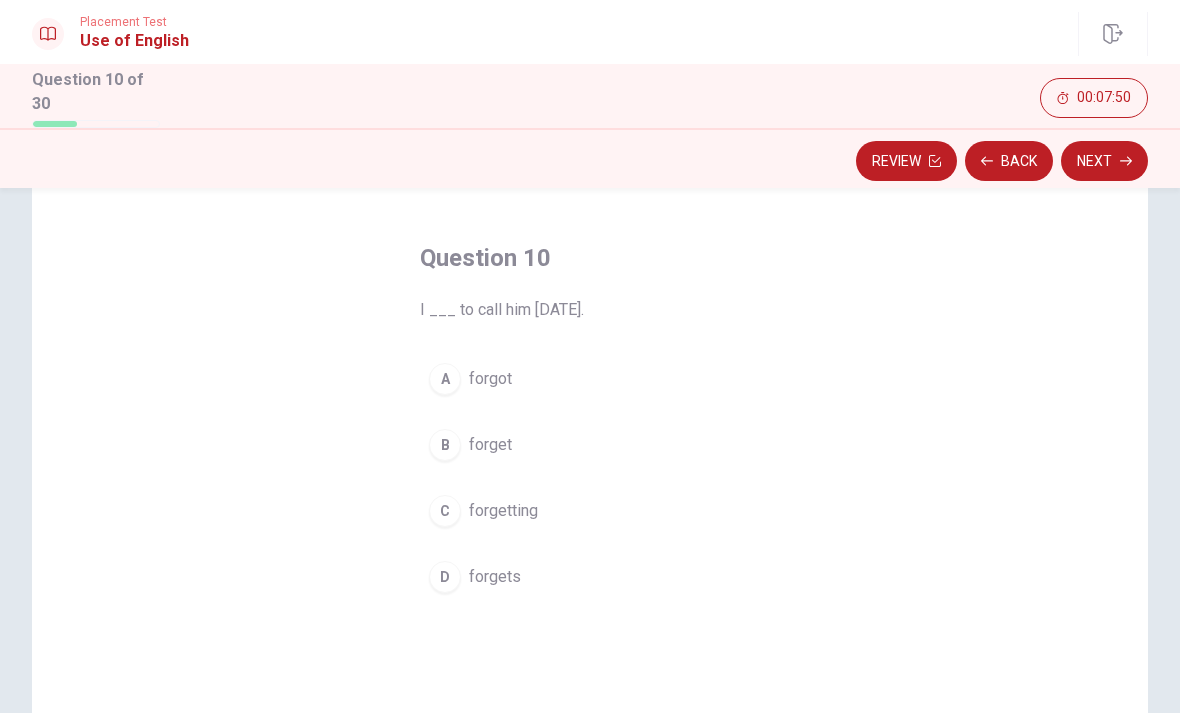 click on "Question 10 I ___ to call him [DATE]. A forgot B forget C forgetting D forgets" at bounding box center [590, 422] 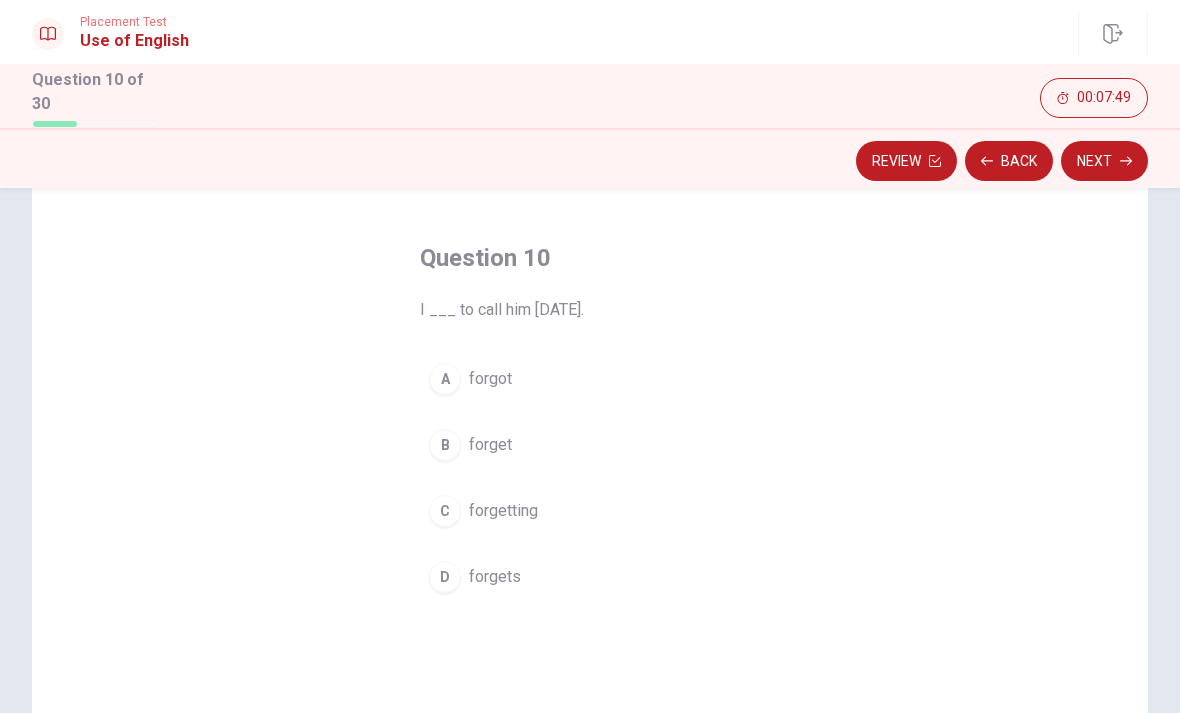 click on "Question 10 I ___ to call him [DATE]. A forgot B forget C forgetting D forgets" at bounding box center [590, 422] 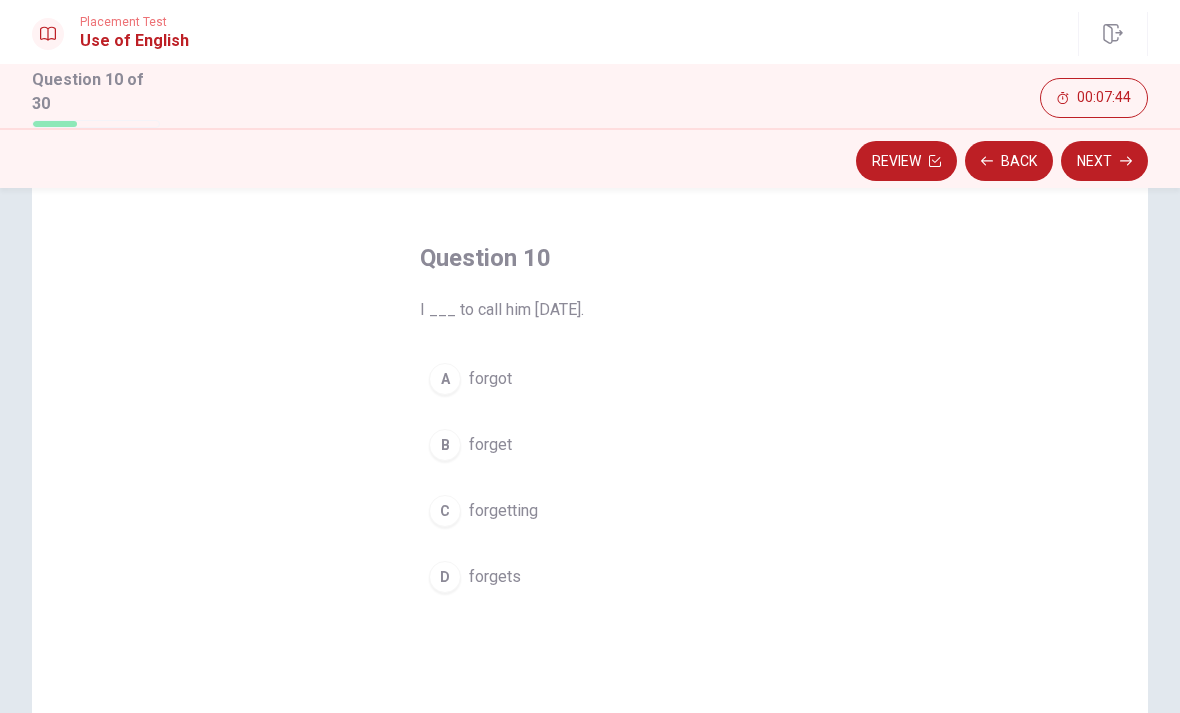 click on "A forgot" at bounding box center (590, 379) 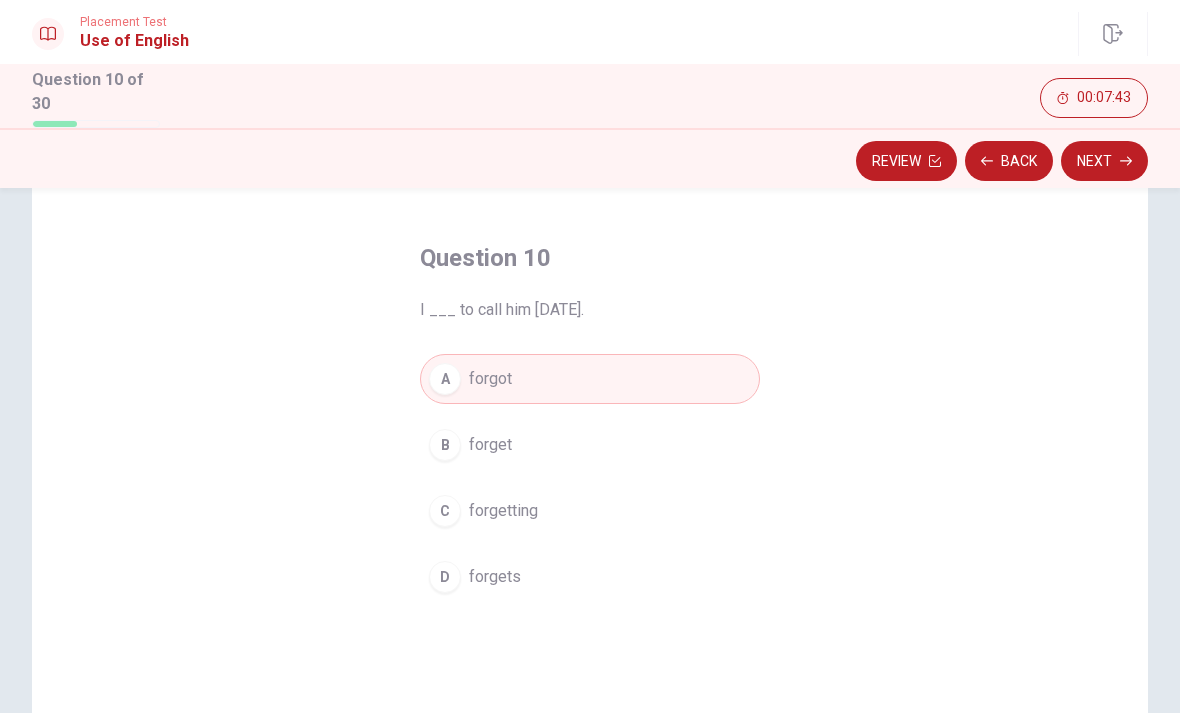 click on "Next" at bounding box center [1104, 161] 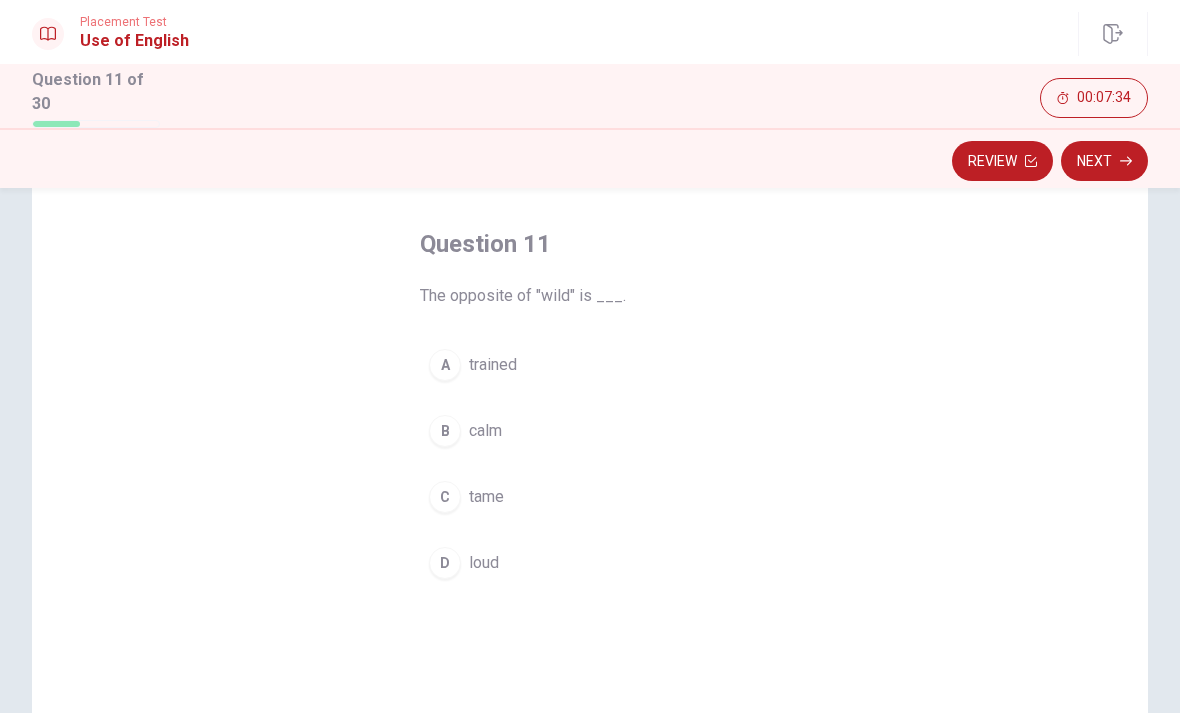 scroll, scrollTop: 83, scrollLeft: 0, axis: vertical 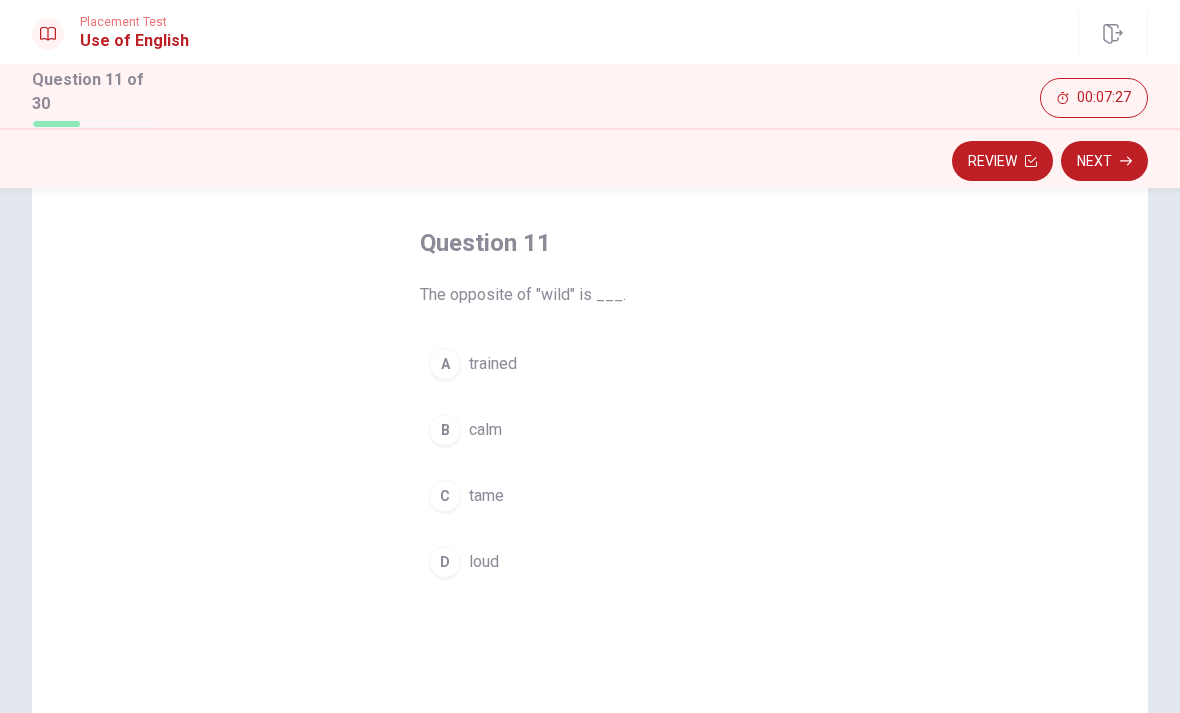 click on "B" at bounding box center [445, 430] 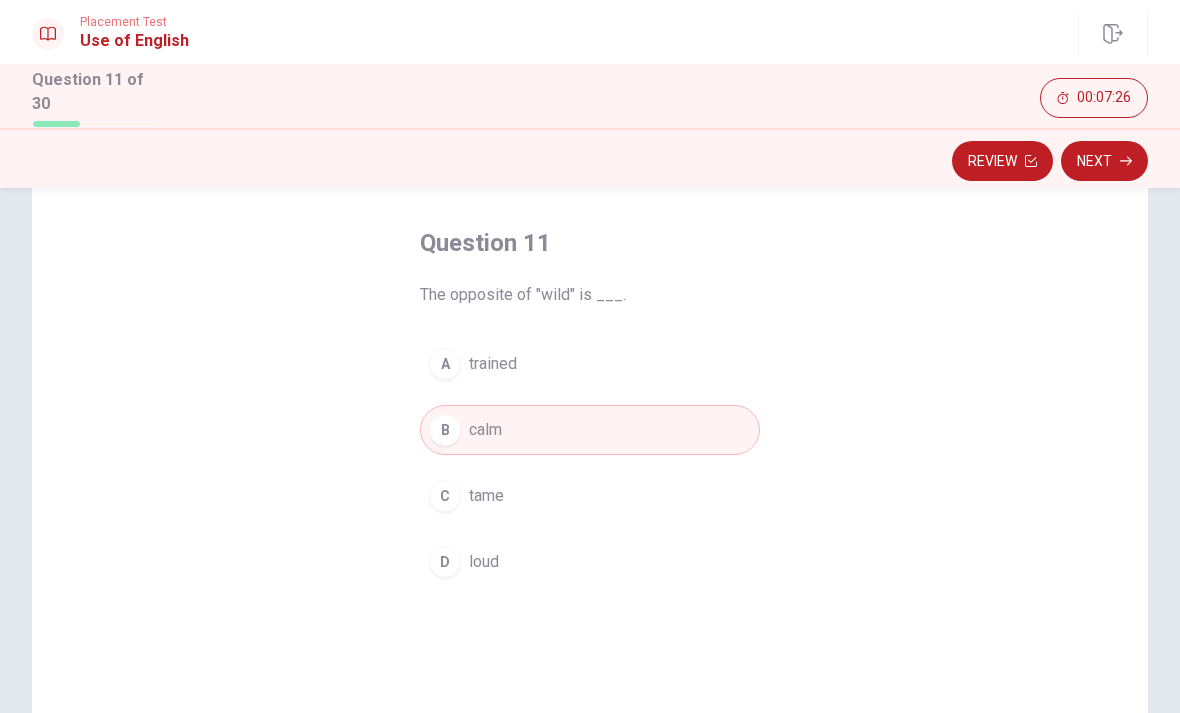 click on "Next" at bounding box center [1104, 161] 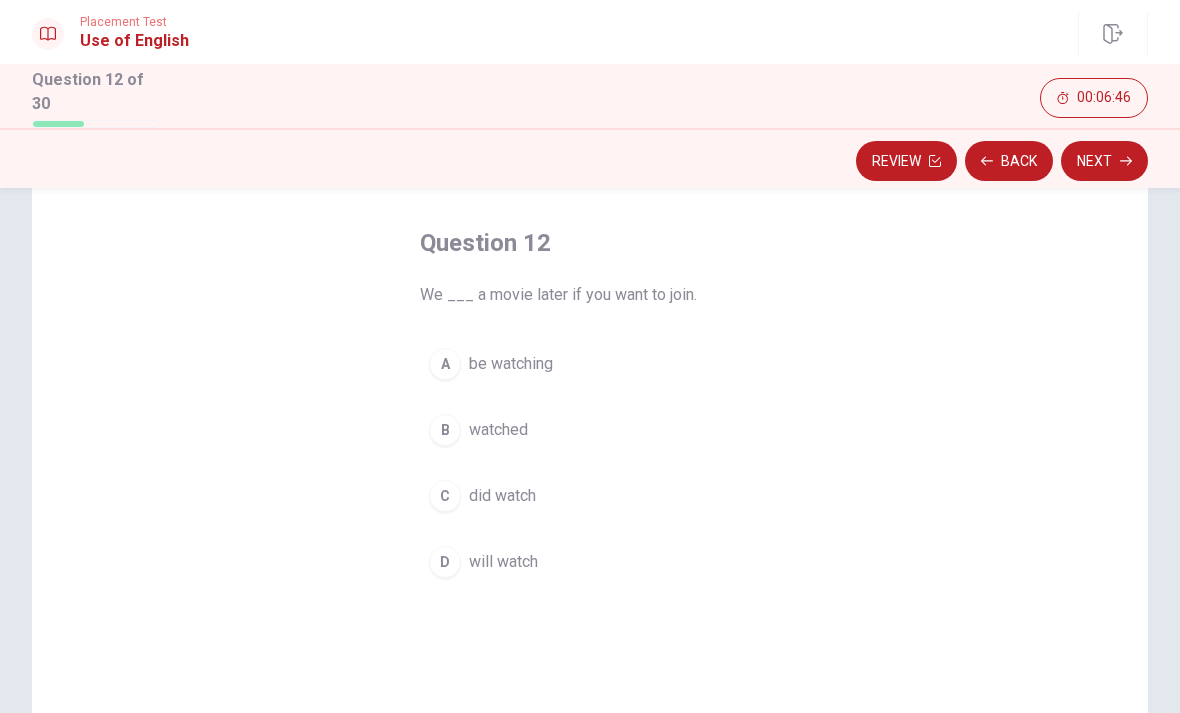 click on "D" at bounding box center [445, 562] 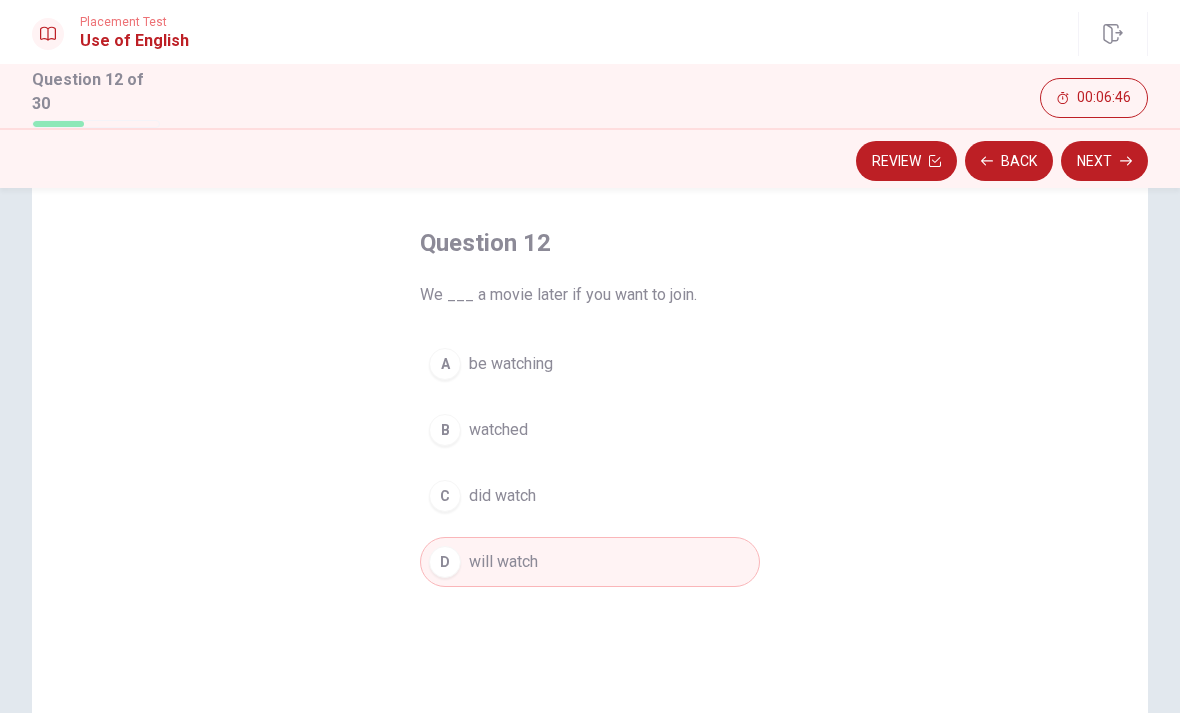 click on "Next" at bounding box center (1104, 161) 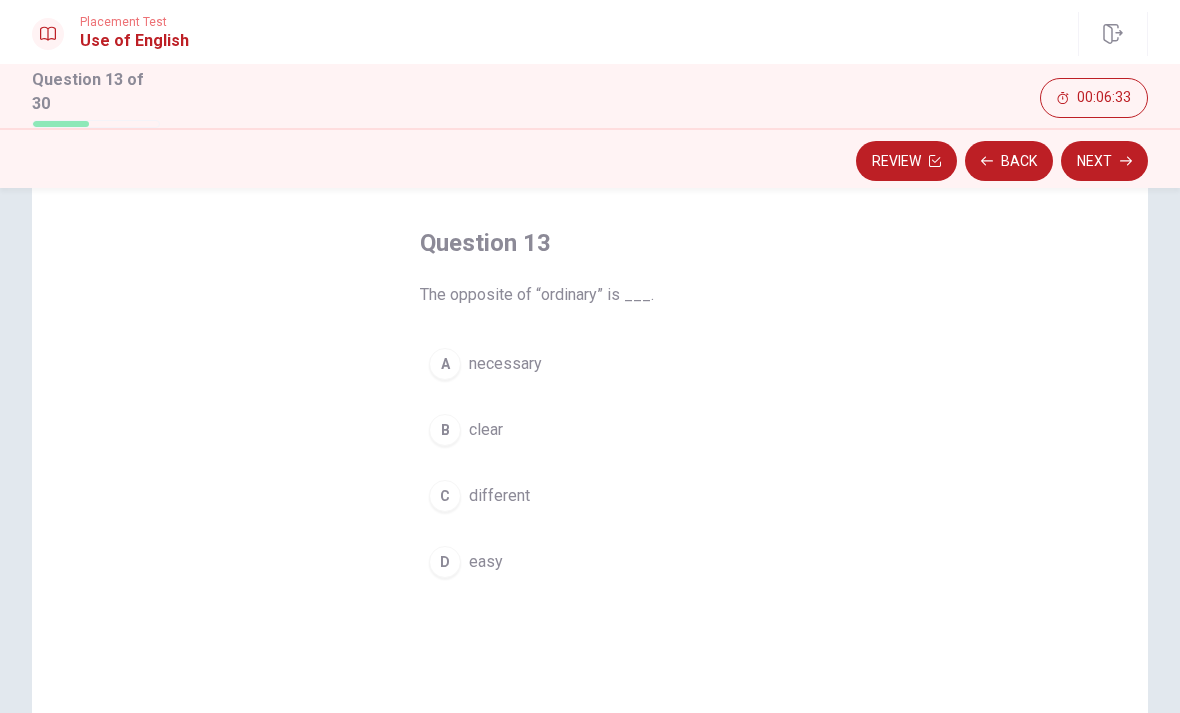 click on "A necessary B clear C different D easy" at bounding box center (590, 463) 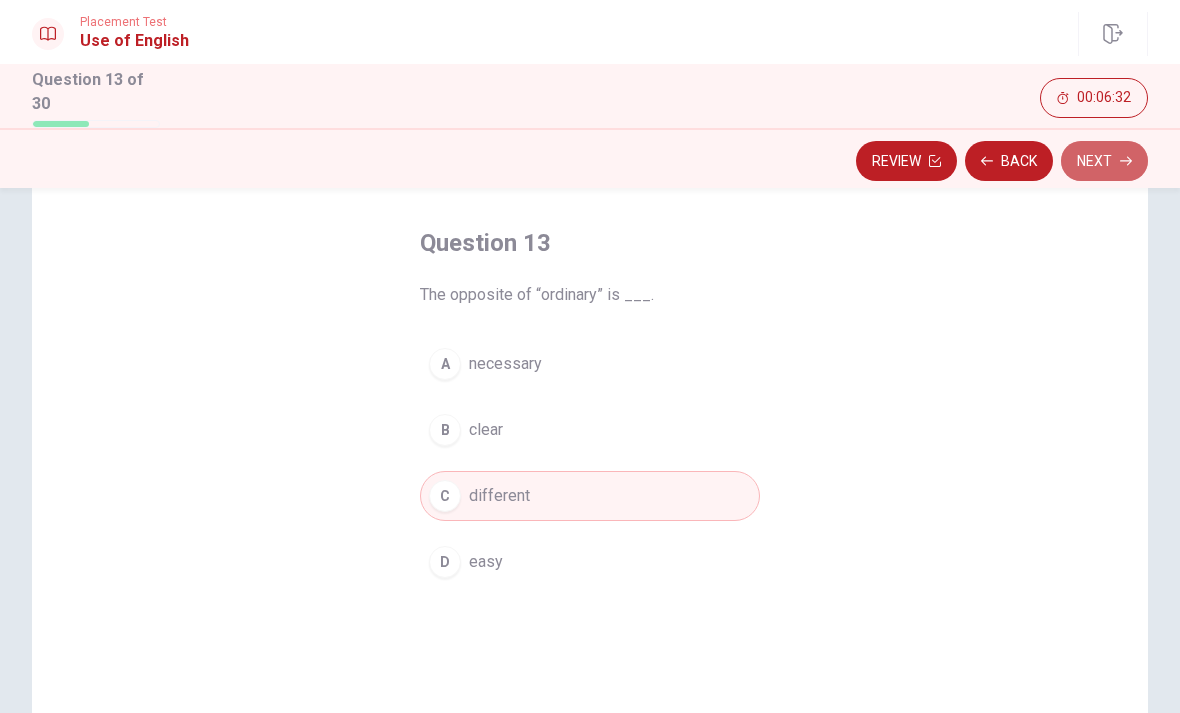 click on "Next" at bounding box center (1104, 161) 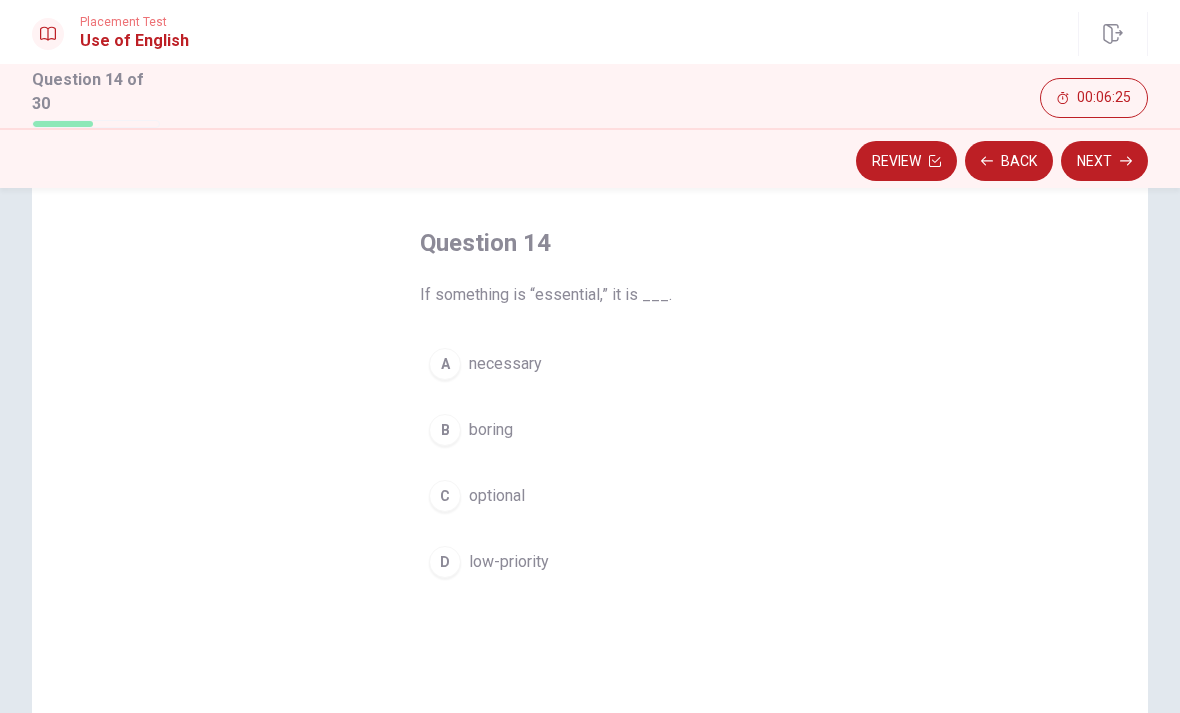 click on "B" at bounding box center (445, 430) 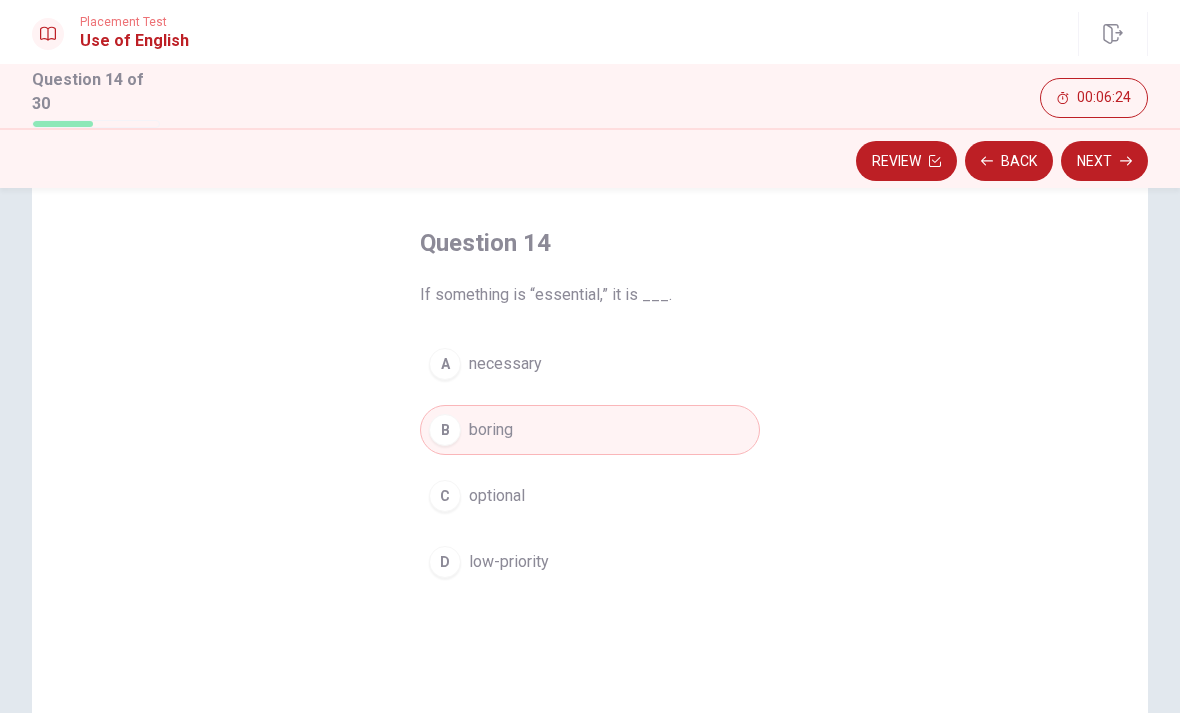 click 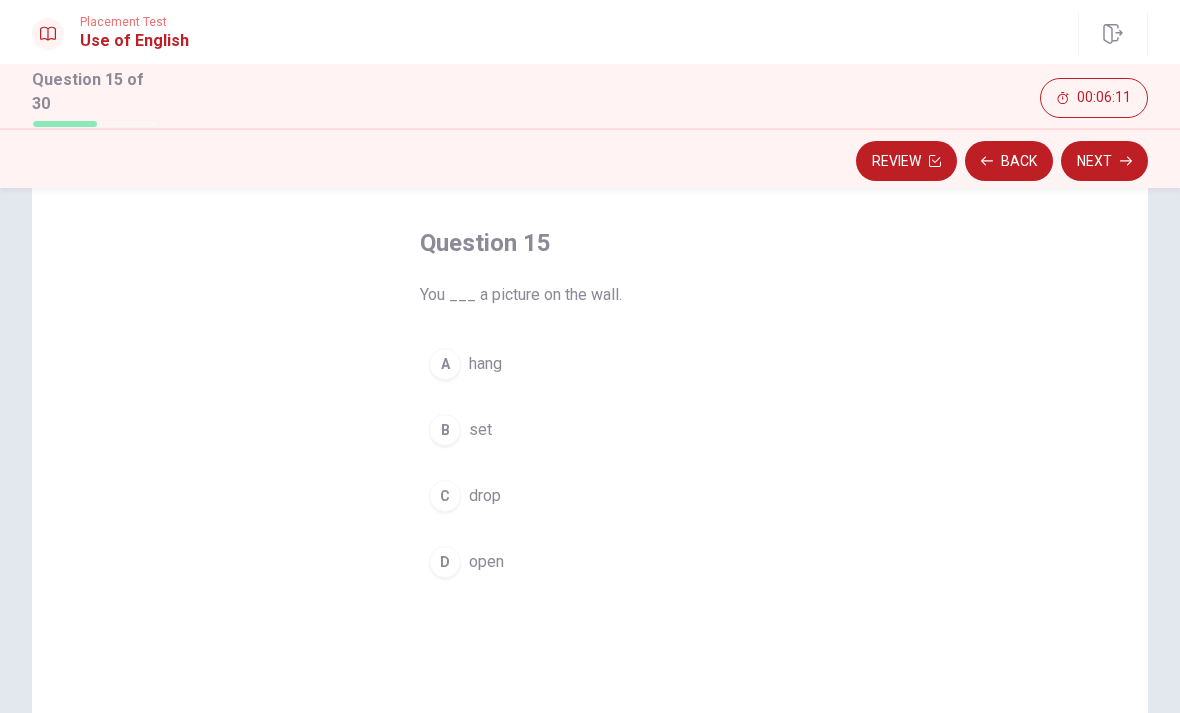 click on "A hang B set C drop D open" at bounding box center [590, 463] 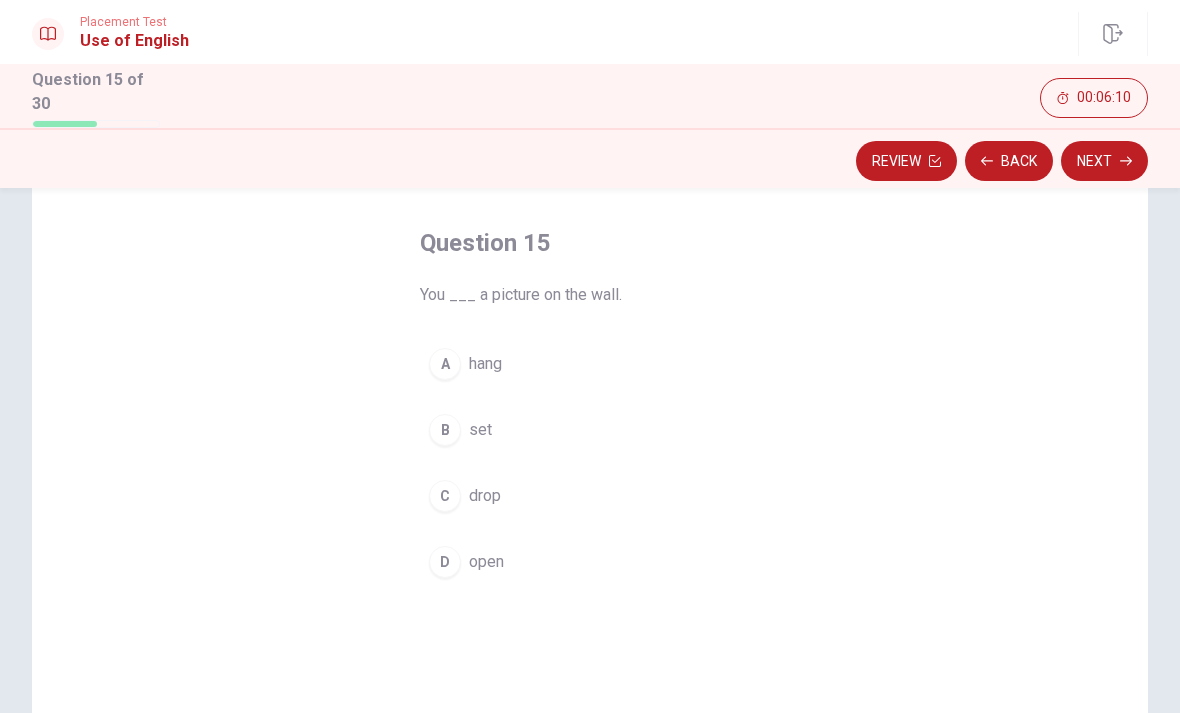 click on "Next" at bounding box center (1104, 161) 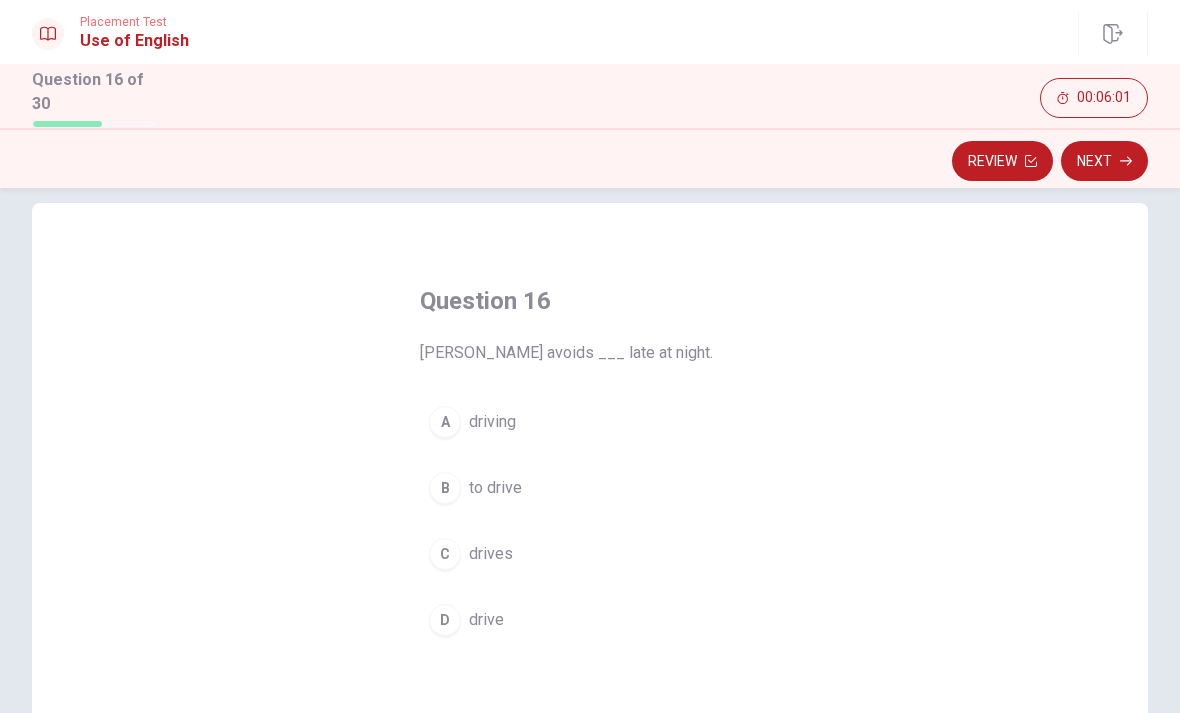 scroll, scrollTop: 28, scrollLeft: 0, axis: vertical 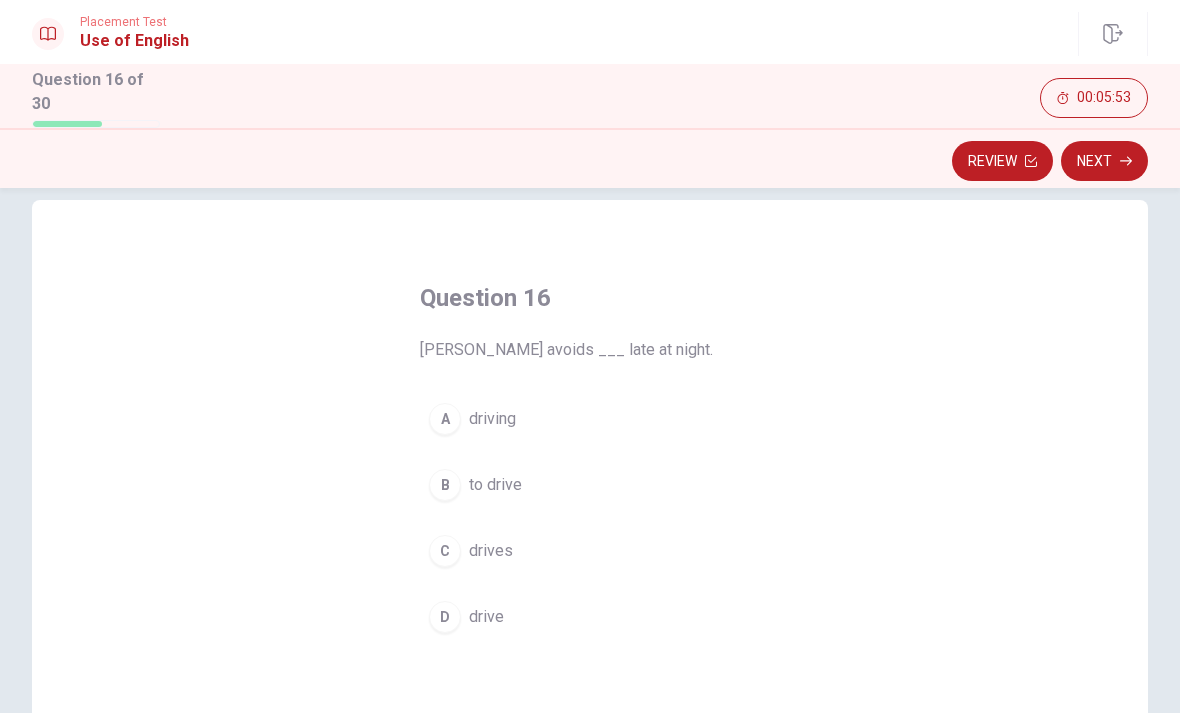 click on "A" at bounding box center (445, 419) 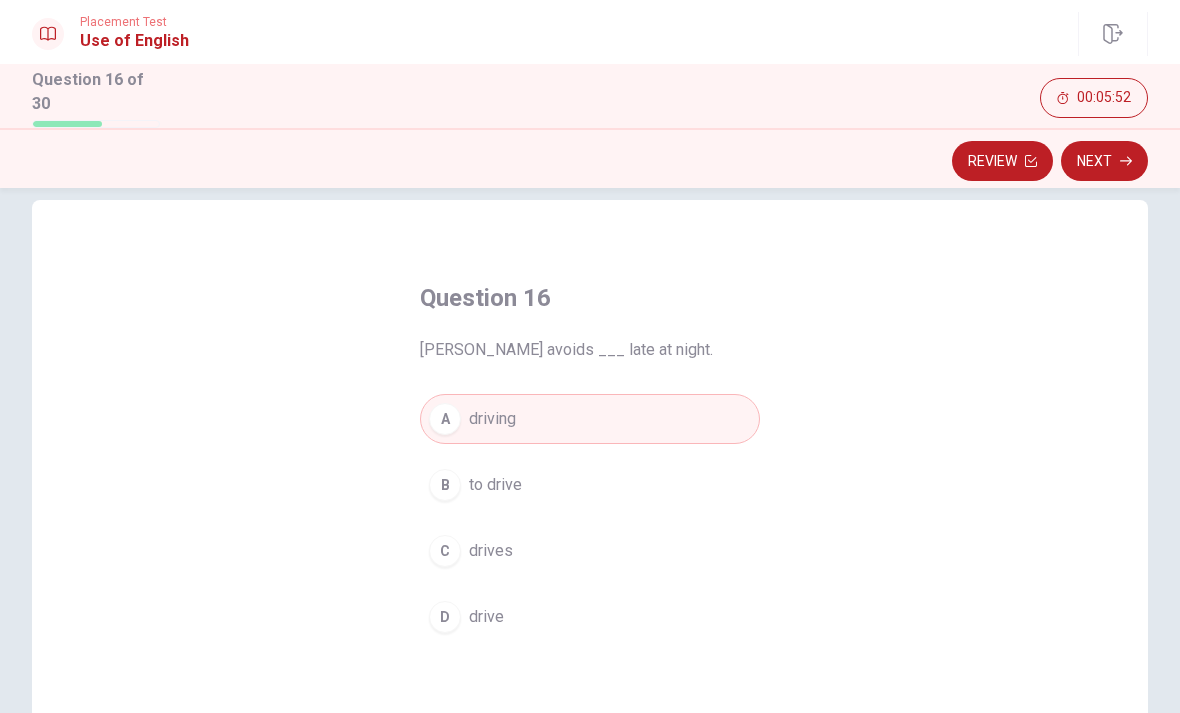 click 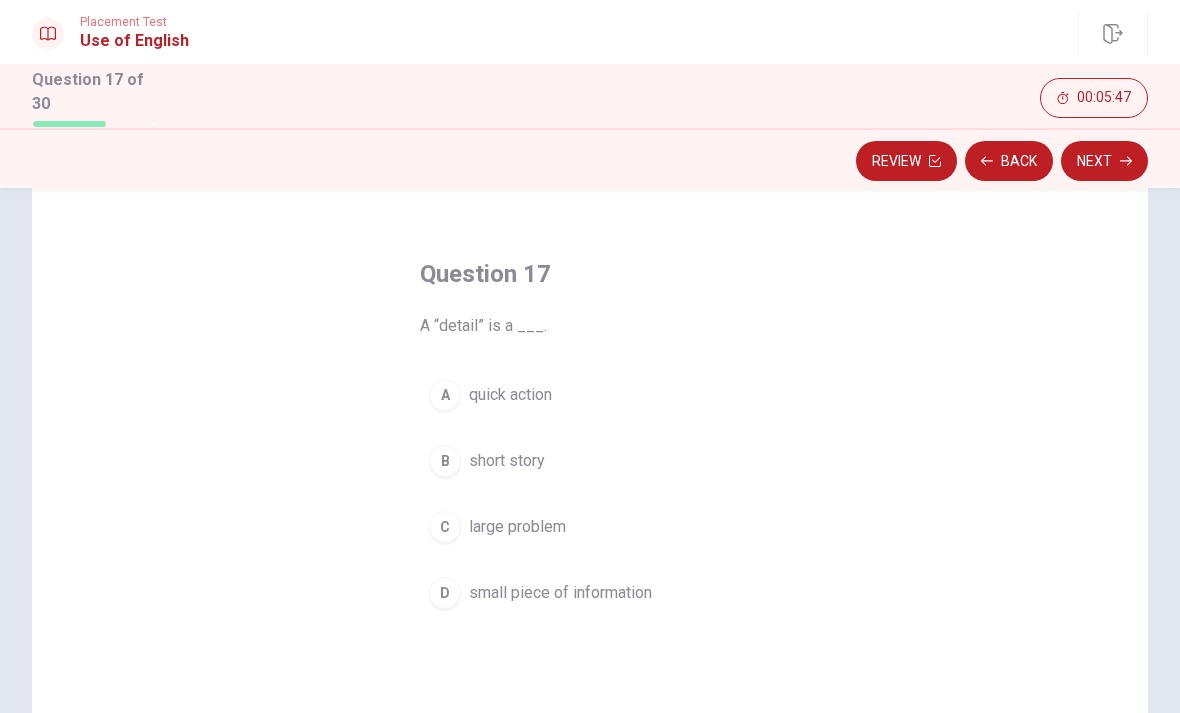 scroll, scrollTop: 53, scrollLeft: 0, axis: vertical 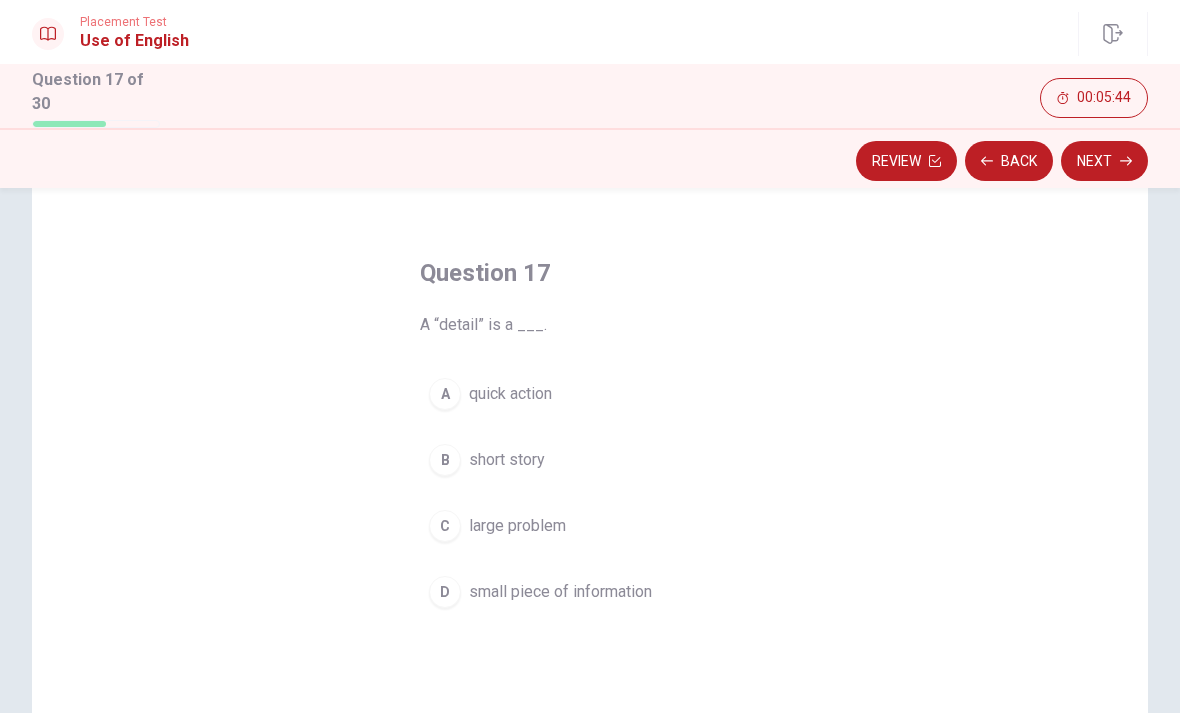 click on "B" at bounding box center (445, 460) 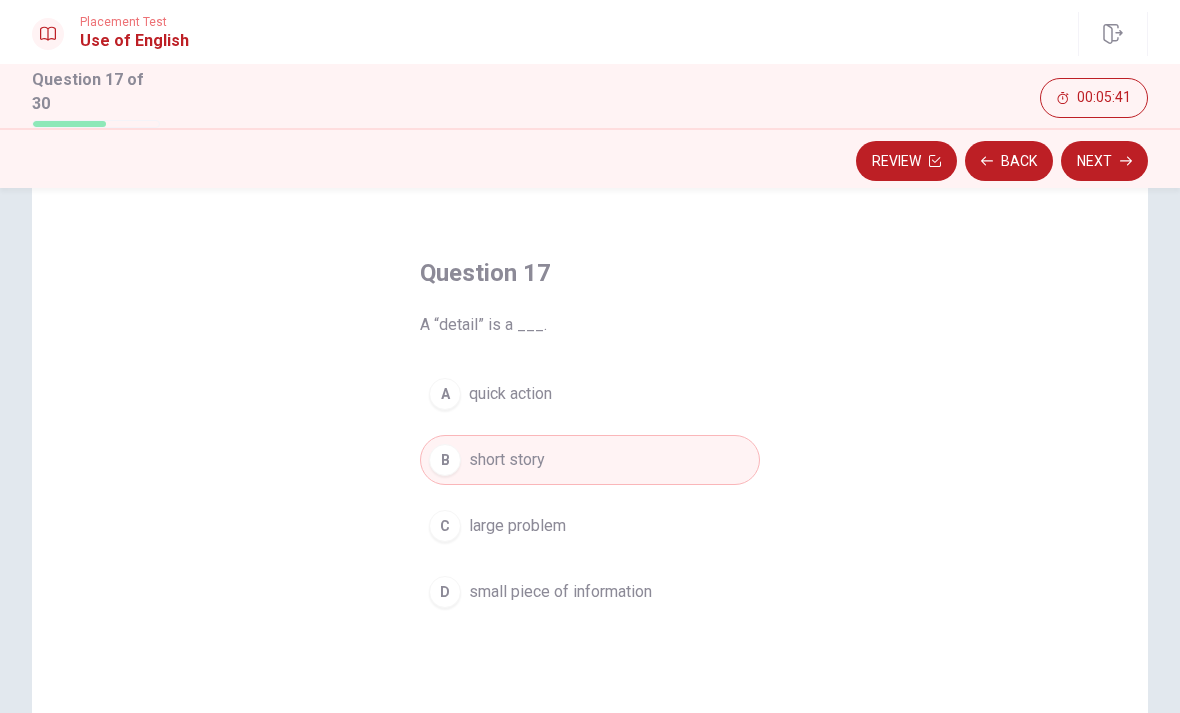 click on "Next" at bounding box center [1104, 161] 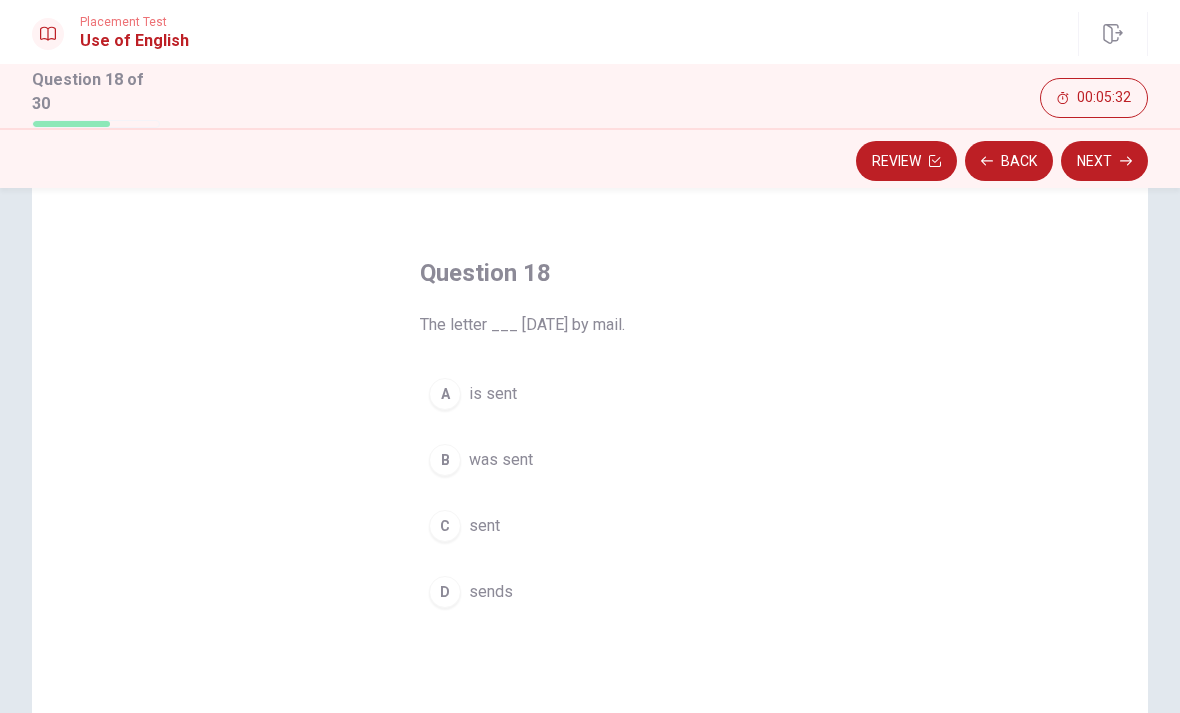 click on "B" at bounding box center [445, 460] 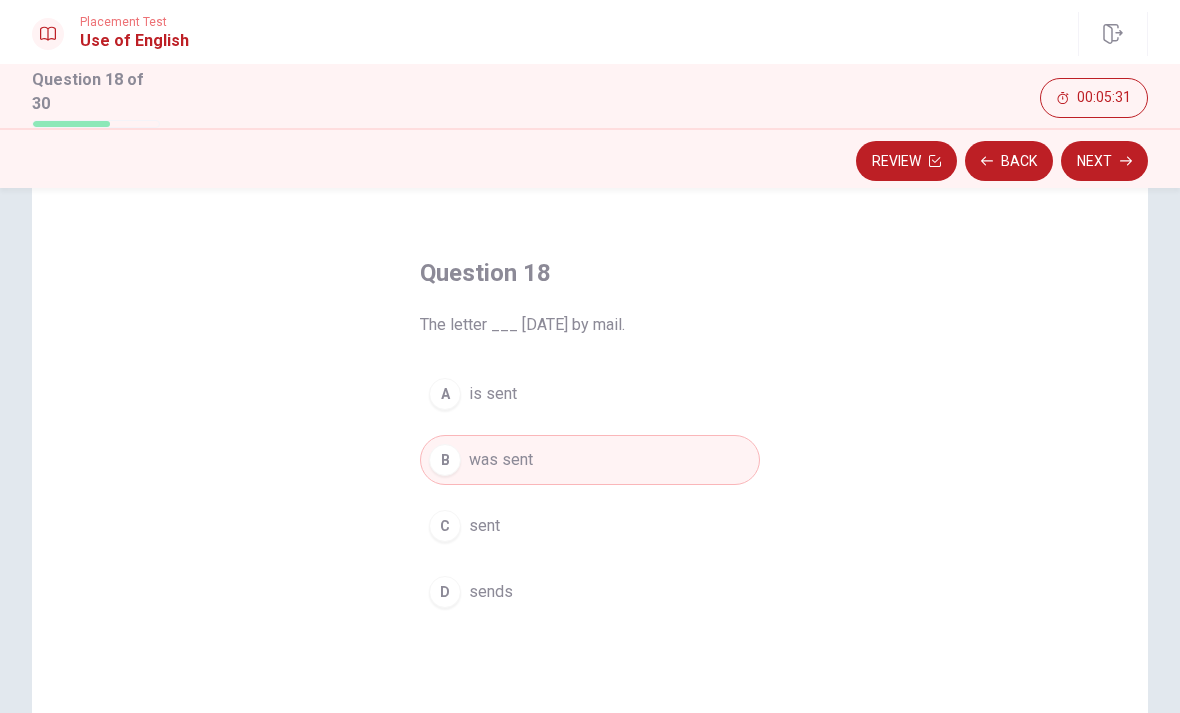 click on "Next" at bounding box center [1104, 161] 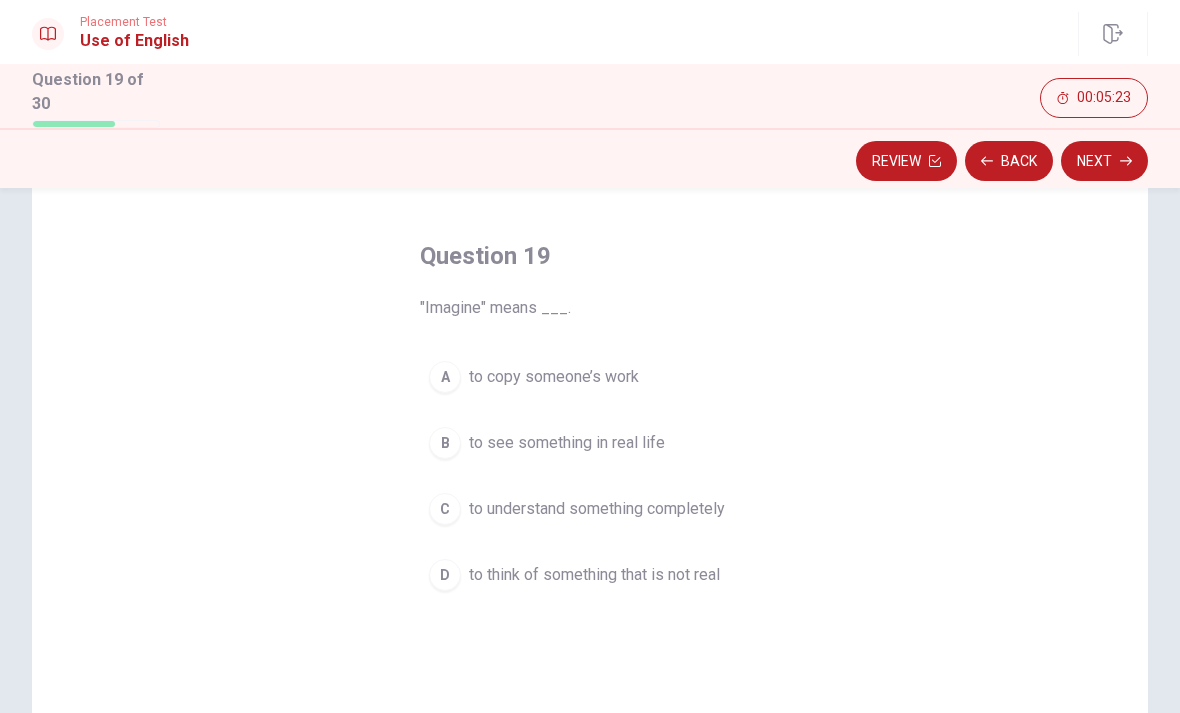 scroll, scrollTop: 72, scrollLeft: 0, axis: vertical 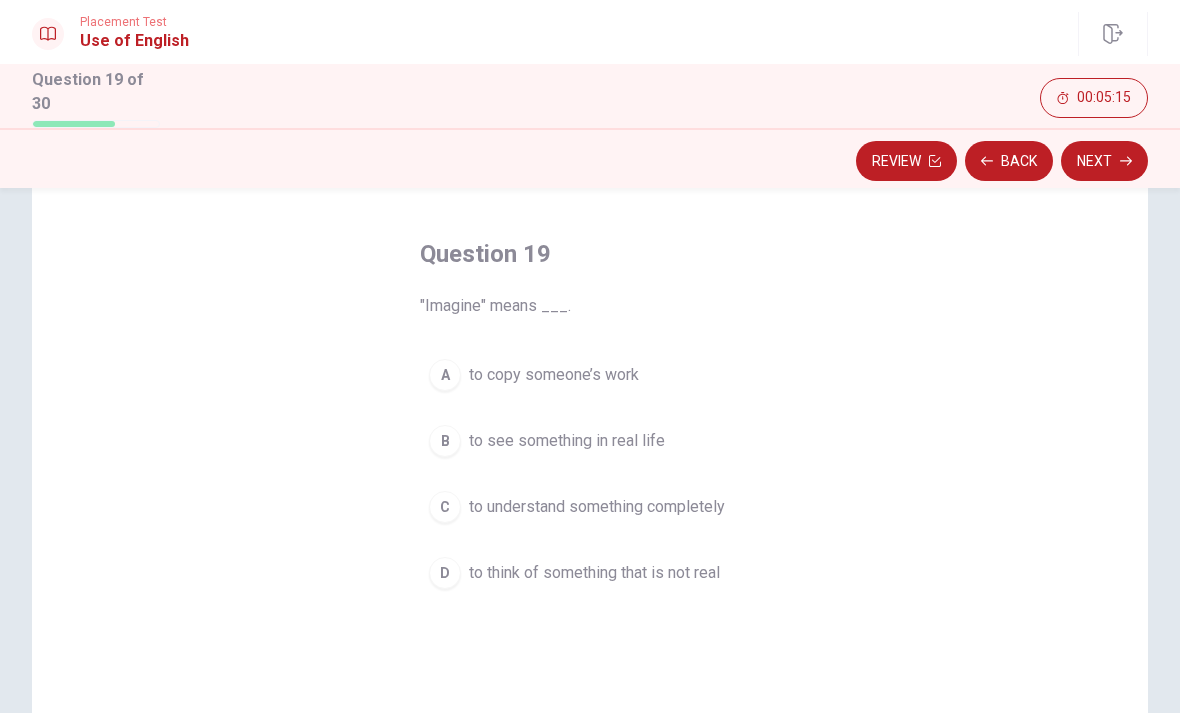 click on "A to copy someone’s work
B to see something in real life
C to understand something completely
D to think of something that is not real" at bounding box center (590, 474) 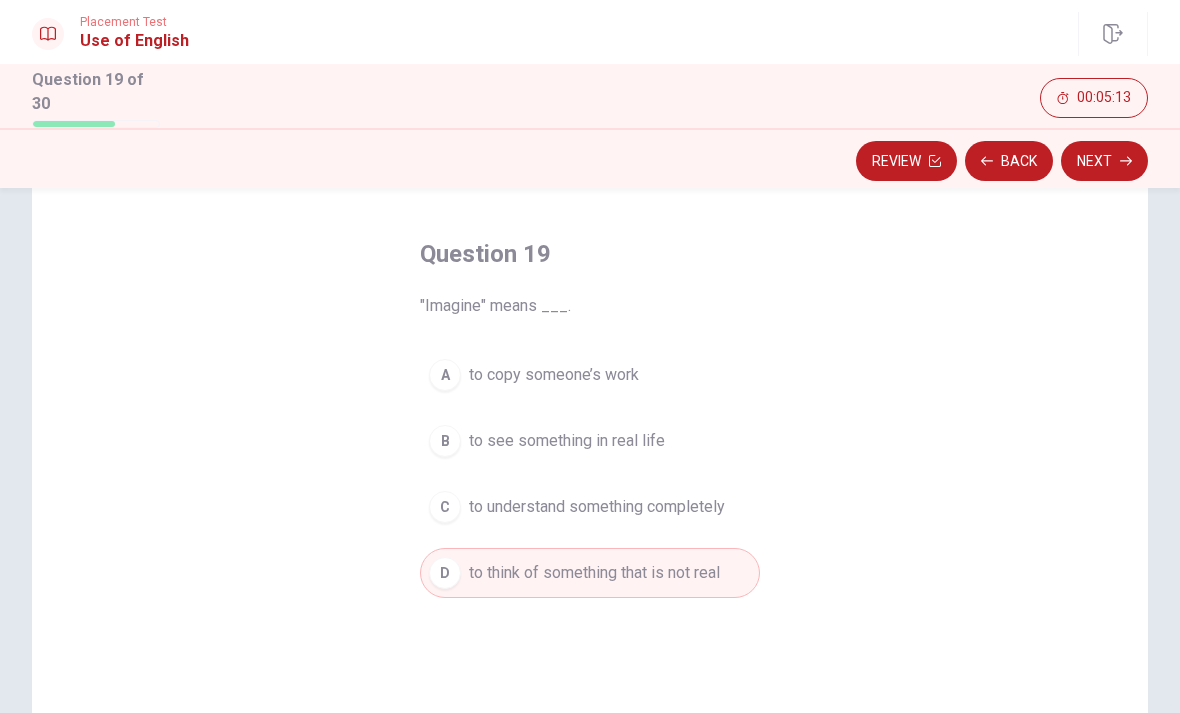 click on "Next" at bounding box center (1104, 161) 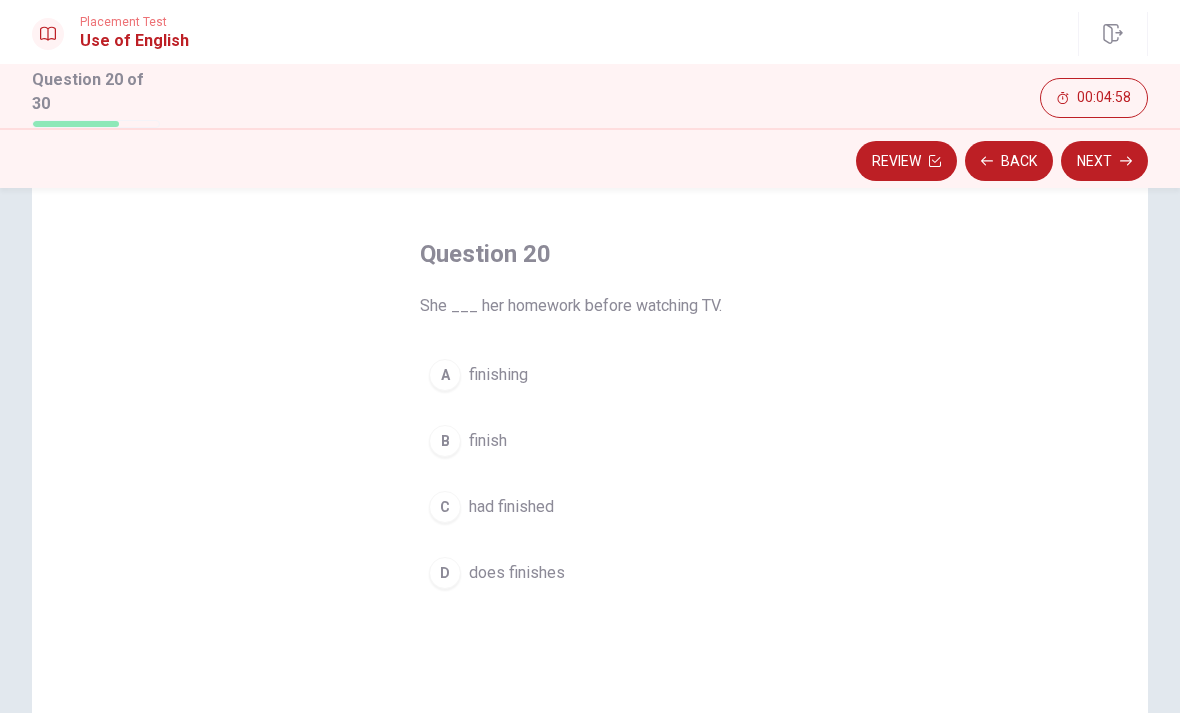 click on "had finished" at bounding box center [511, 507] 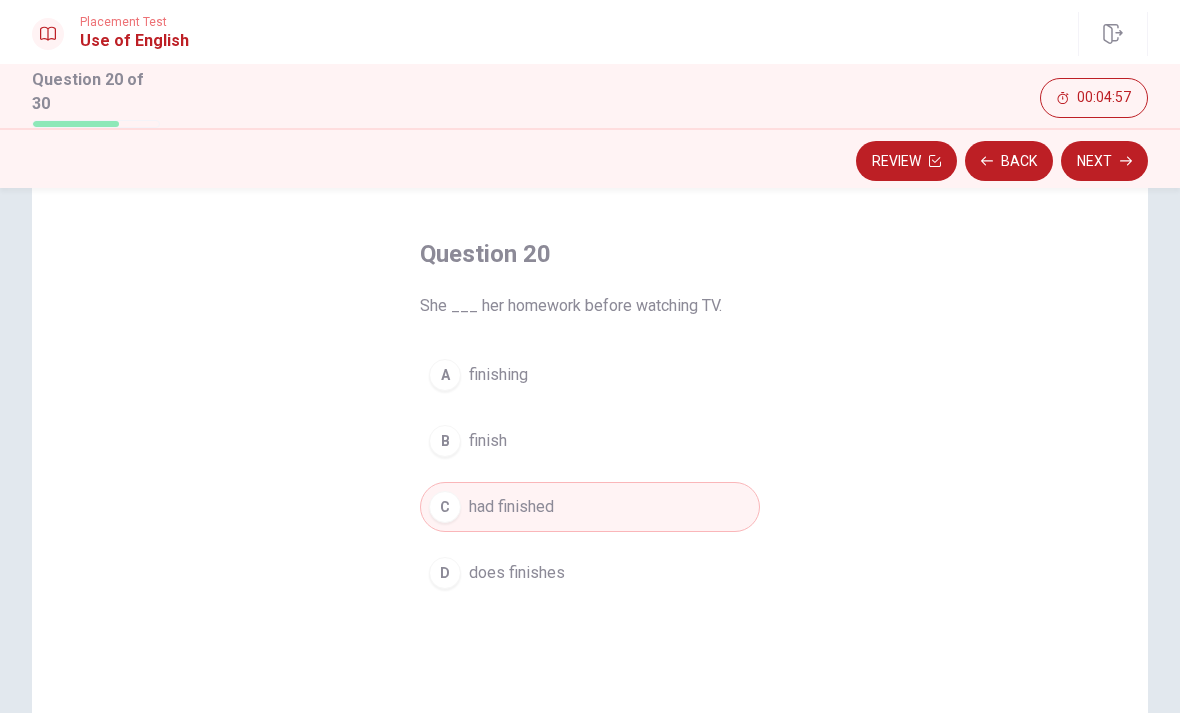 click 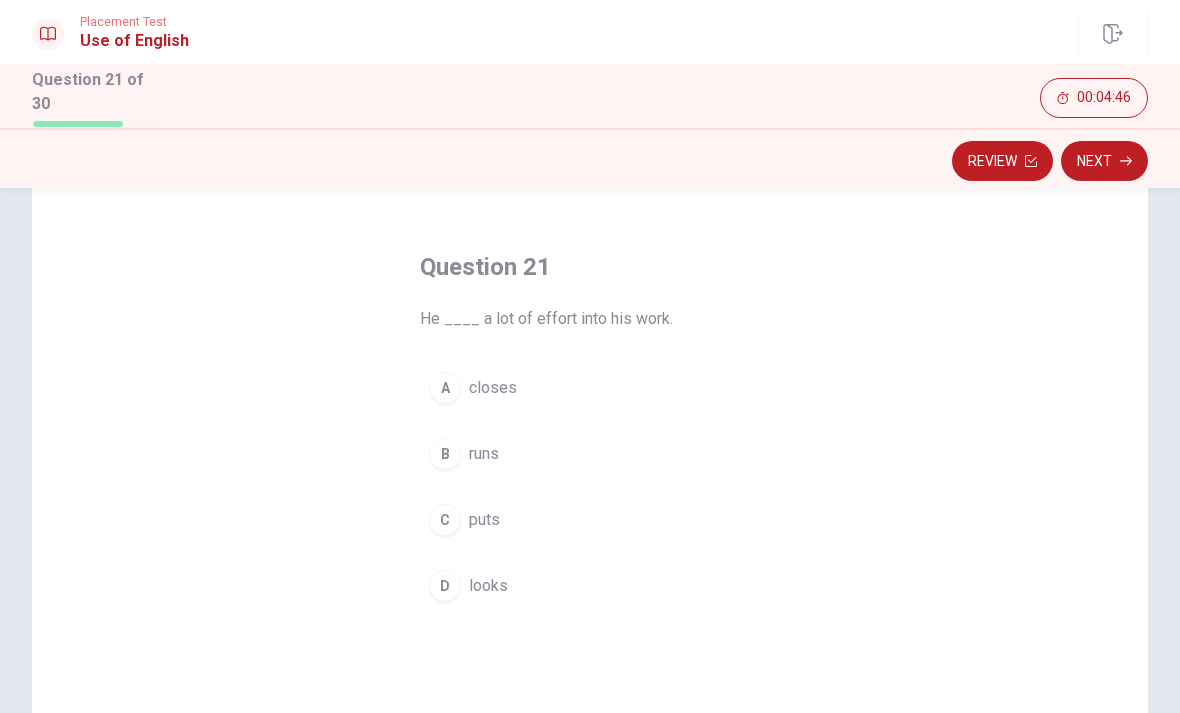scroll, scrollTop: 61, scrollLeft: 0, axis: vertical 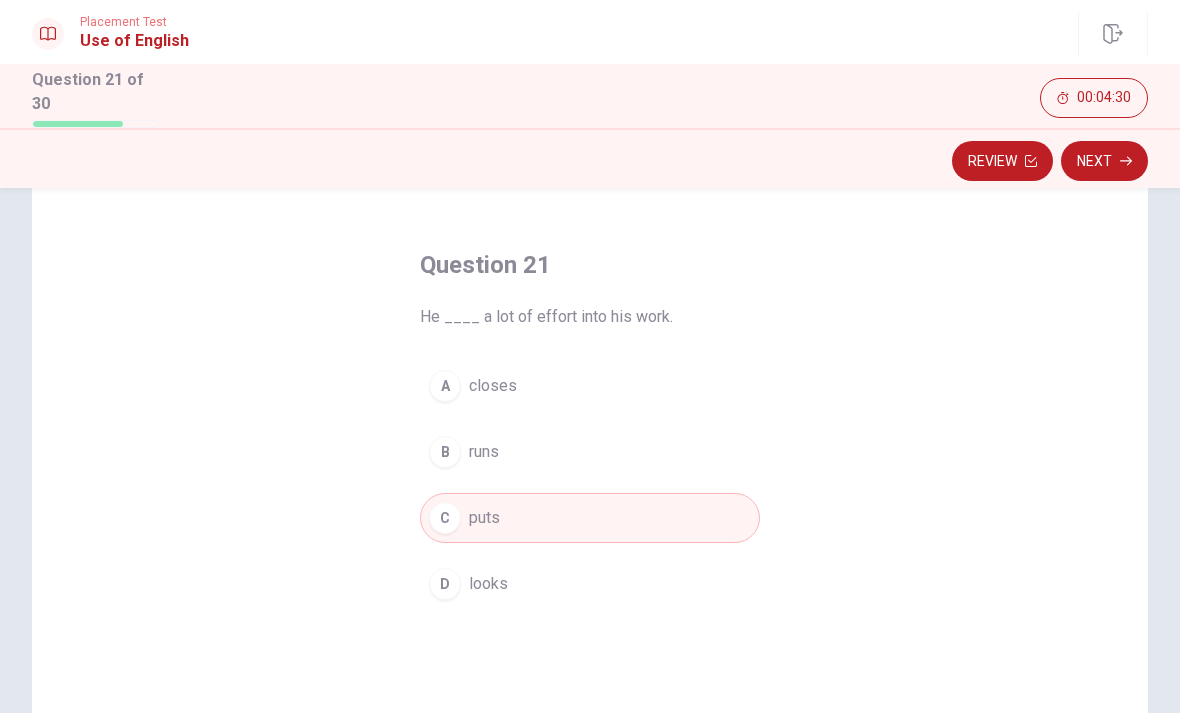 click on "D" at bounding box center [445, 584] 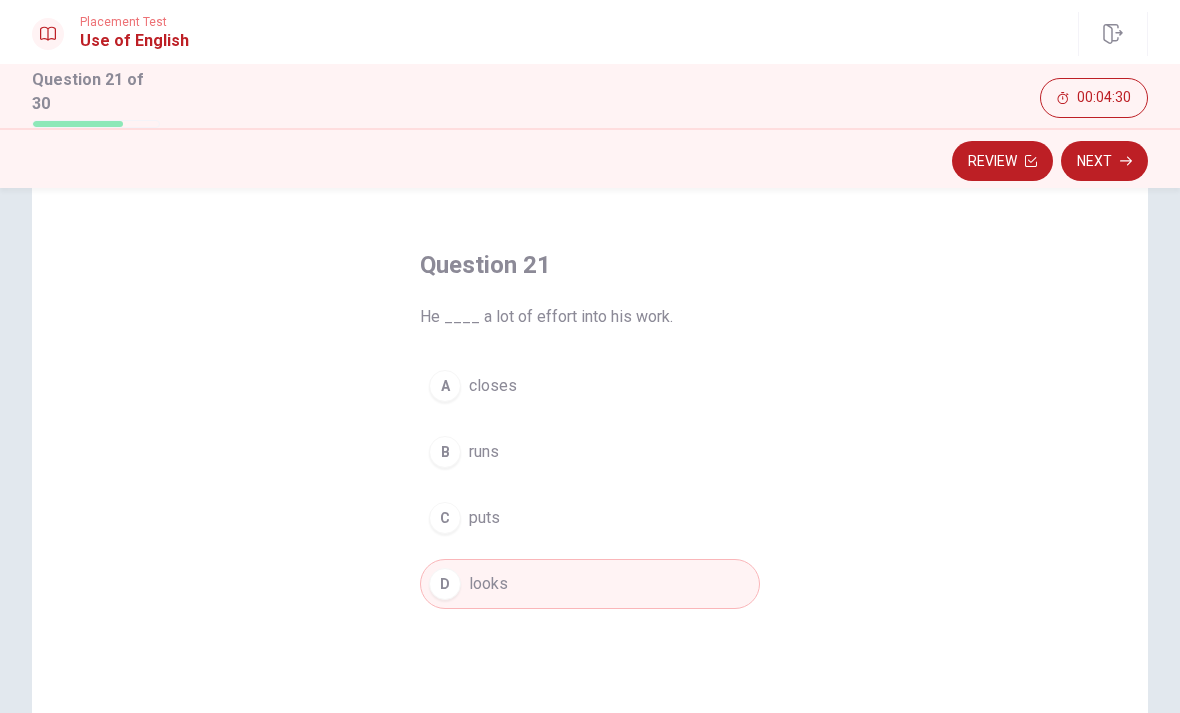 click on "Next" at bounding box center [1104, 161] 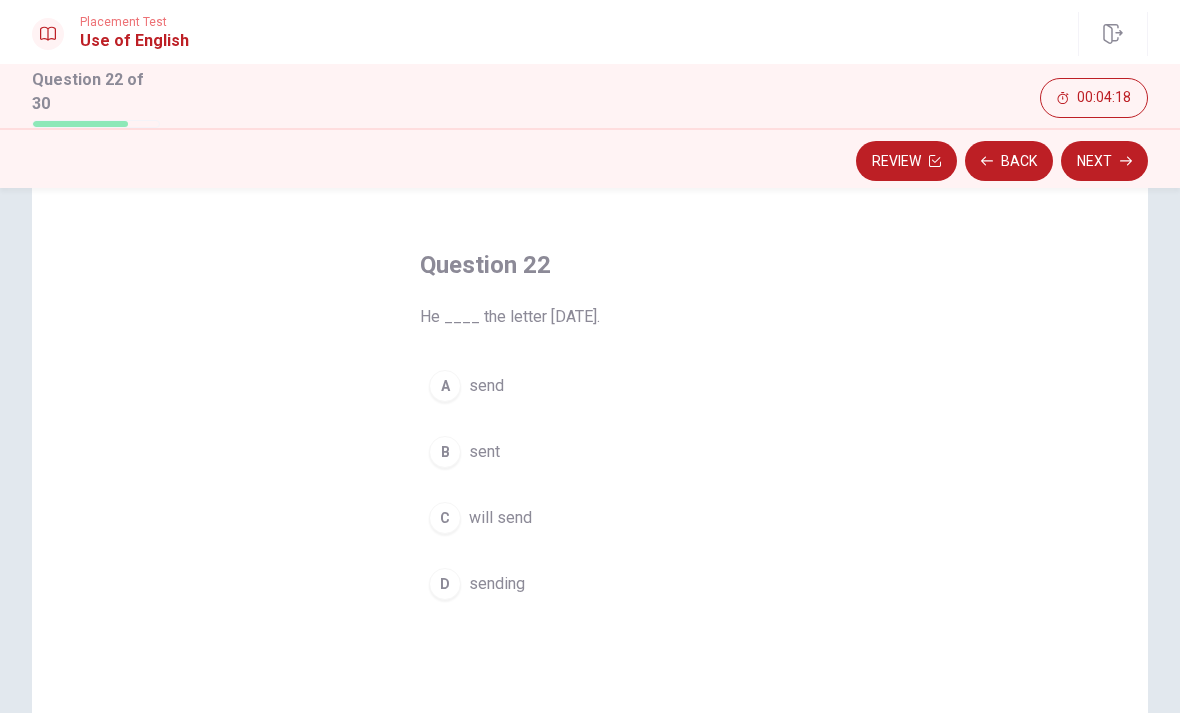 click on "D" at bounding box center (445, 584) 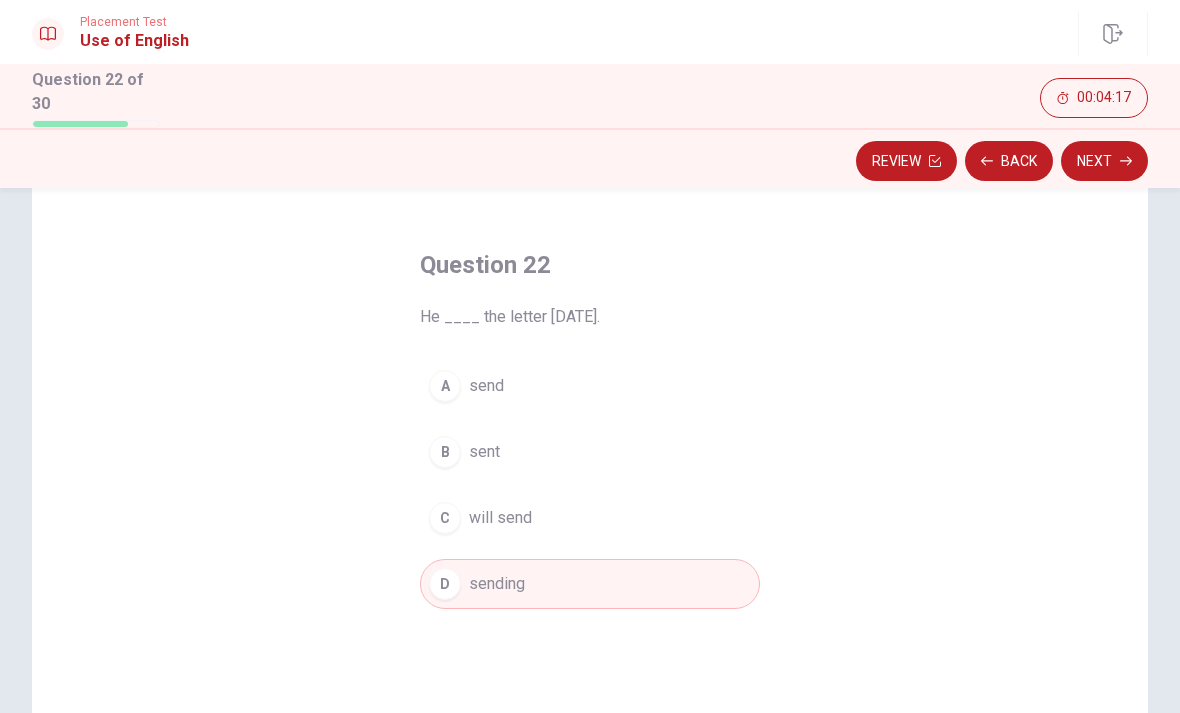 click on "Next" at bounding box center (1104, 161) 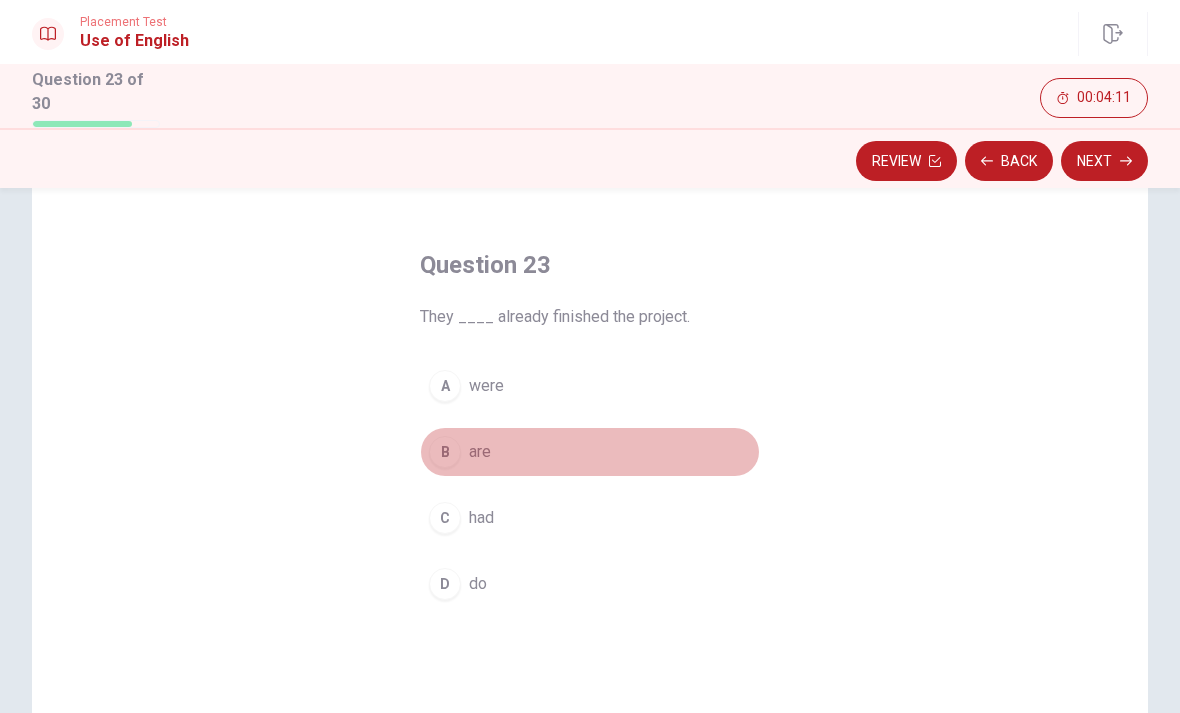 click on "B" at bounding box center (445, 452) 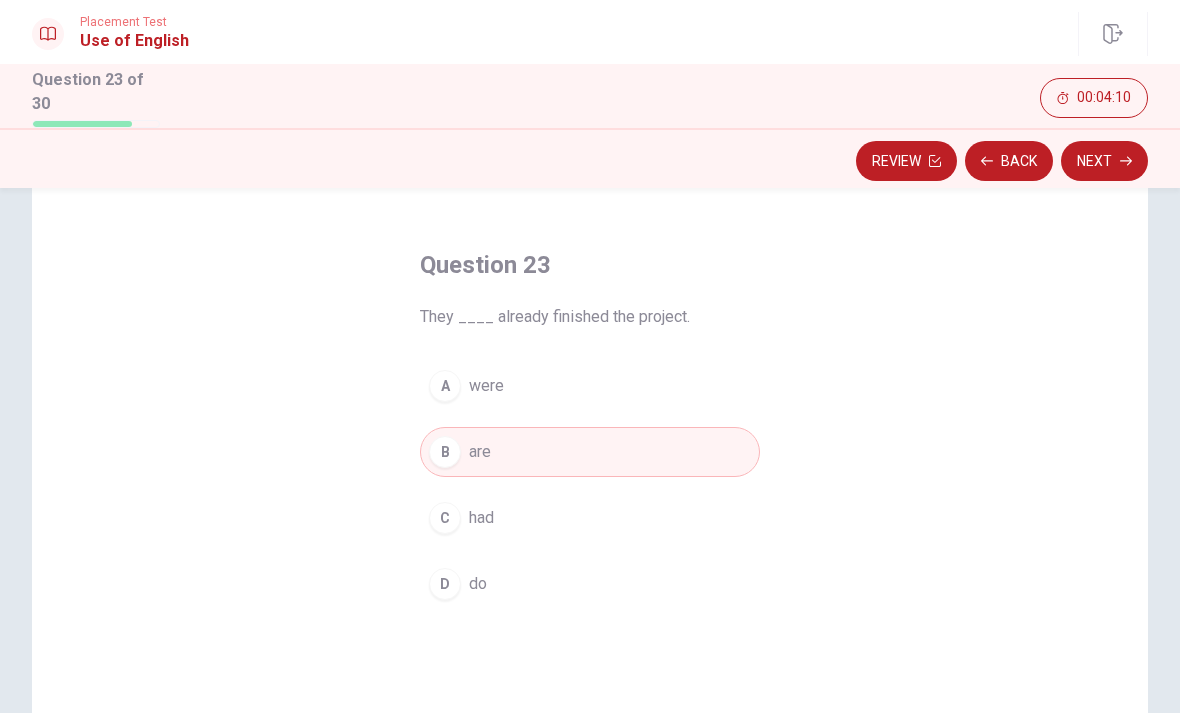 click on "Next" at bounding box center [1104, 161] 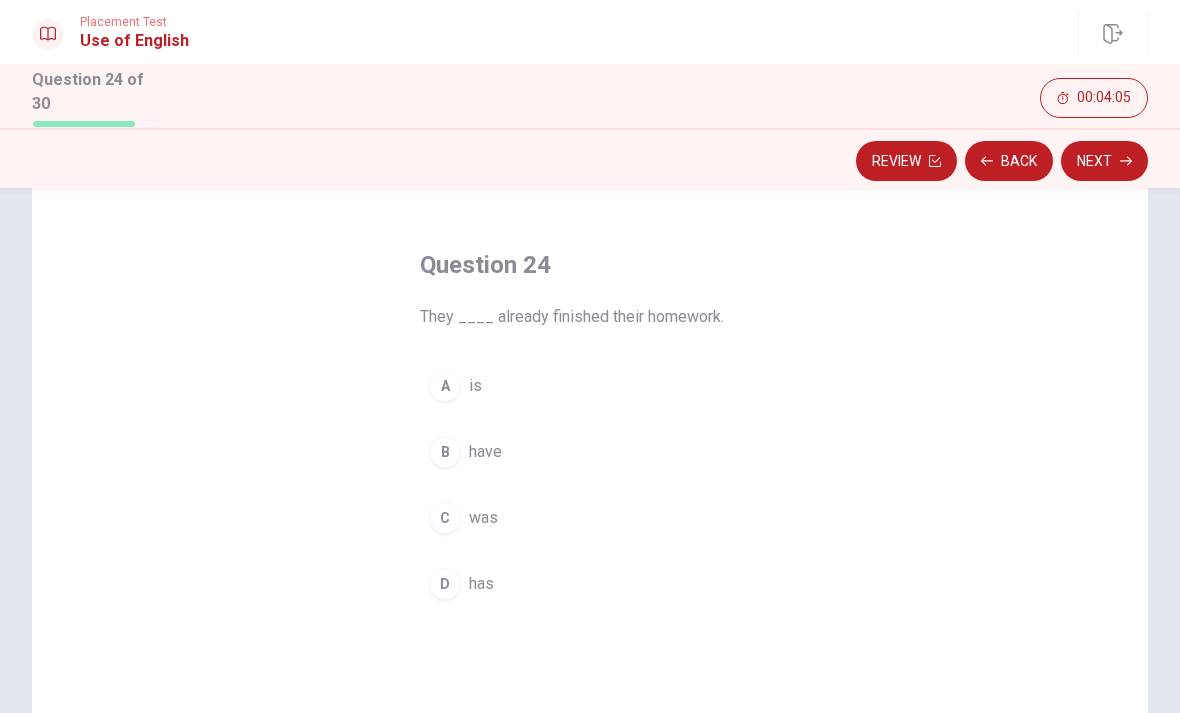 click on "C" at bounding box center [445, 518] 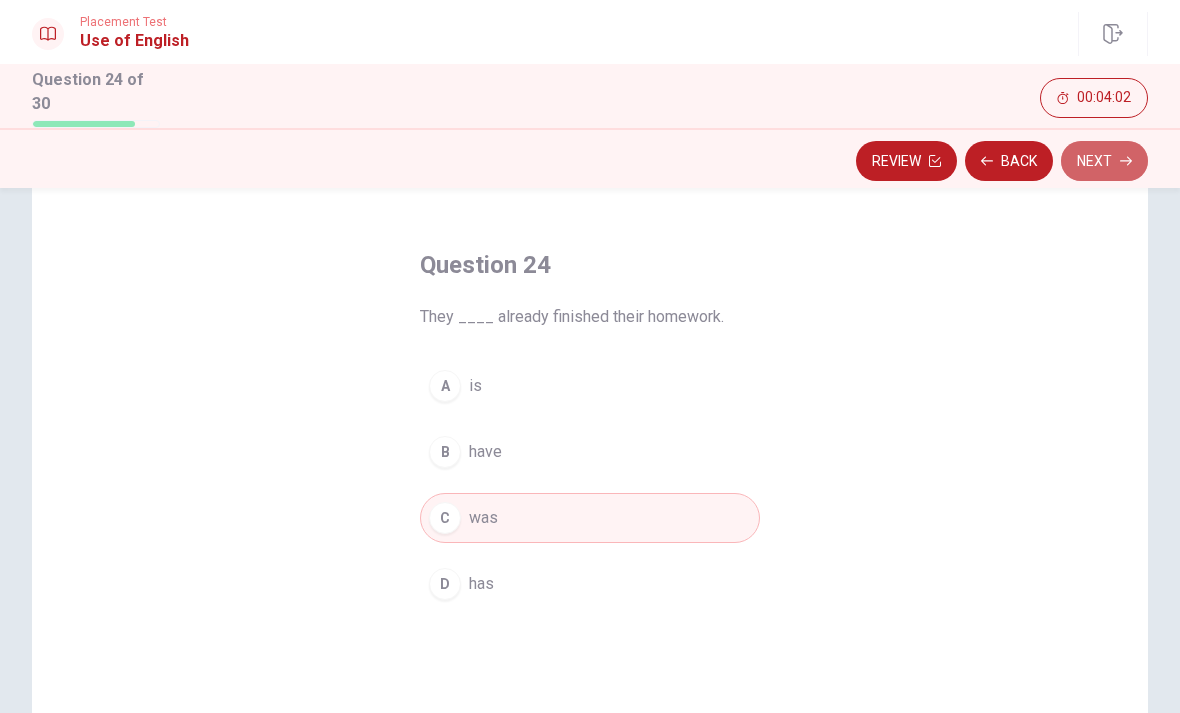 click on "Next" at bounding box center [1104, 161] 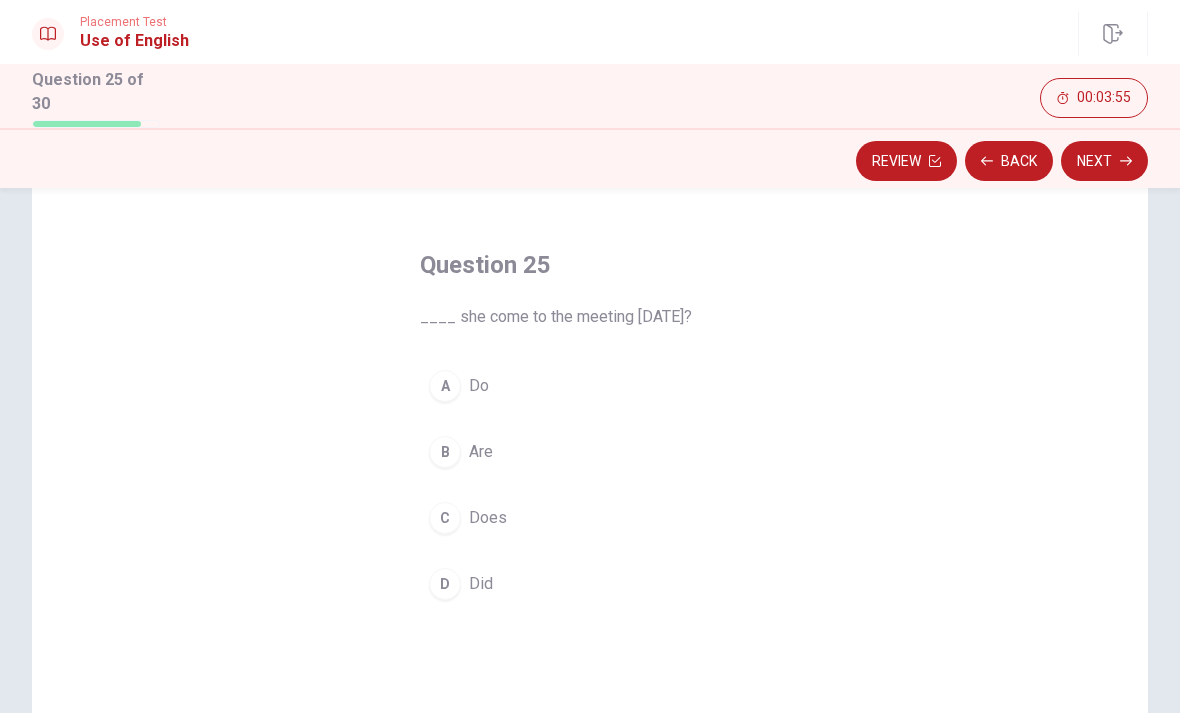 click on "C" at bounding box center [445, 518] 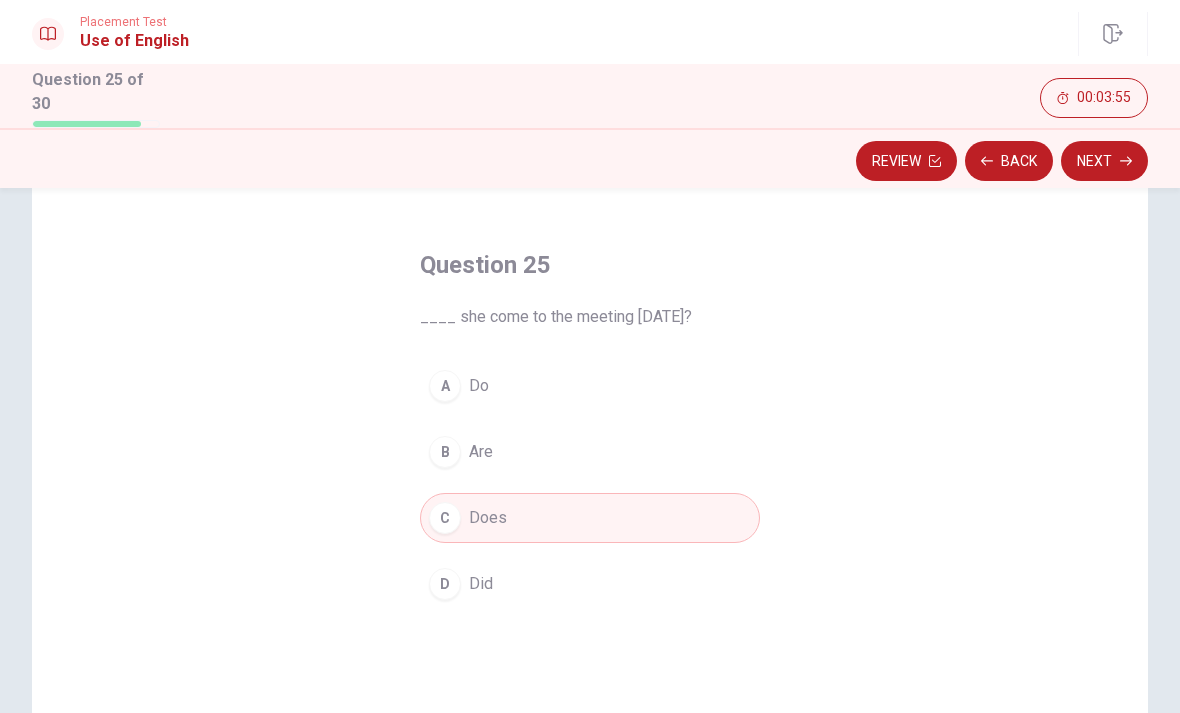 click on "Next" at bounding box center [1104, 161] 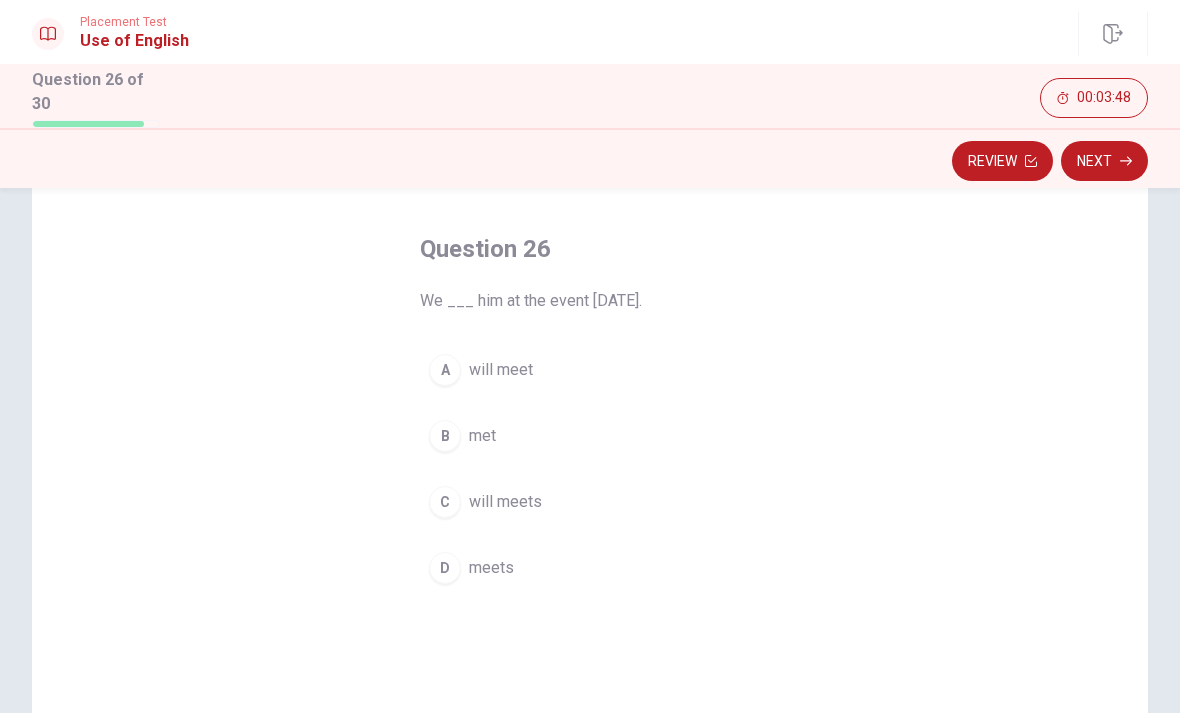 scroll, scrollTop: 80, scrollLeft: 0, axis: vertical 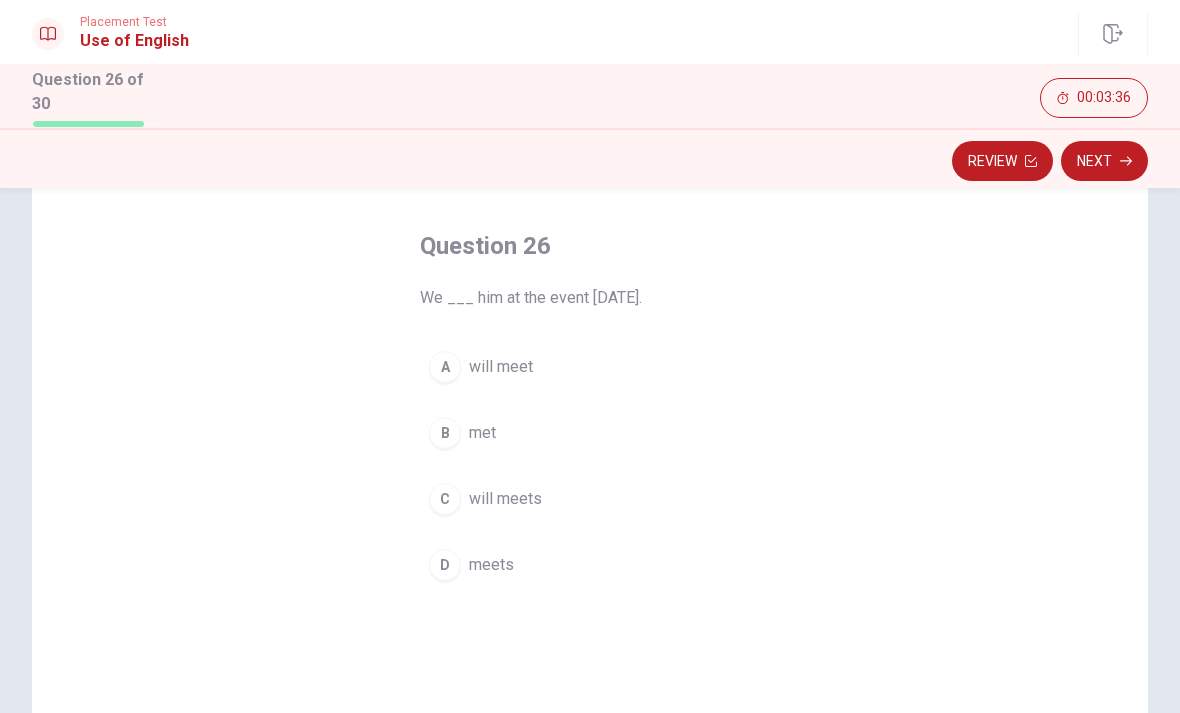 click on "Question 26 We ___ him at the event [DATE]. A will meet B met C will meets D meets" at bounding box center (590, 495) 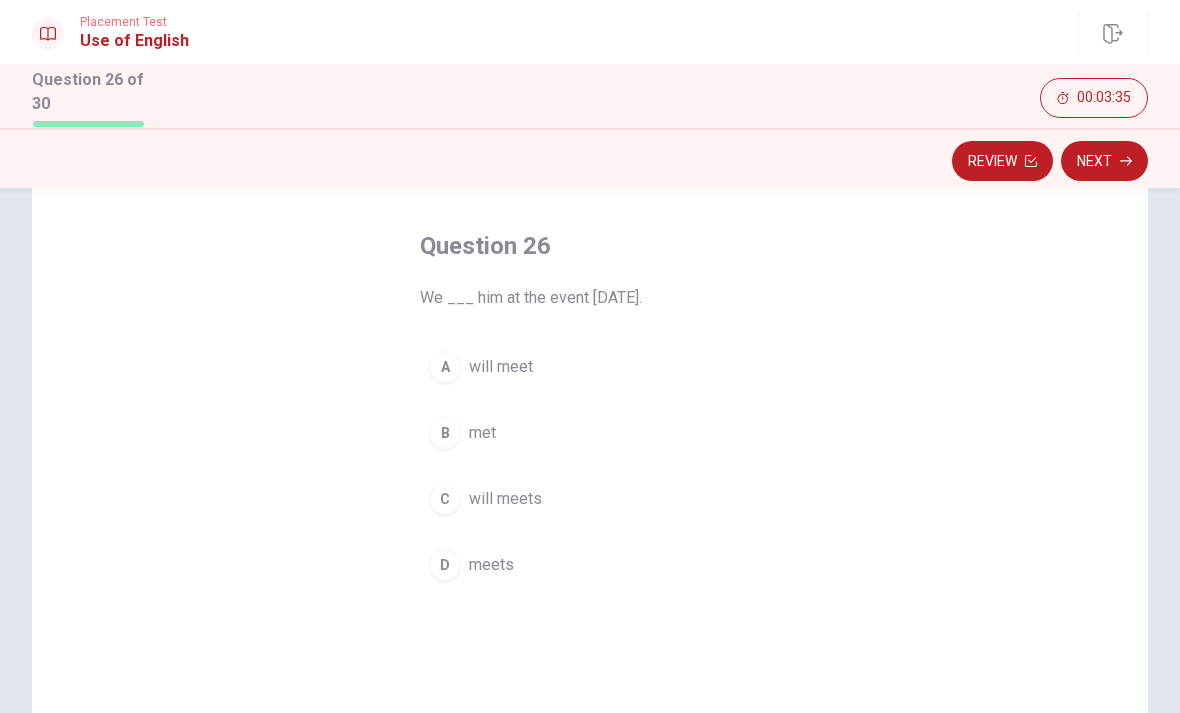 click on "C" at bounding box center [445, 499] 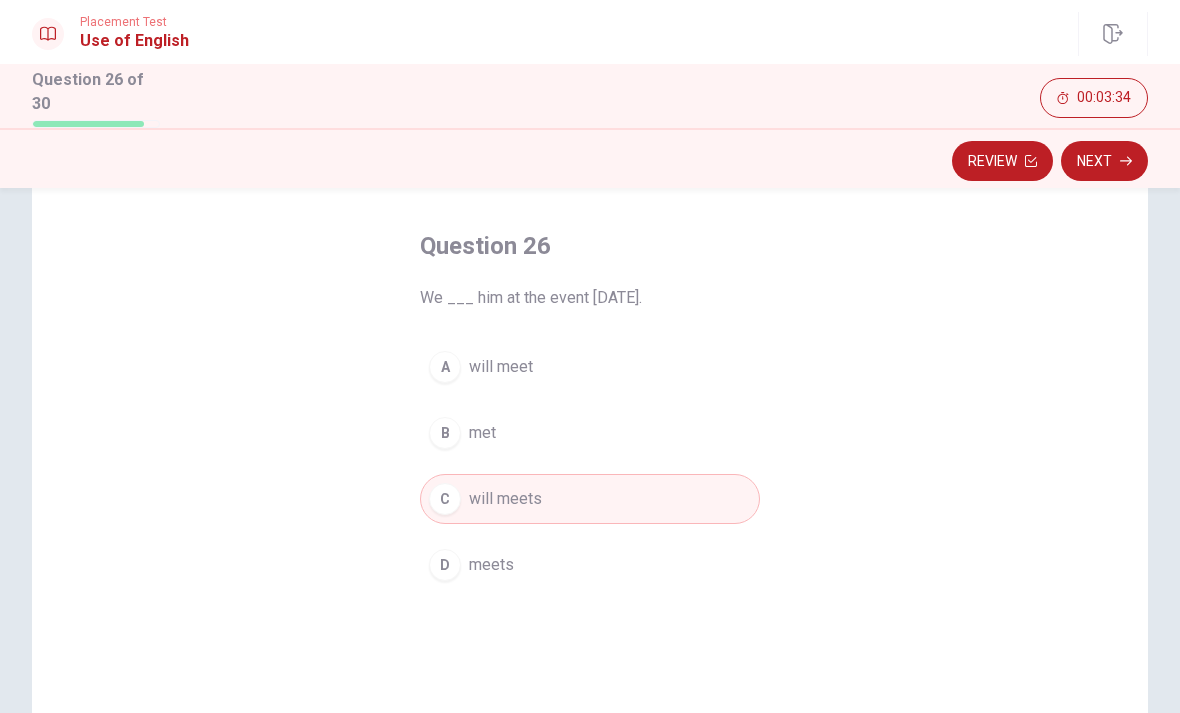 click on "Next" at bounding box center (1104, 161) 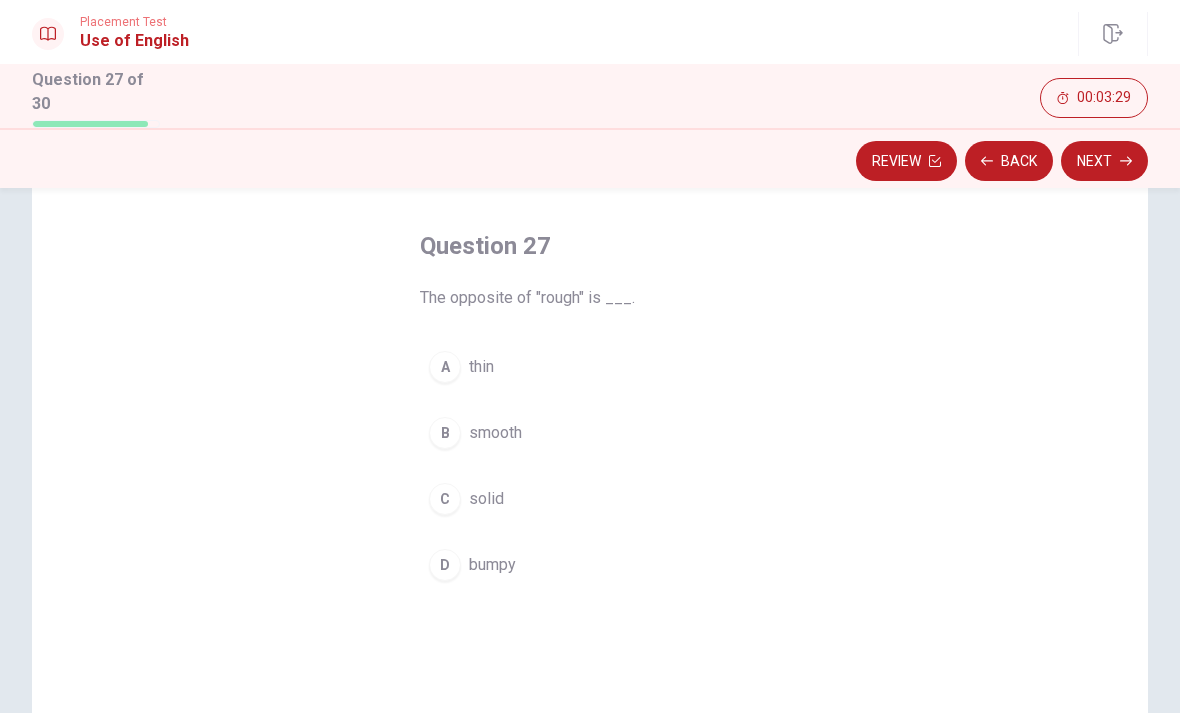 click on "B" at bounding box center (445, 433) 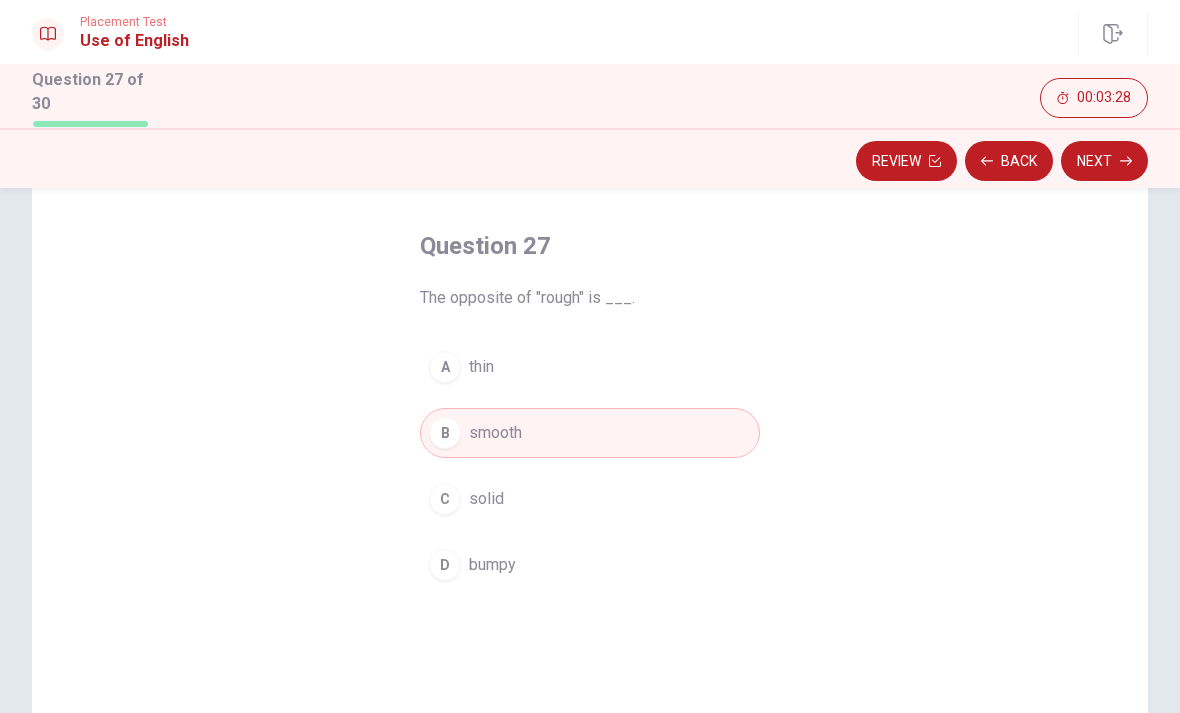 click on "A" at bounding box center (445, 367) 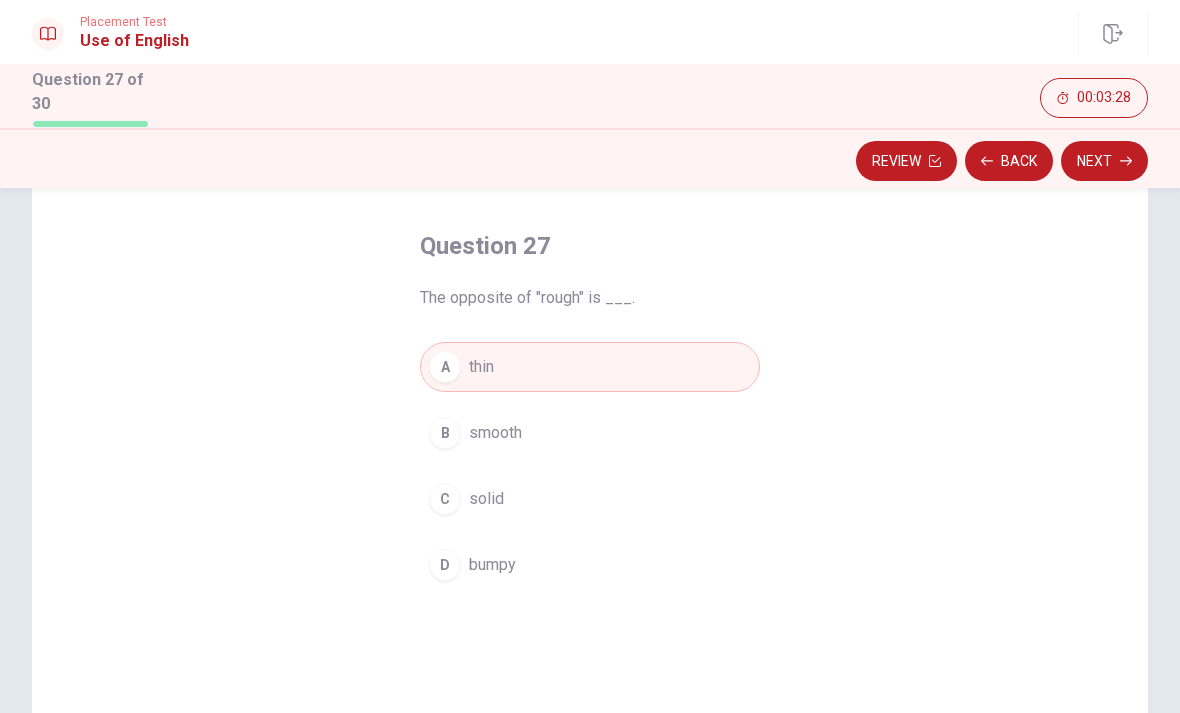 click on "Next" at bounding box center [1104, 161] 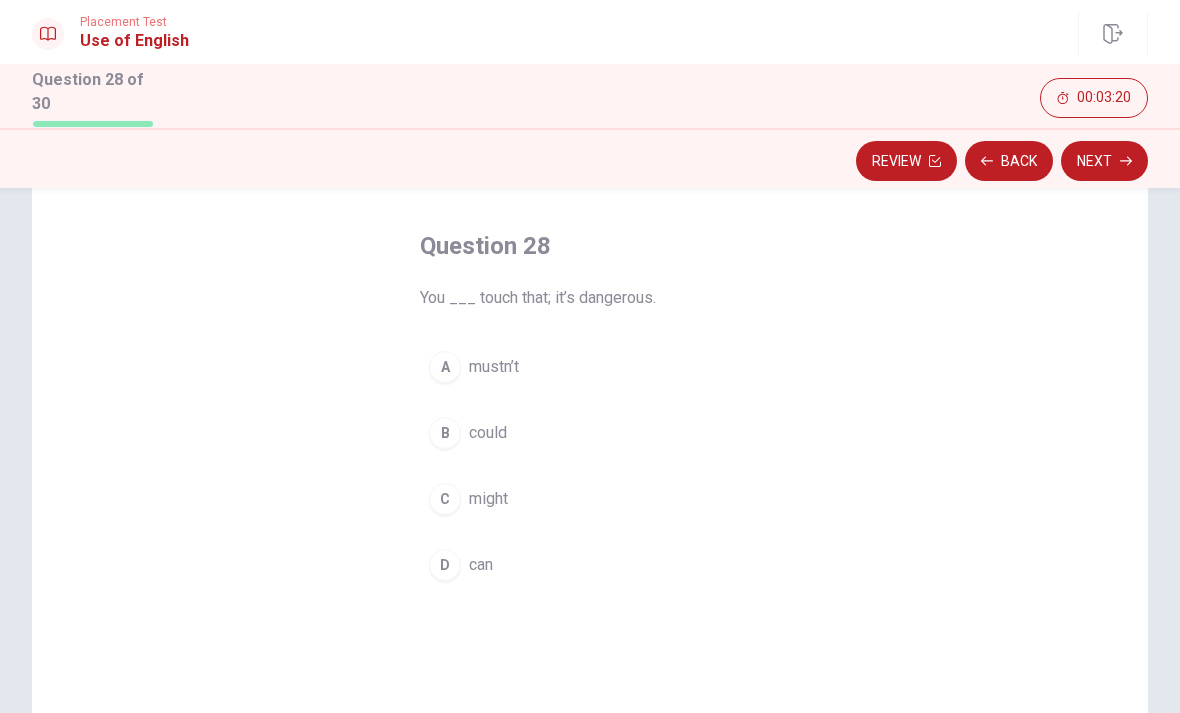 click on "D can" at bounding box center (590, 565) 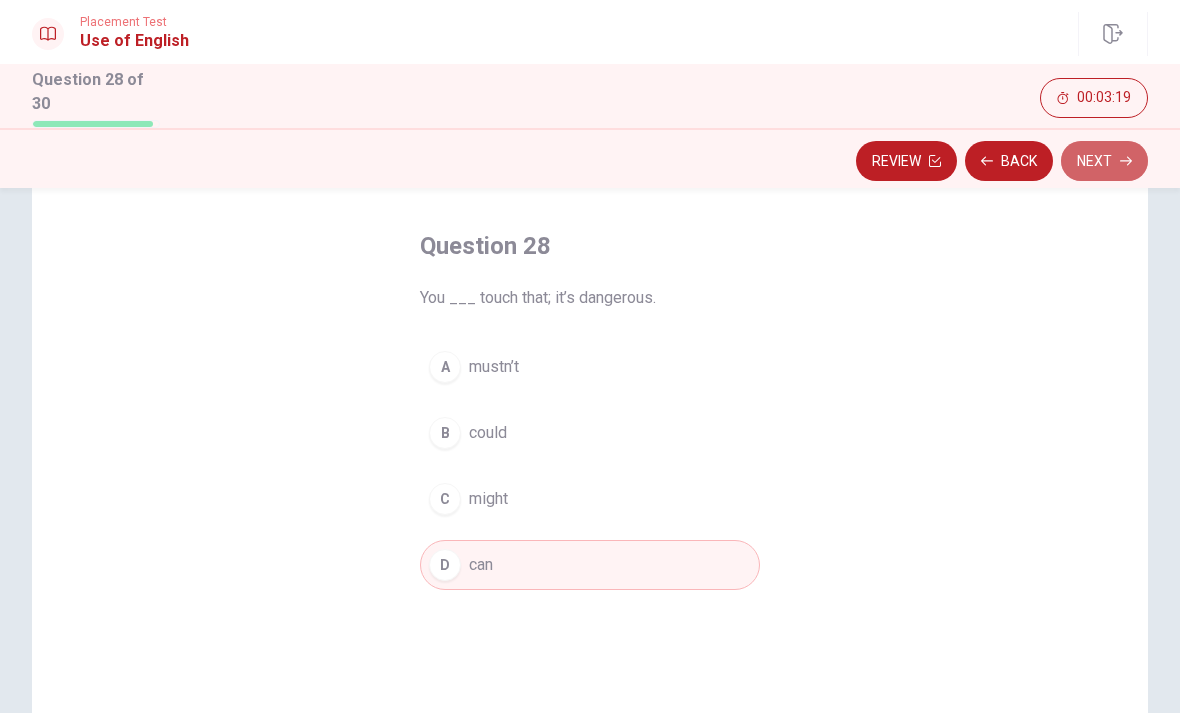 click 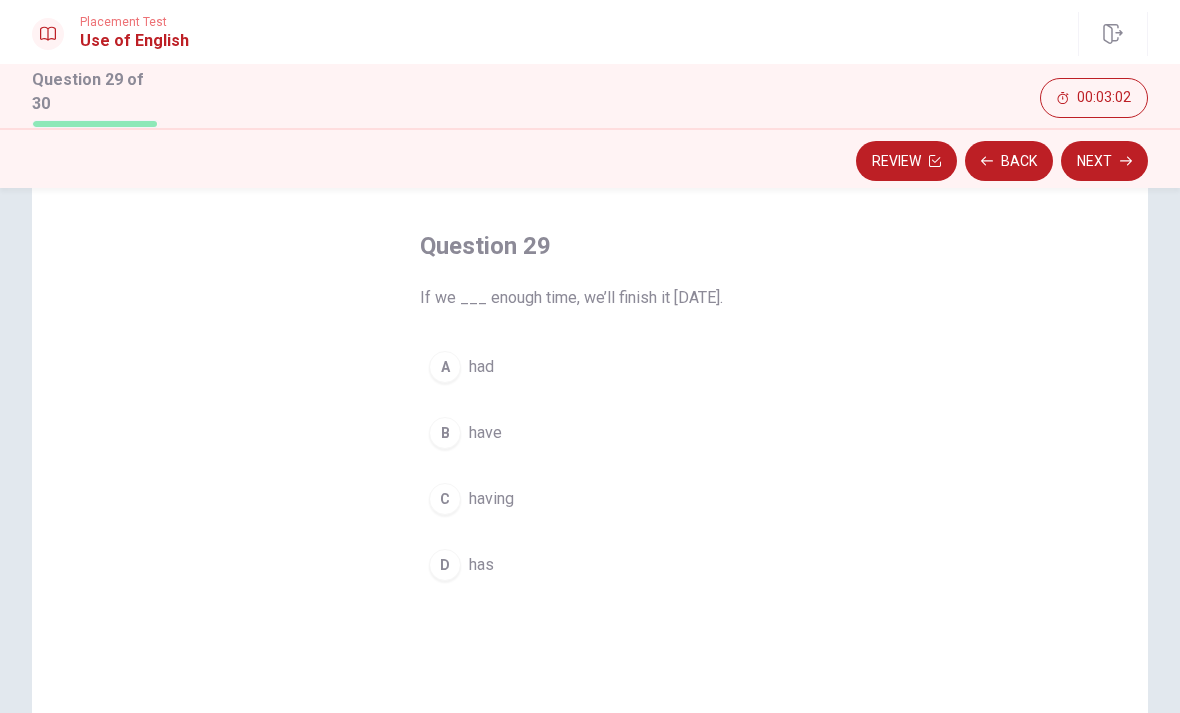 click on "Question 29 If we ___ enough time, we’ll finish it [DATE]. A had B have C having D has" at bounding box center (590, 410) 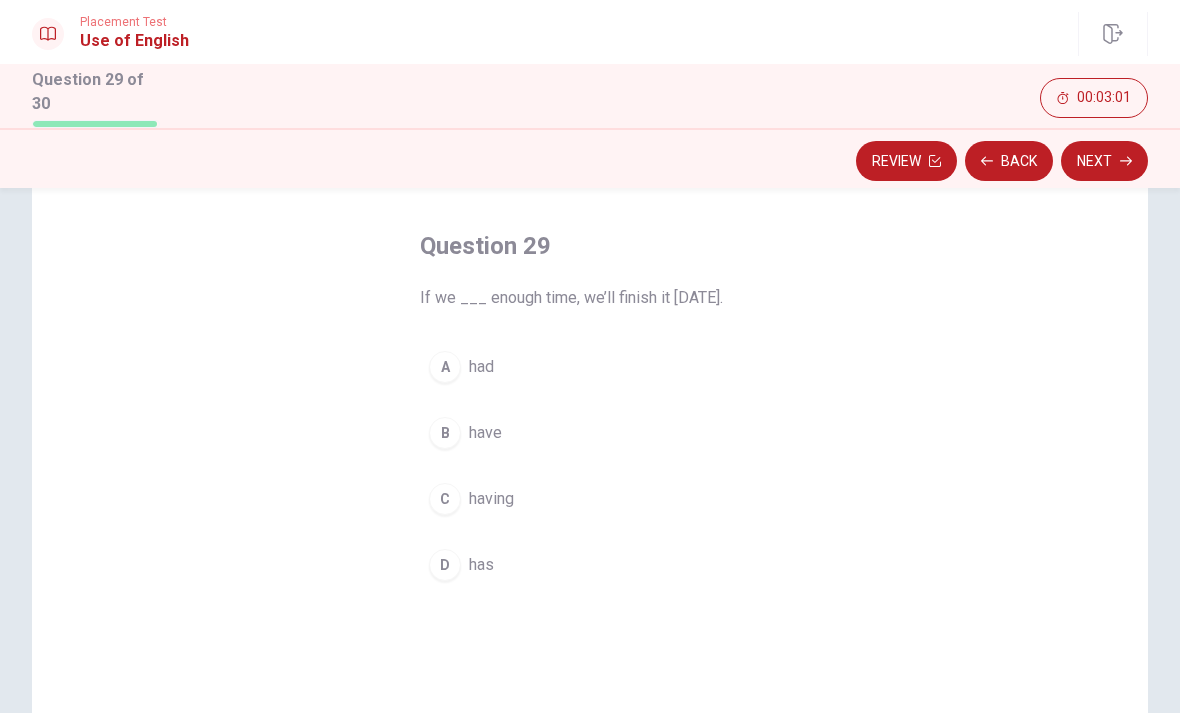 click on "C having" at bounding box center (590, 499) 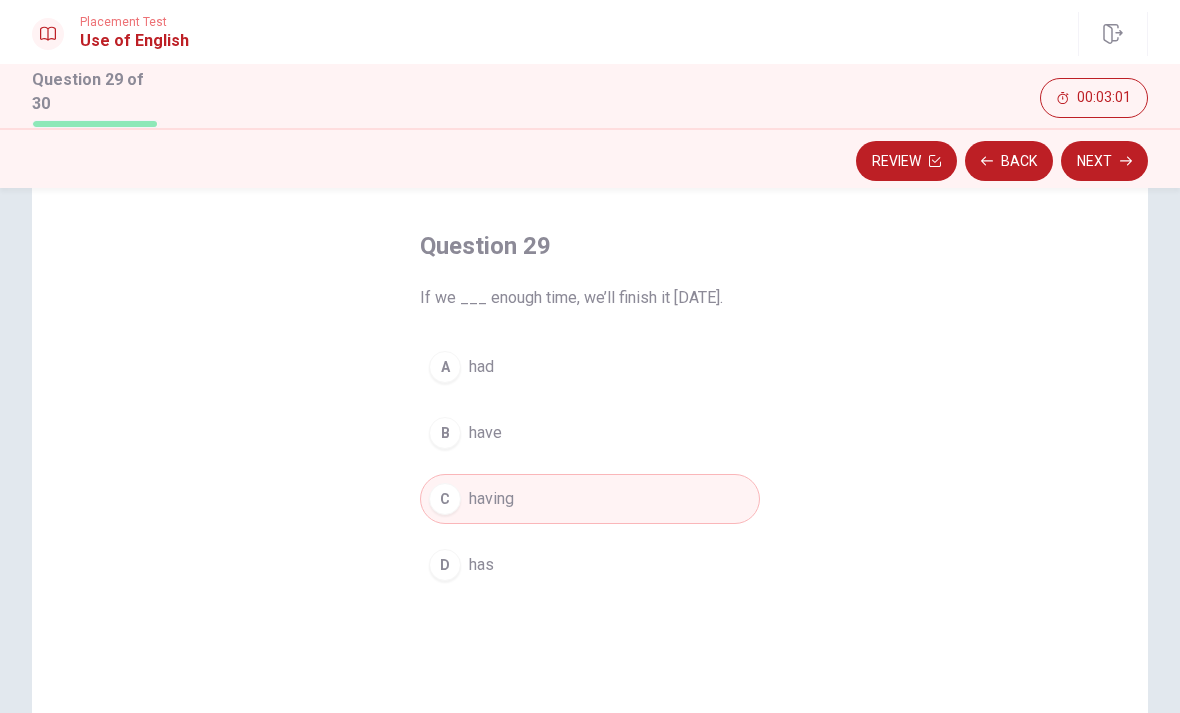 click 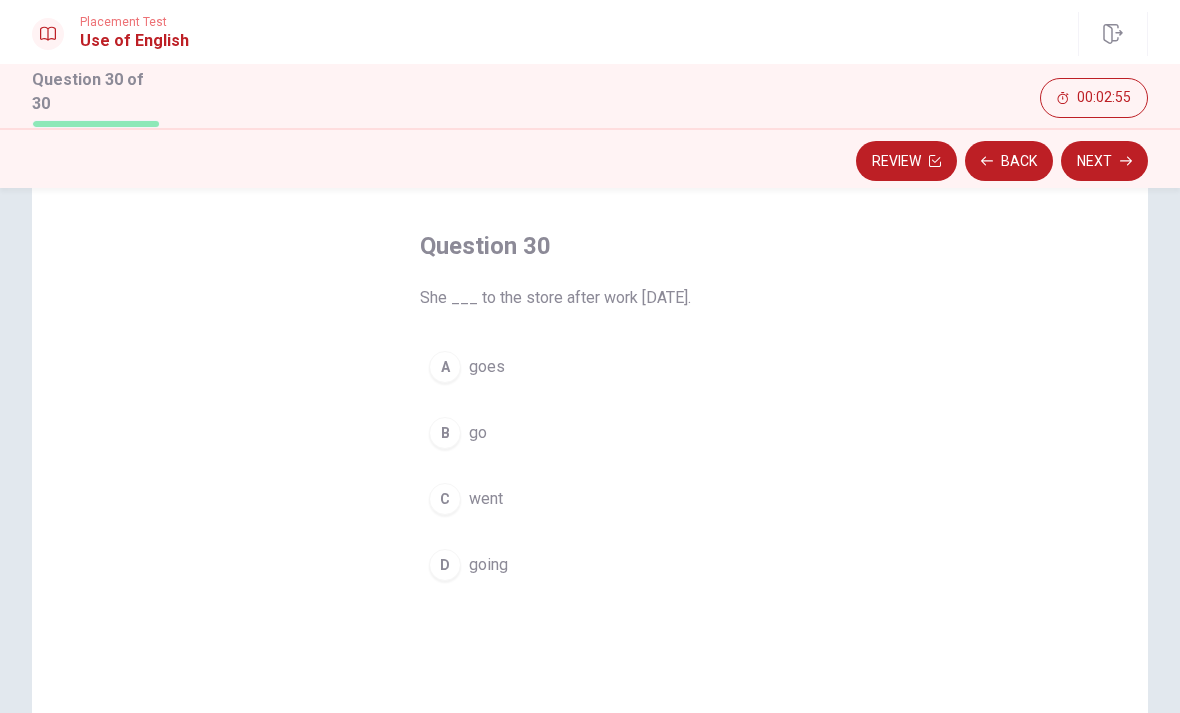 click on "A" at bounding box center (445, 367) 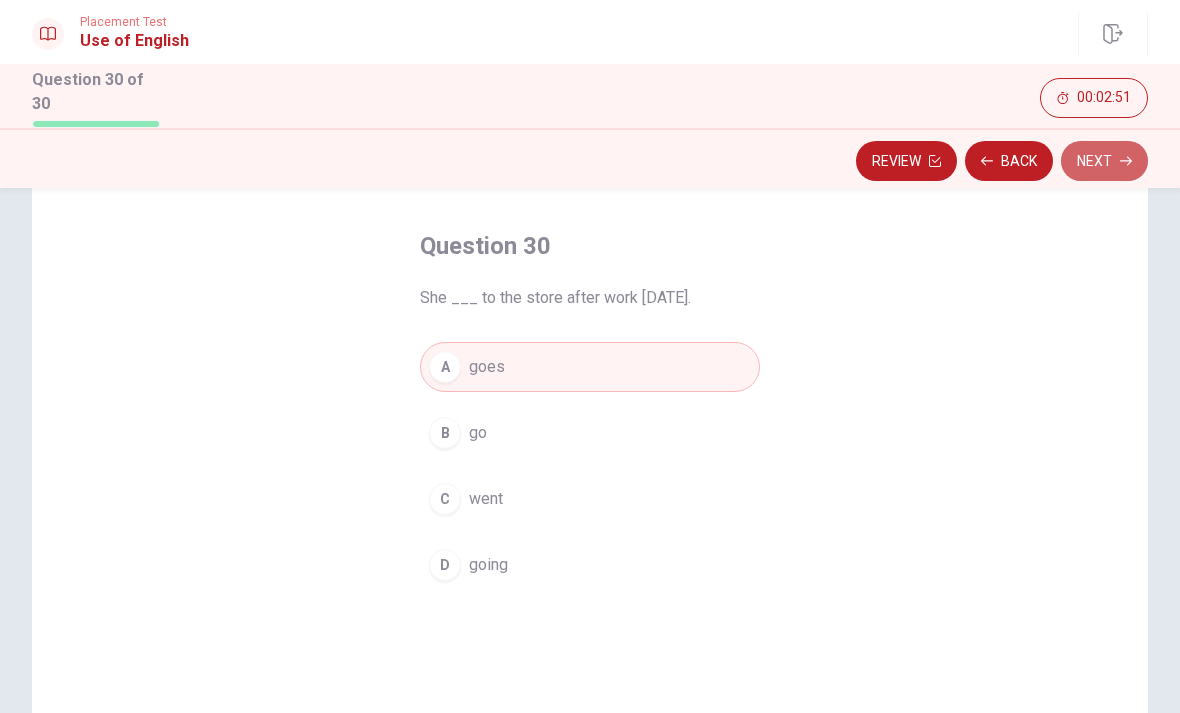 click on "Next" at bounding box center [1104, 161] 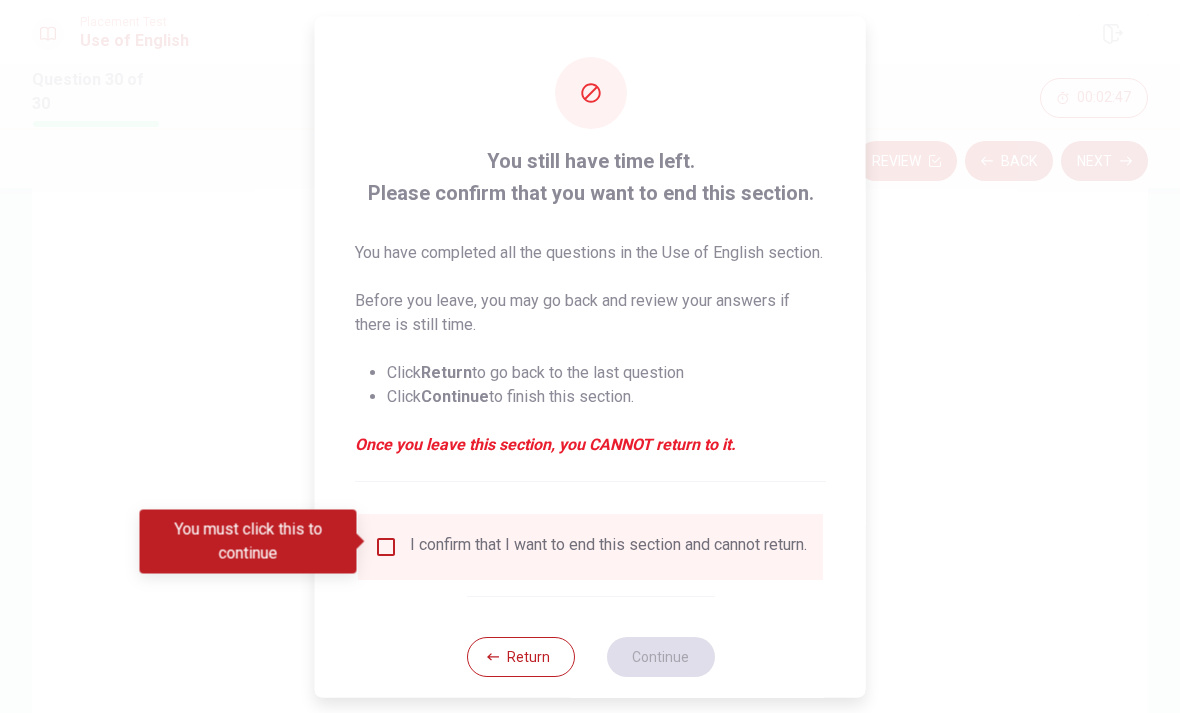 click on "I confirm that I want to end this section and cannot return." at bounding box center [608, 546] 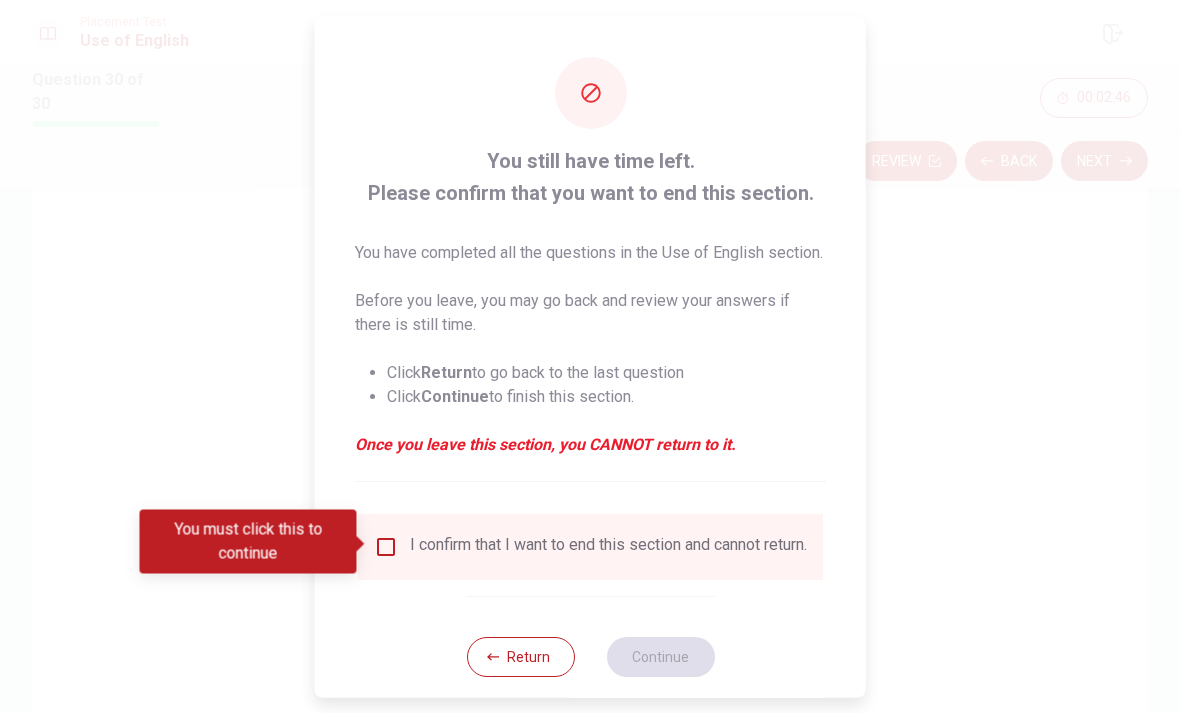 click on "I confirm that I want to end this section and cannot return." at bounding box center [590, 546] 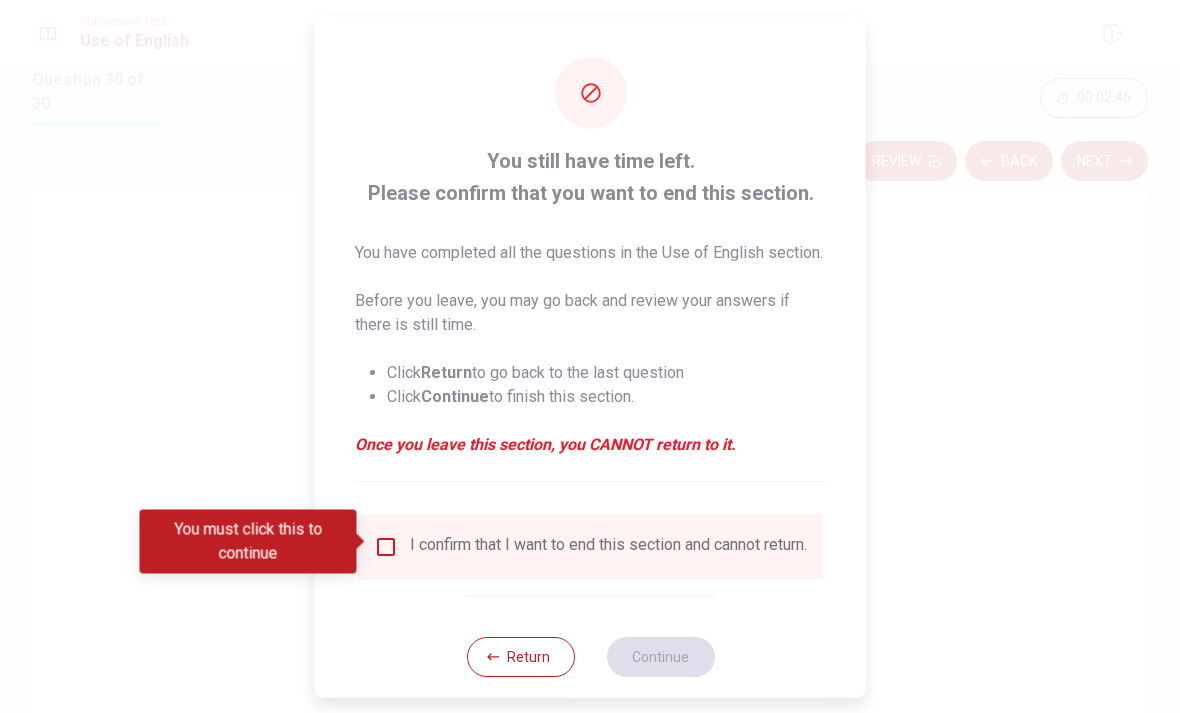 click on "I confirm that I want to end this section and cannot return." at bounding box center [590, 546] 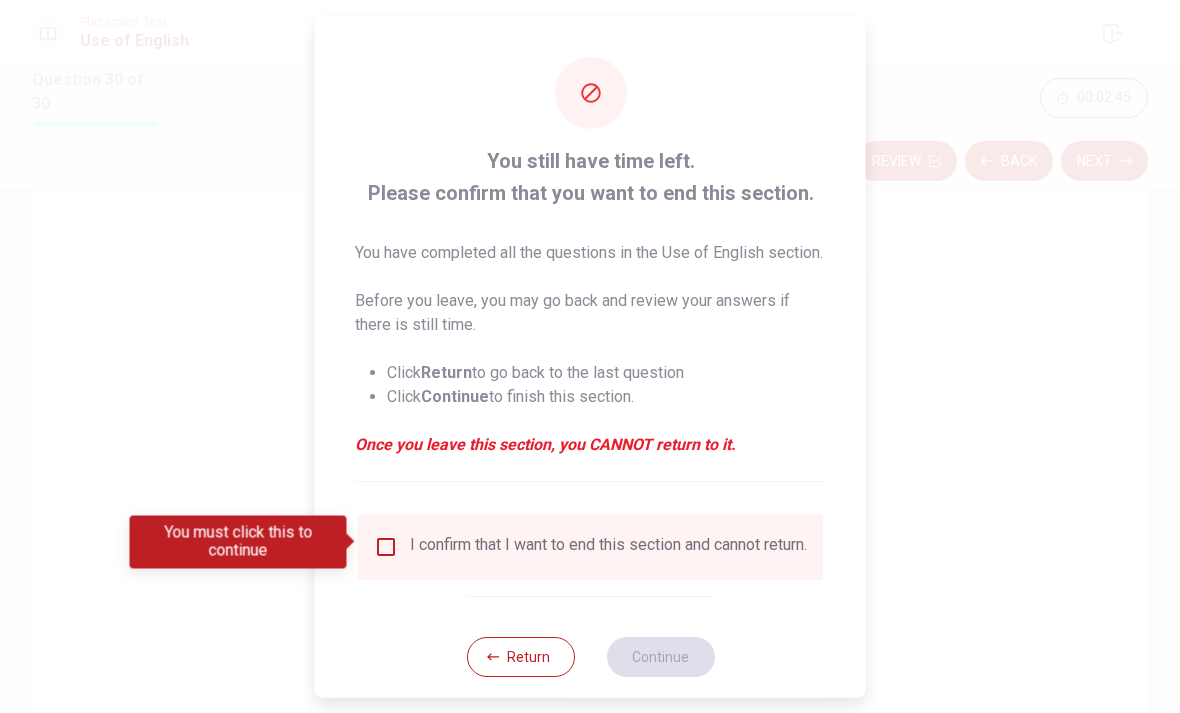 click at bounding box center [386, 546] 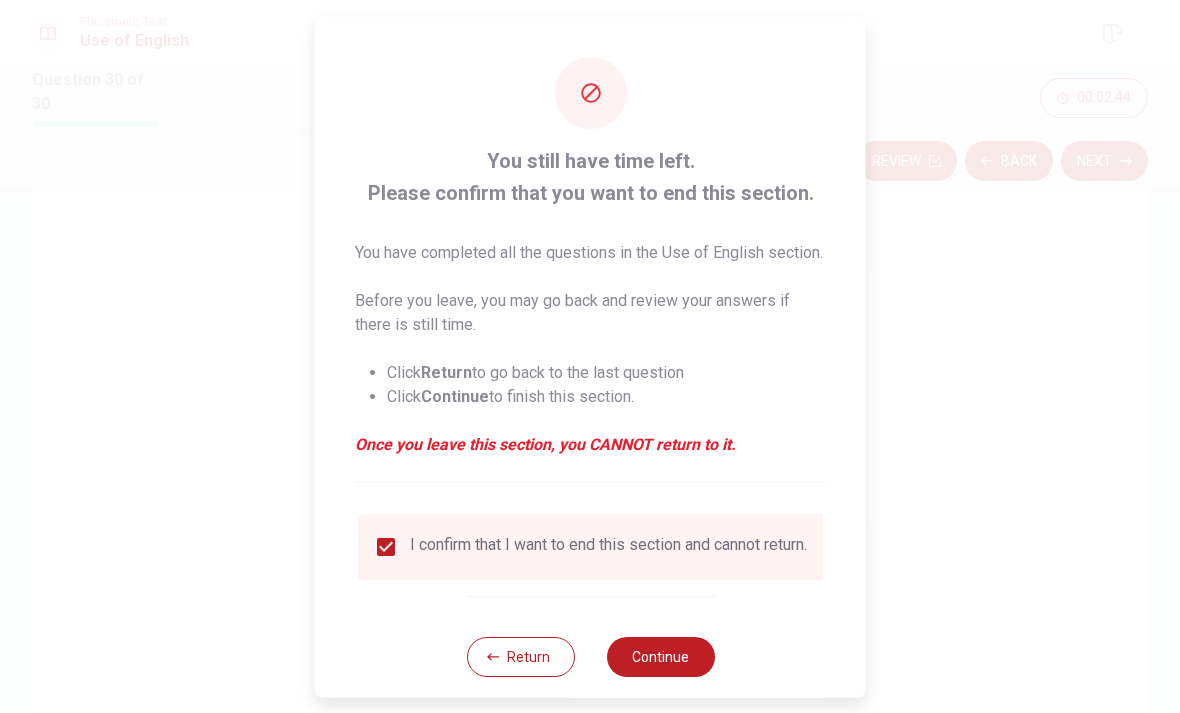 click on "Continue" at bounding box center (660, 656) 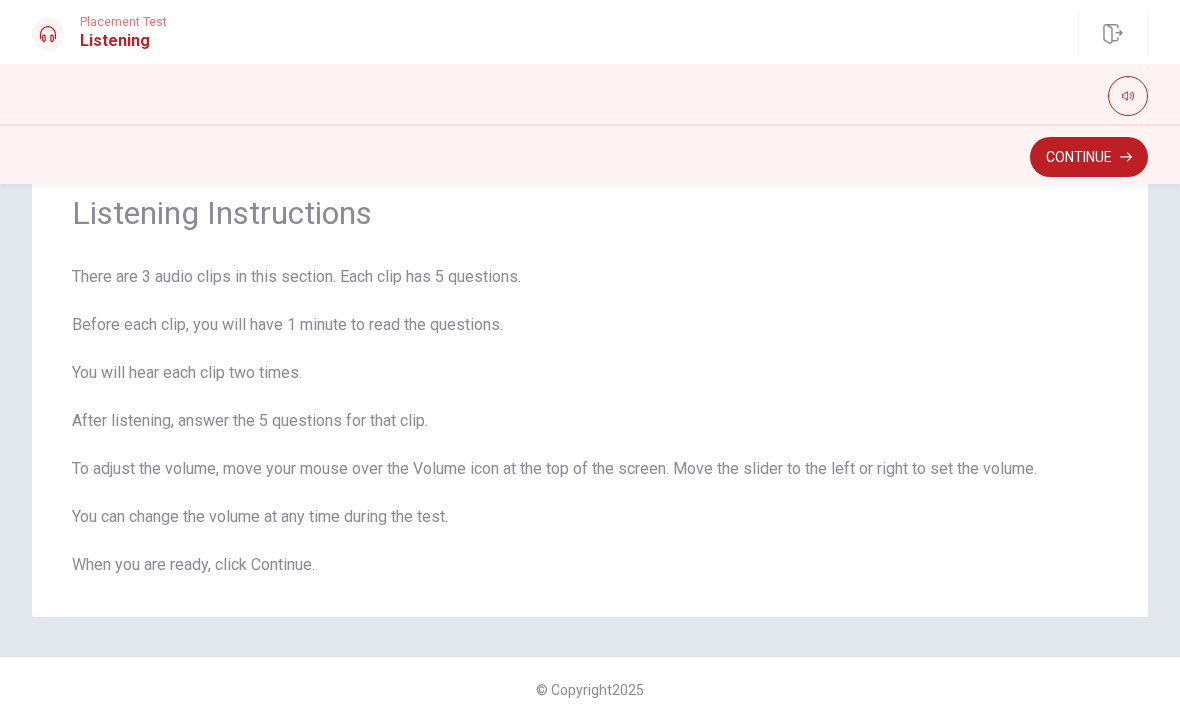 scroll, scrollTop: 35, scrollLeft: 0, axis: vertical 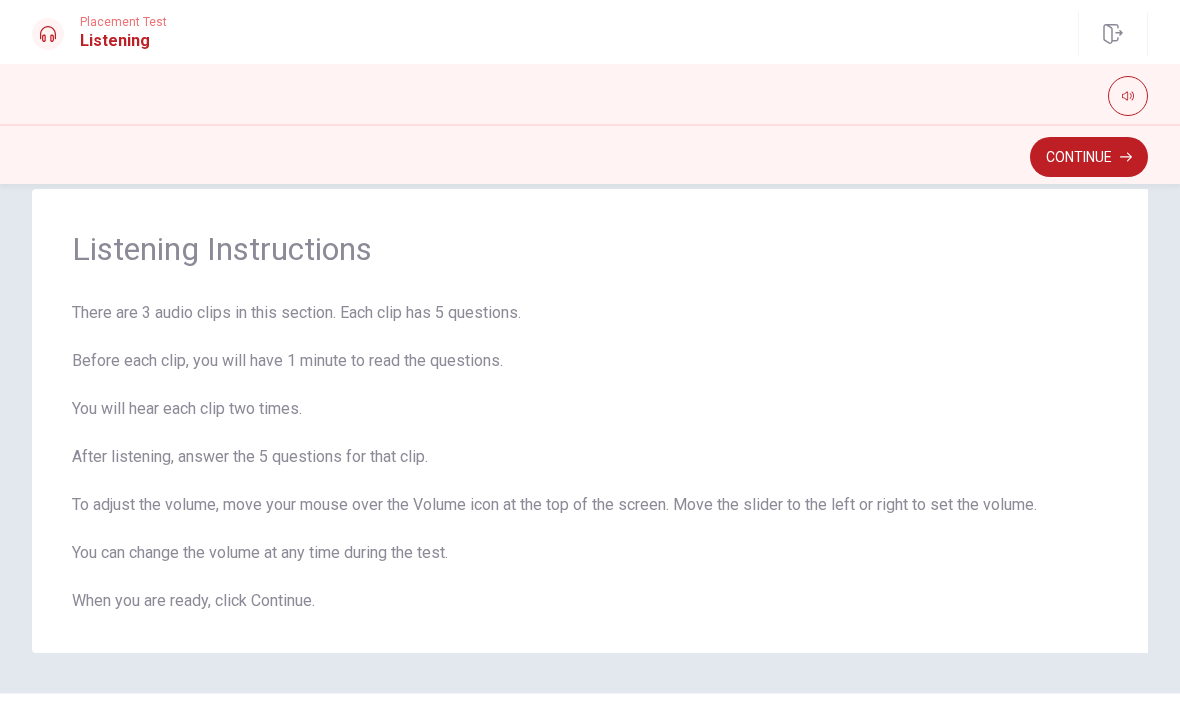 click on "Continue" at bounding box center [1089, 157] 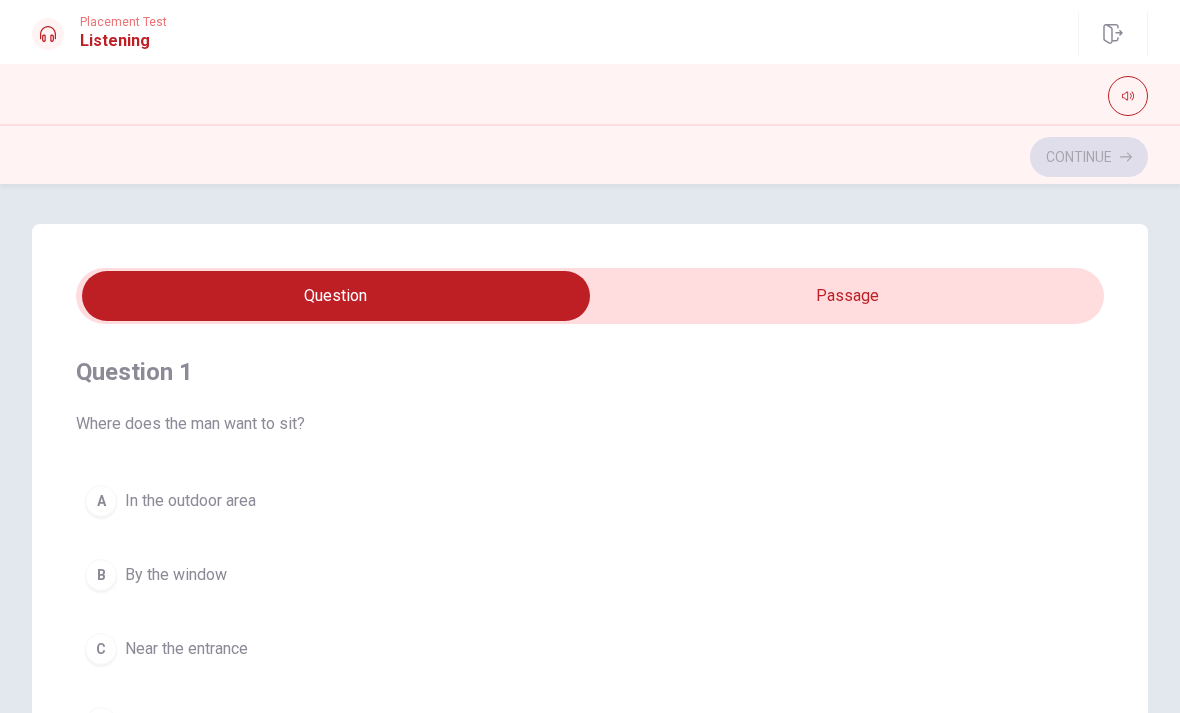 scroll, scrollTop: 0, scrollLeft: 0, axis: both 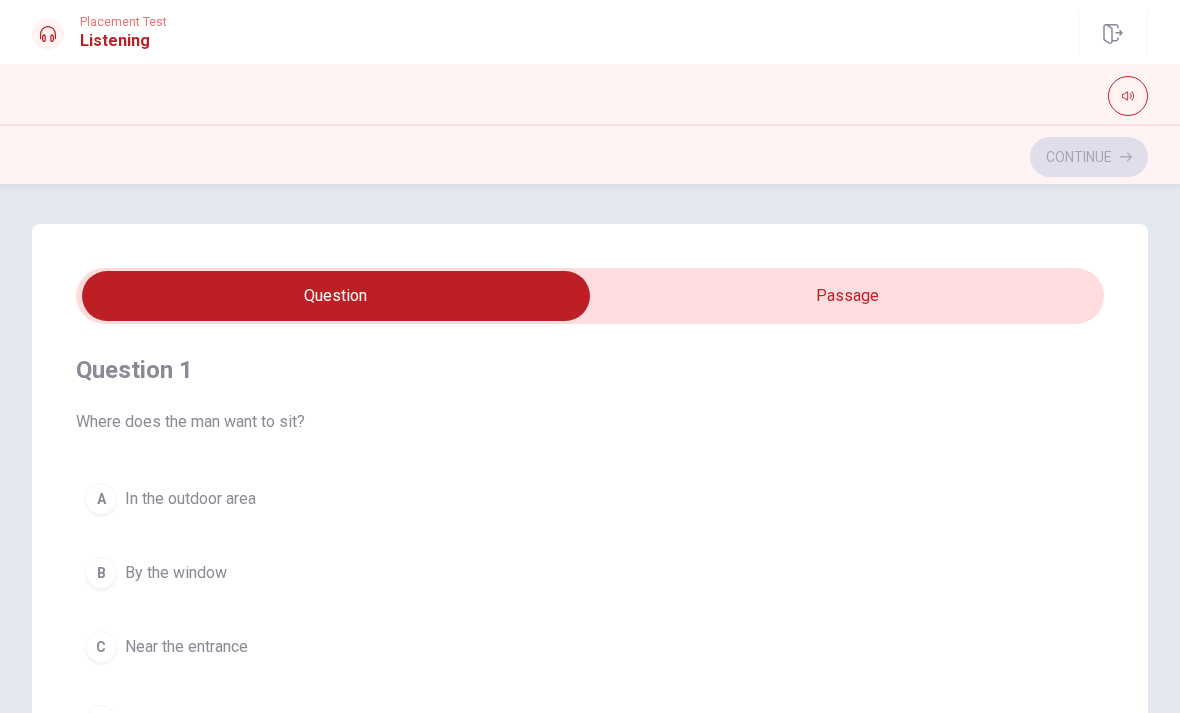 type on "8" 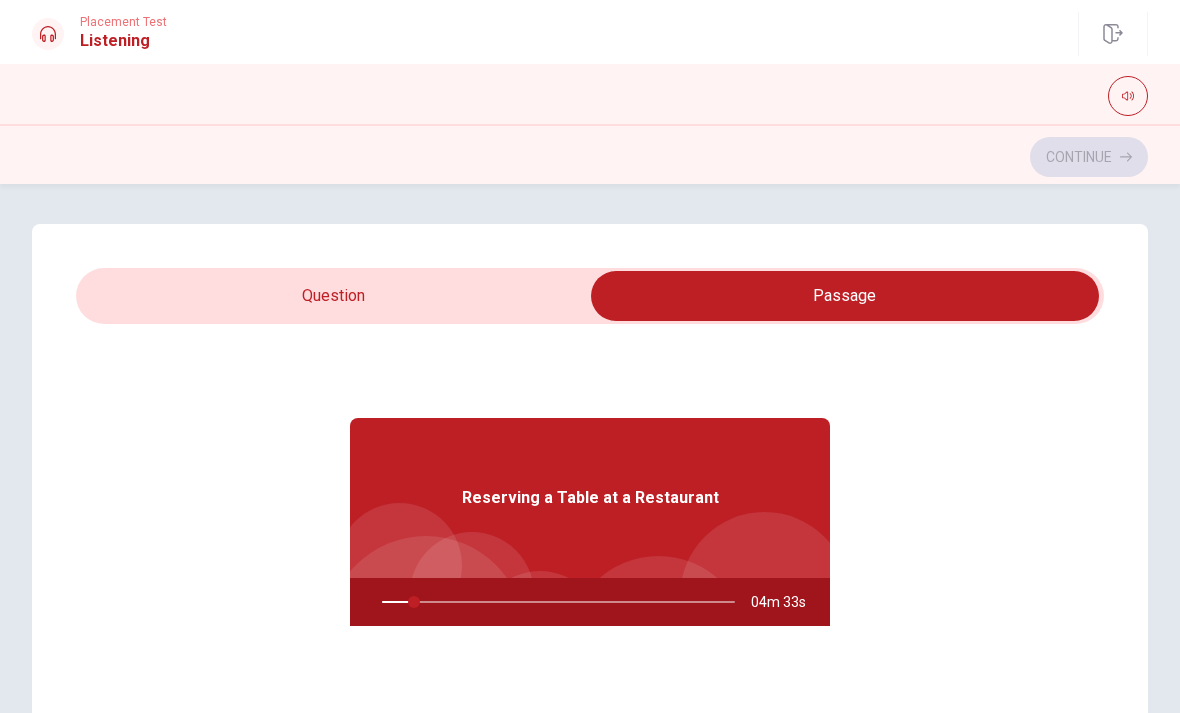 scroll, scrollTop: 0, scrollLeft: 0, axis: both 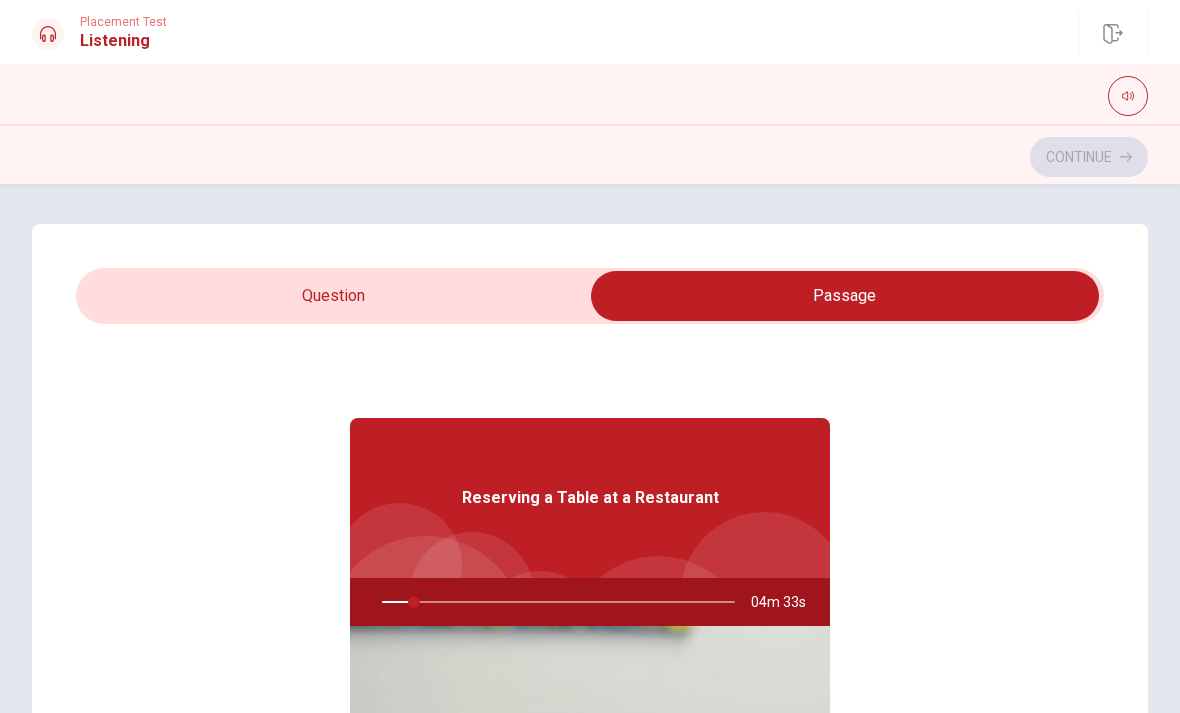click on "Reserving a Table at a Restaurant" at bounding box center (590, 498) 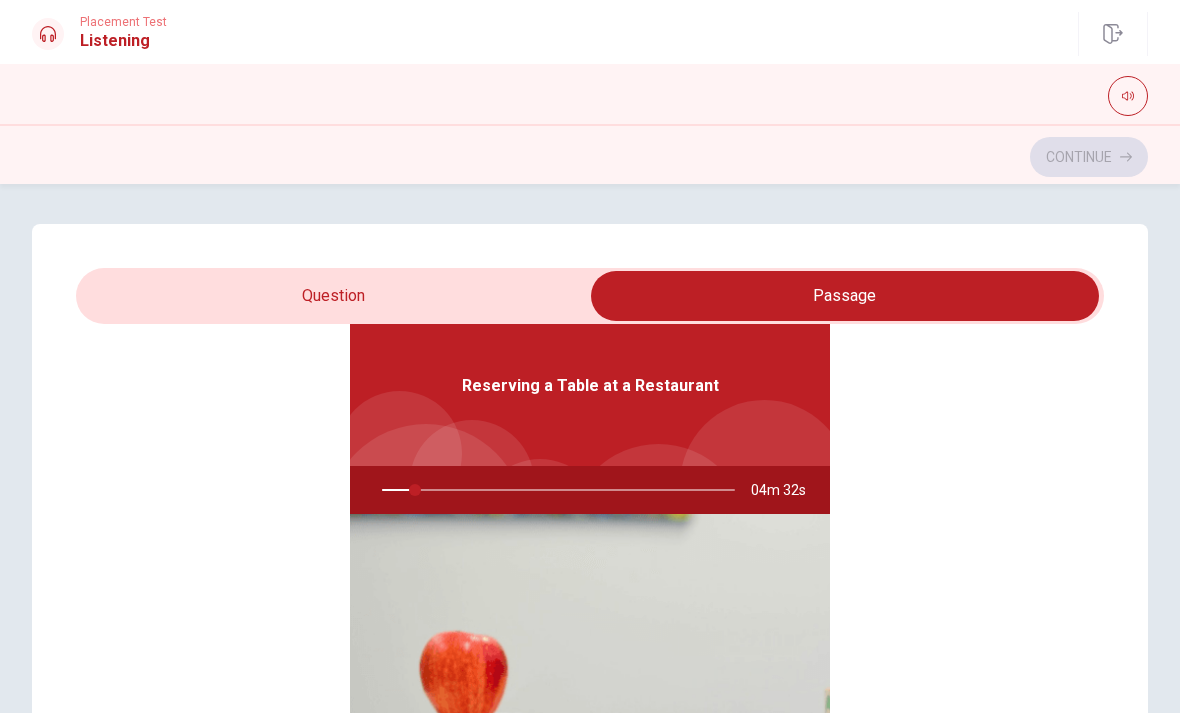type on "10" 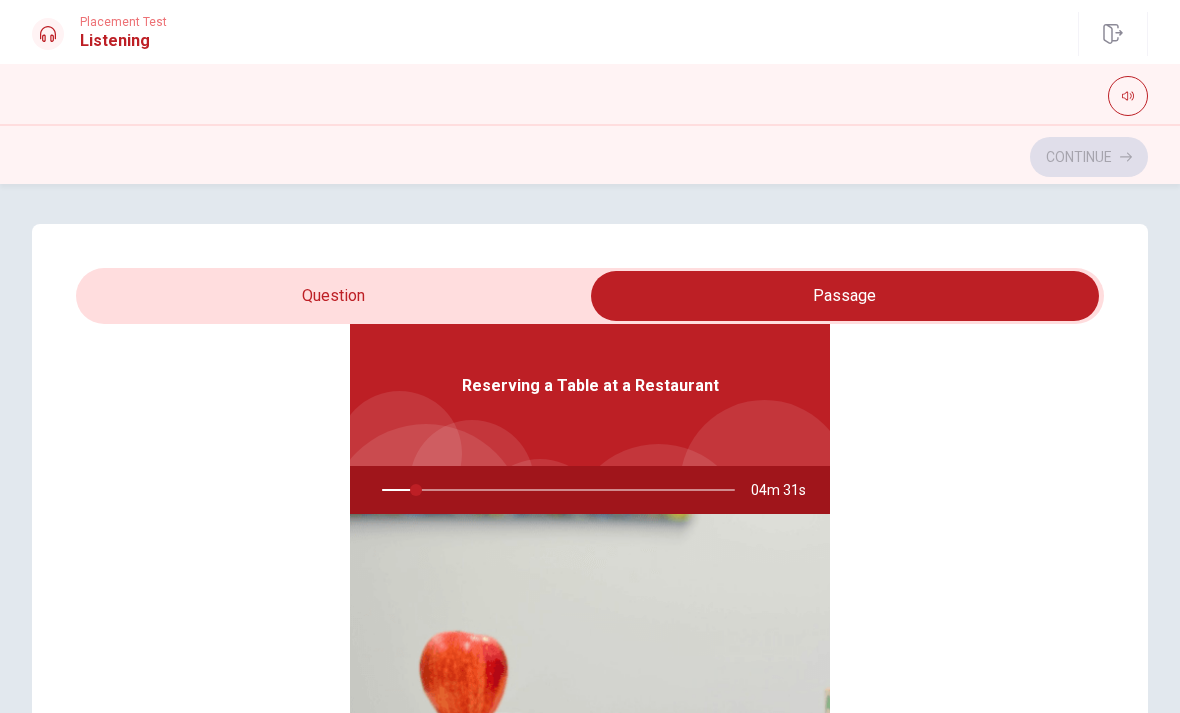 click at bounding box center (845, 296) 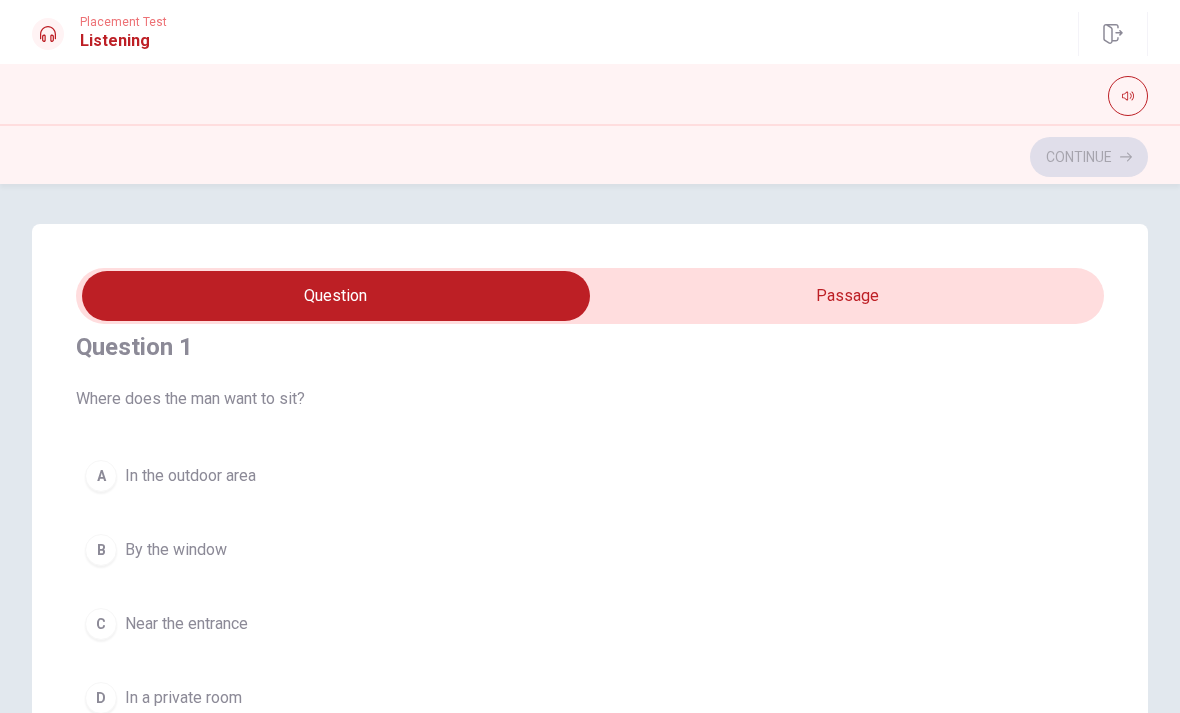 scroll, scrollTop: 35, scrollLeft: 0, axis: vertical 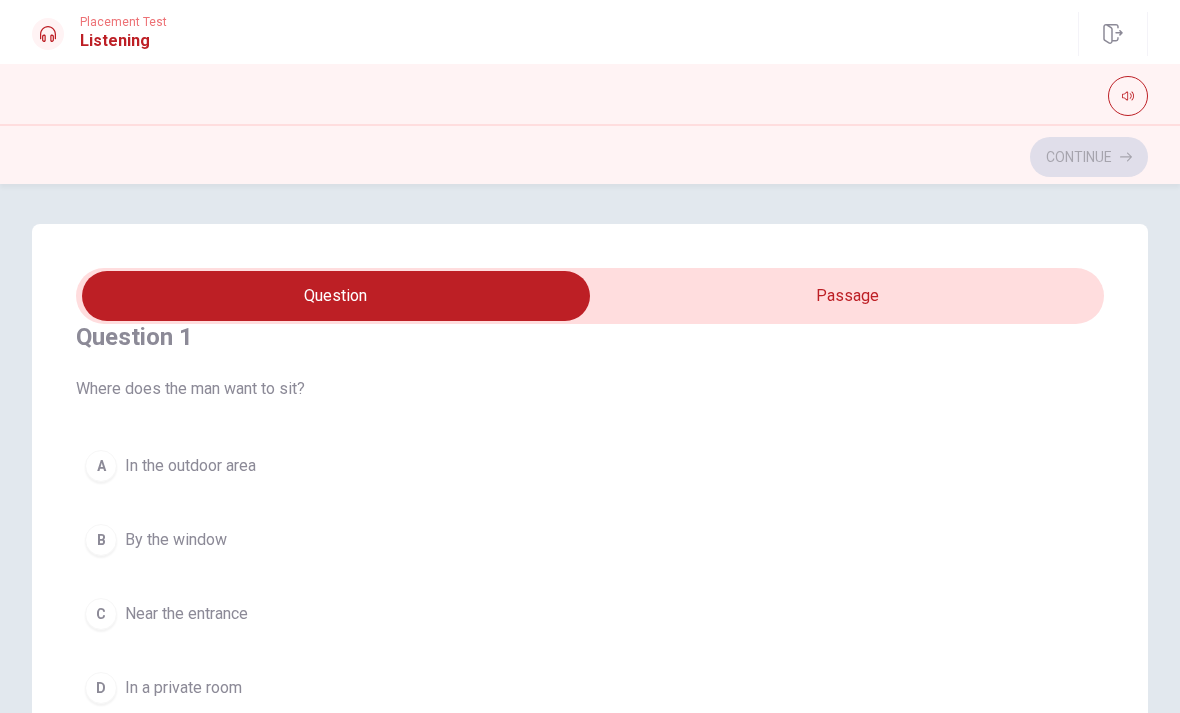 type on "14" 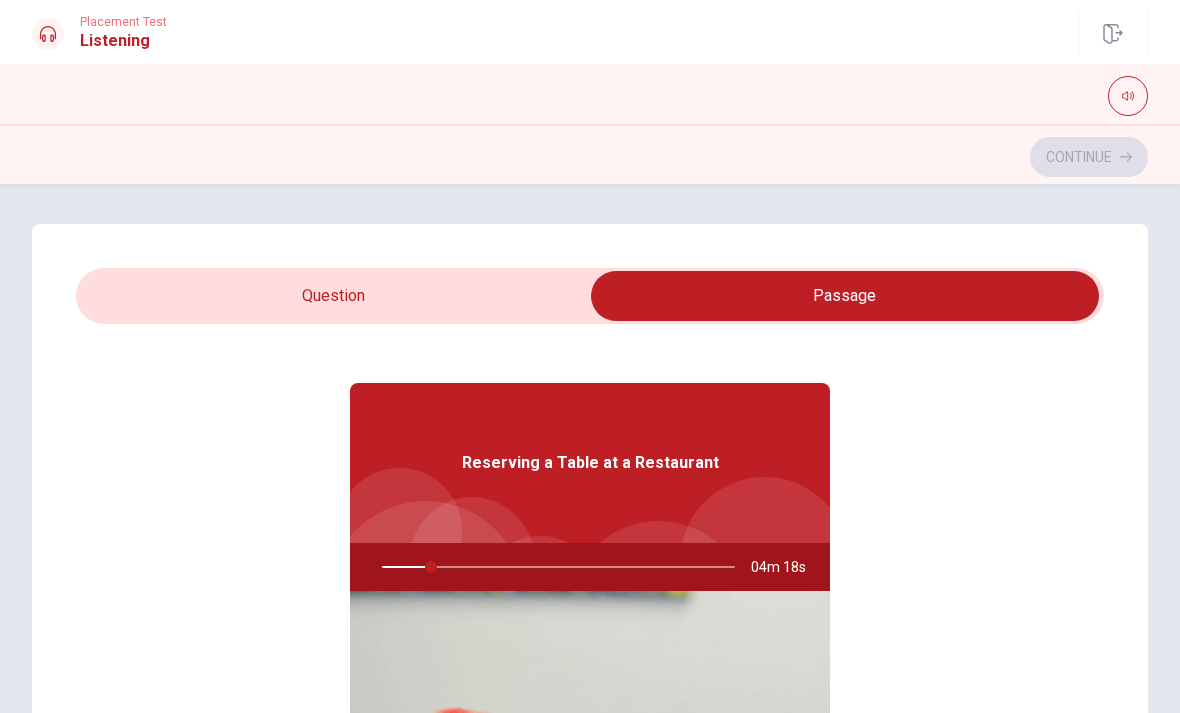 click on "Reserving a Table at a Restaurant" at bounding box center (590, 463) 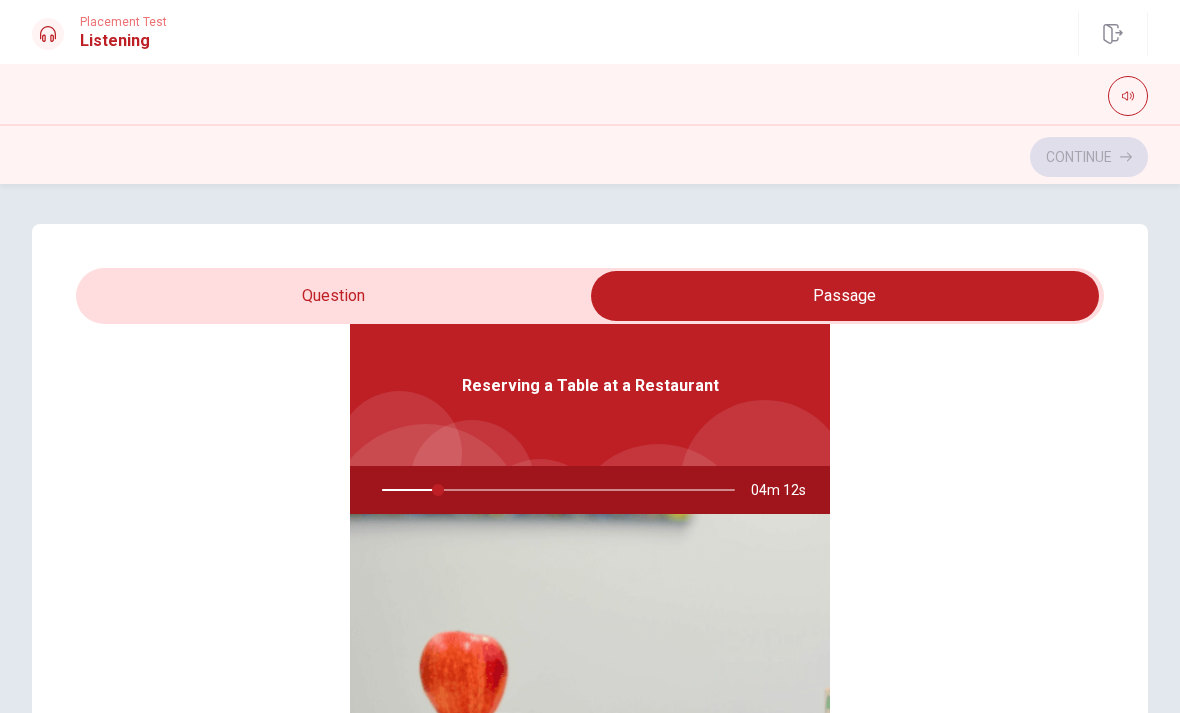 scroll, scrollTop: 112, scrollLeft: 0, axis: vertical 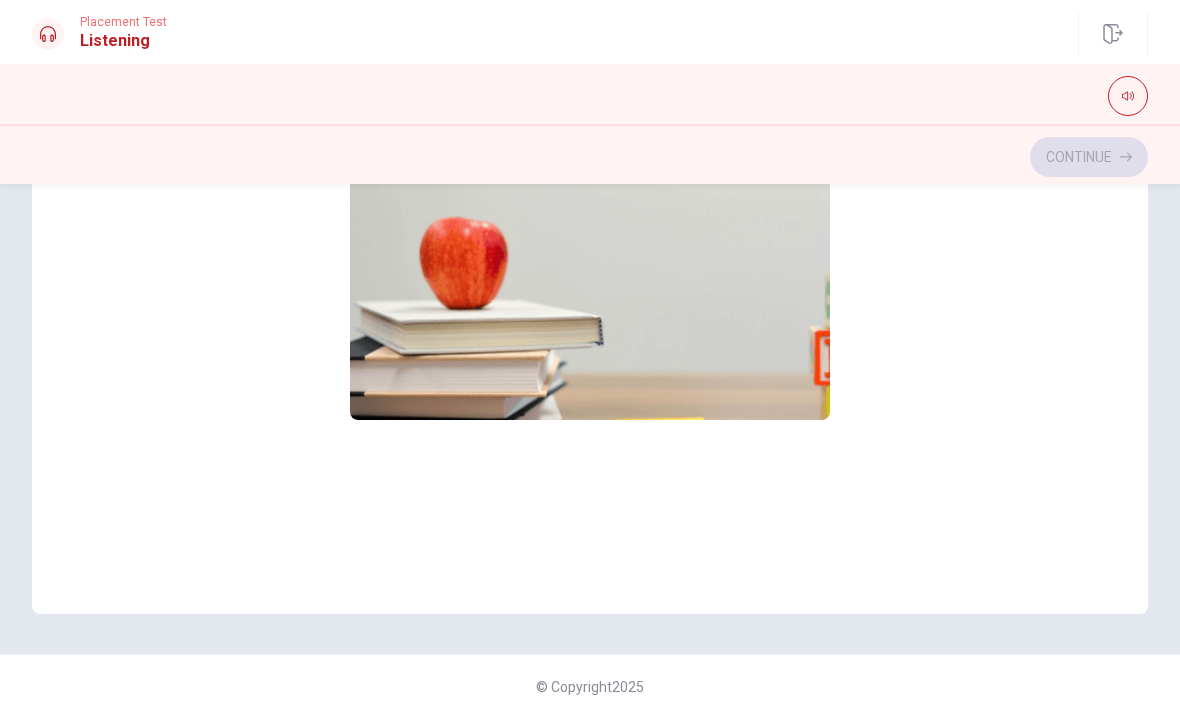 click on "Reserving a Table at a Restaurant 04m 08s" at bounding box center [590, 184] 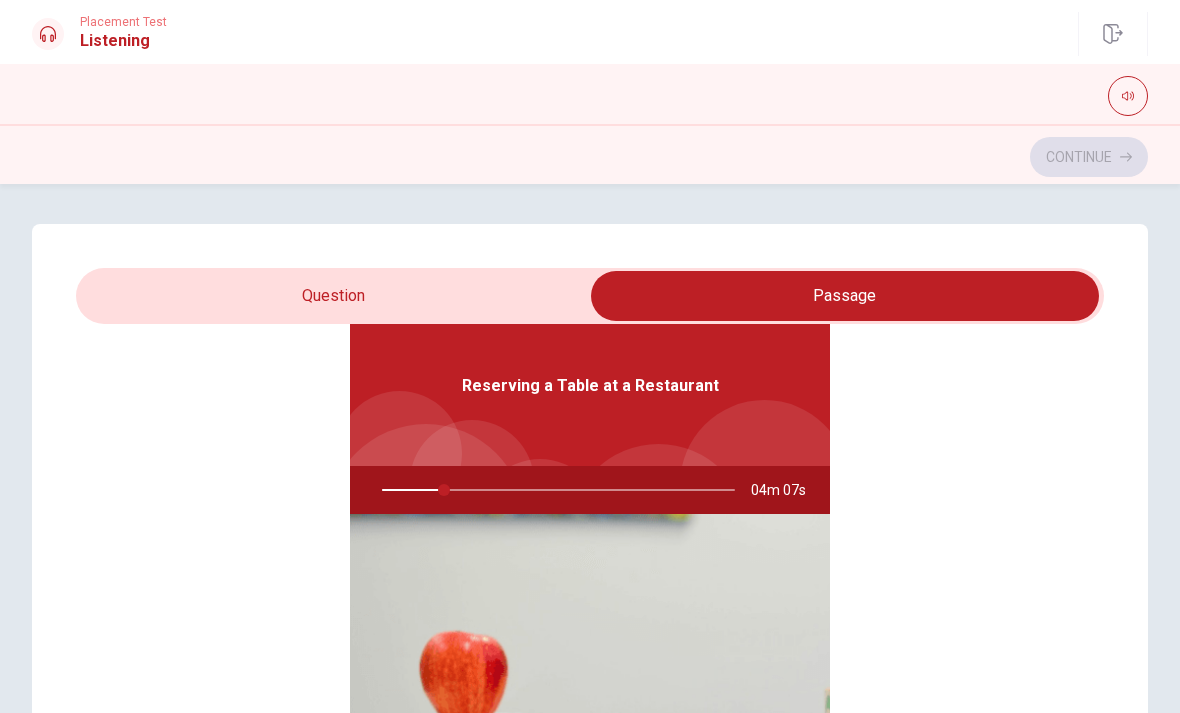 scroll, scrollTop: 0, scrollLeft: 0, axis: both 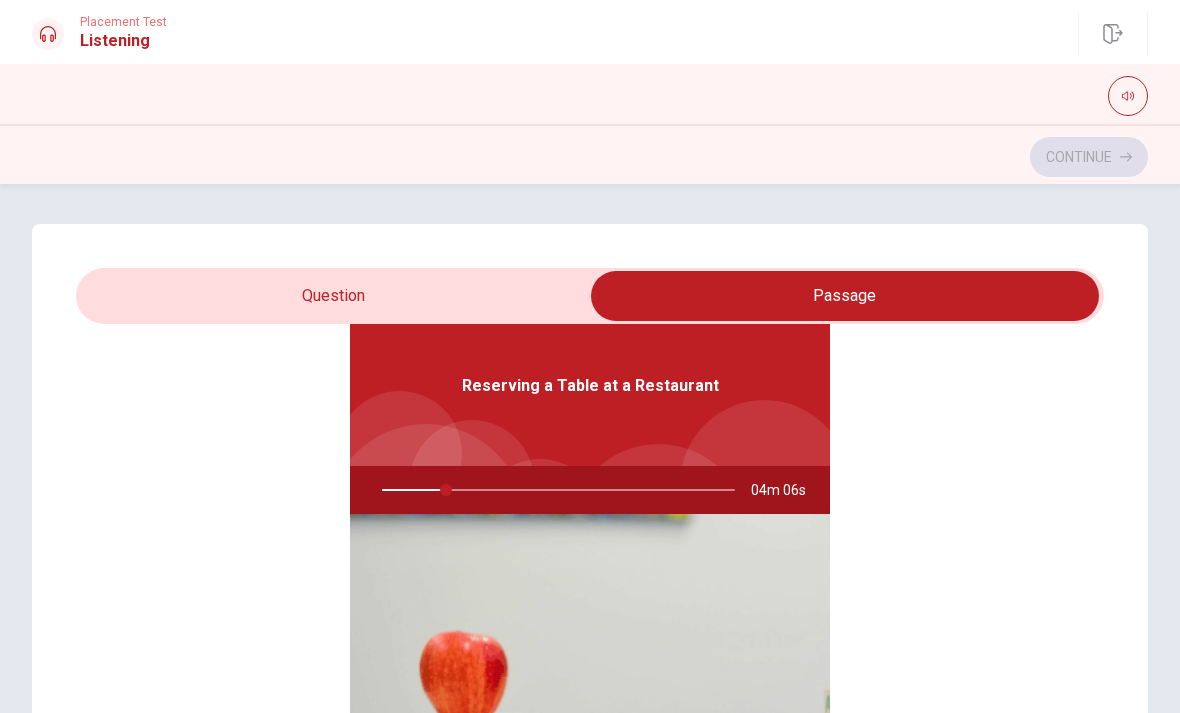 type on "18" 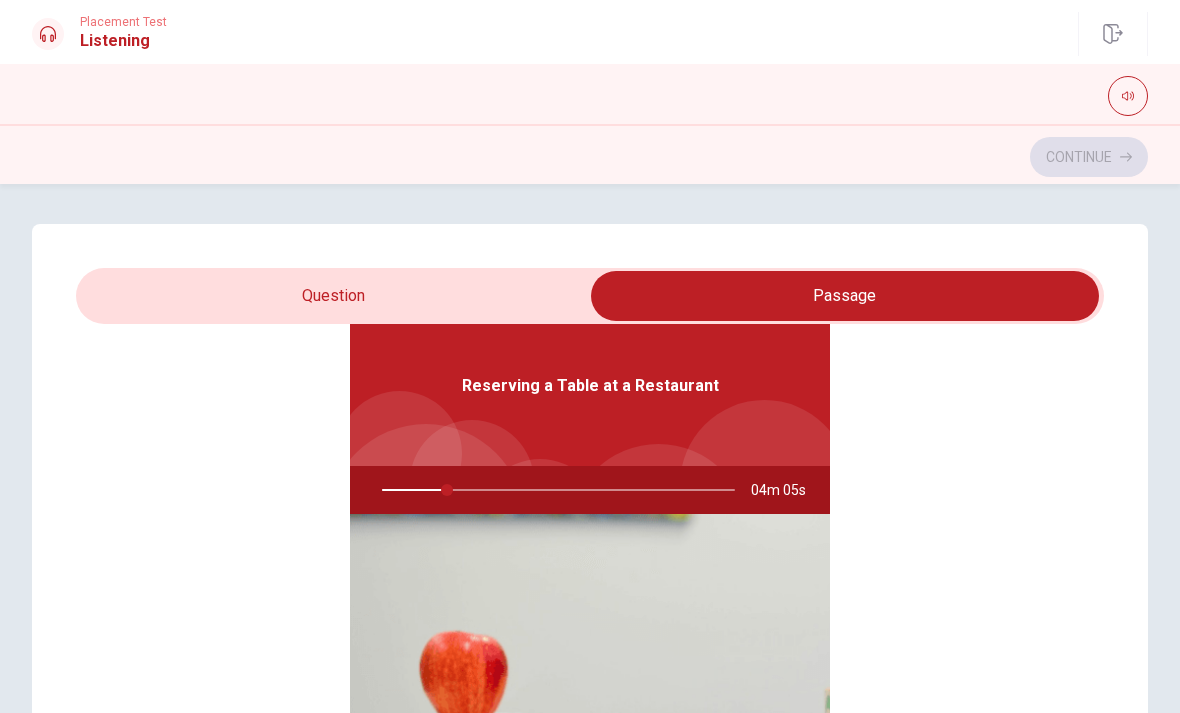 click at bounding box center (845, 296) 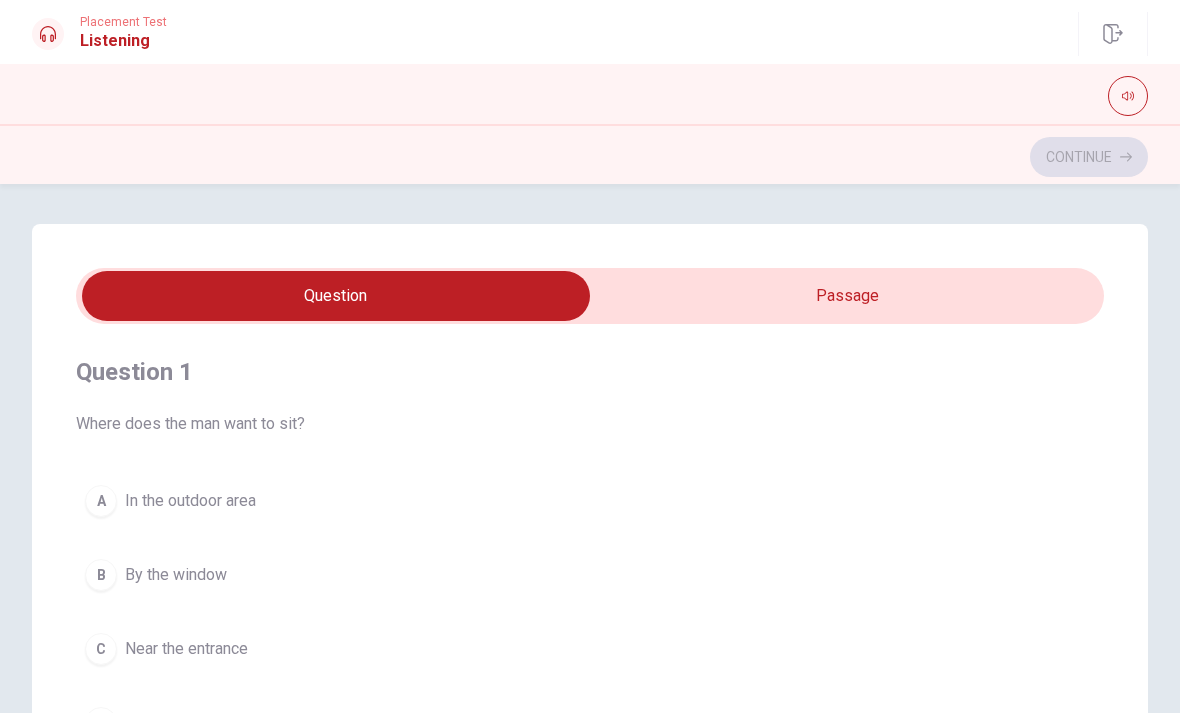 scroll, scrollTop: 0, scrollLeft: 0, axis: both 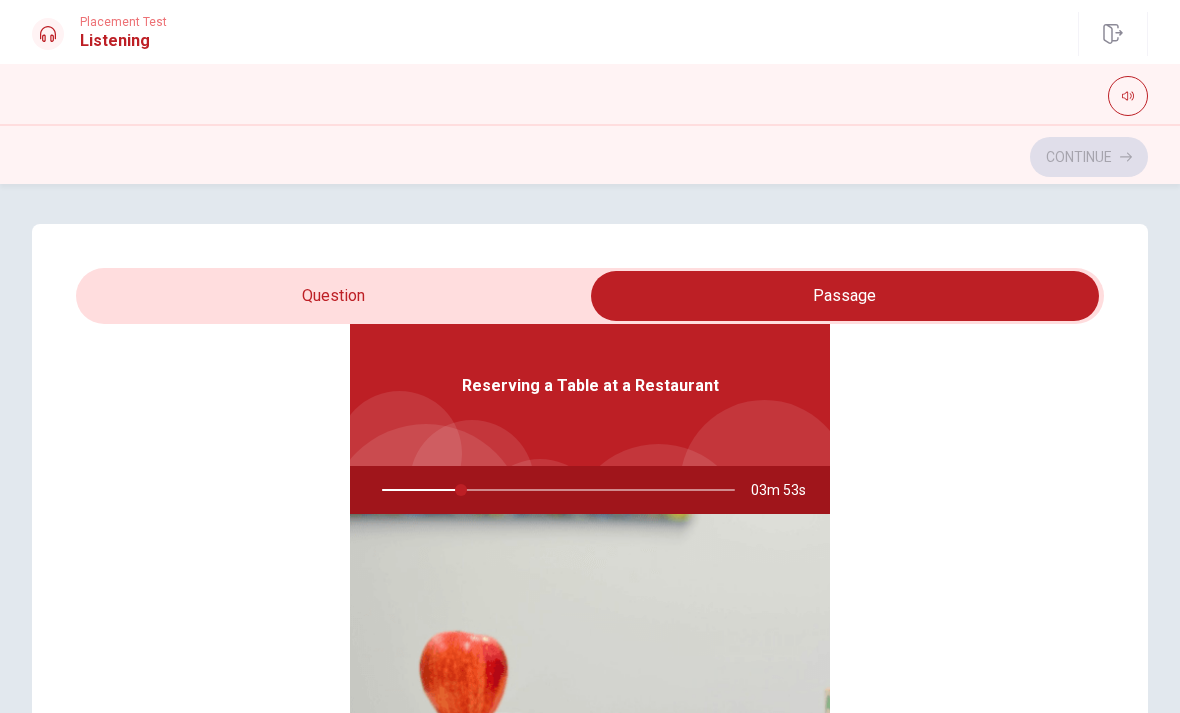 type on "23" 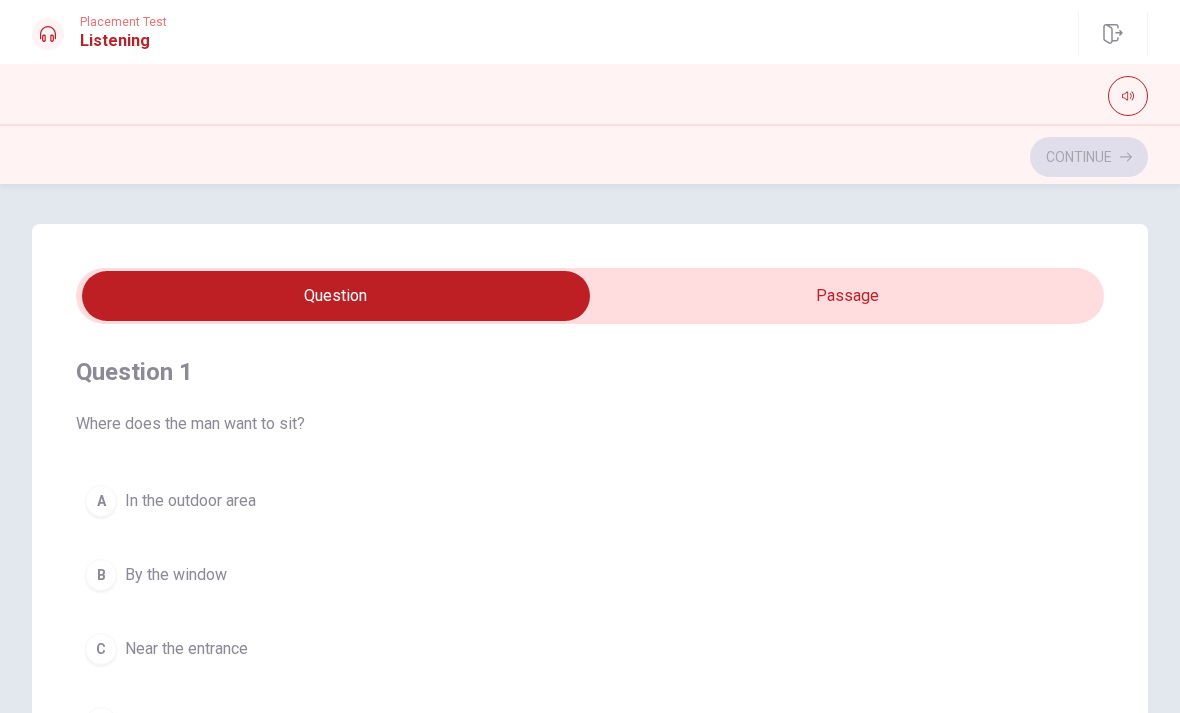 scroll, scrollTop: 0, scrollLeft: 0, axis: both 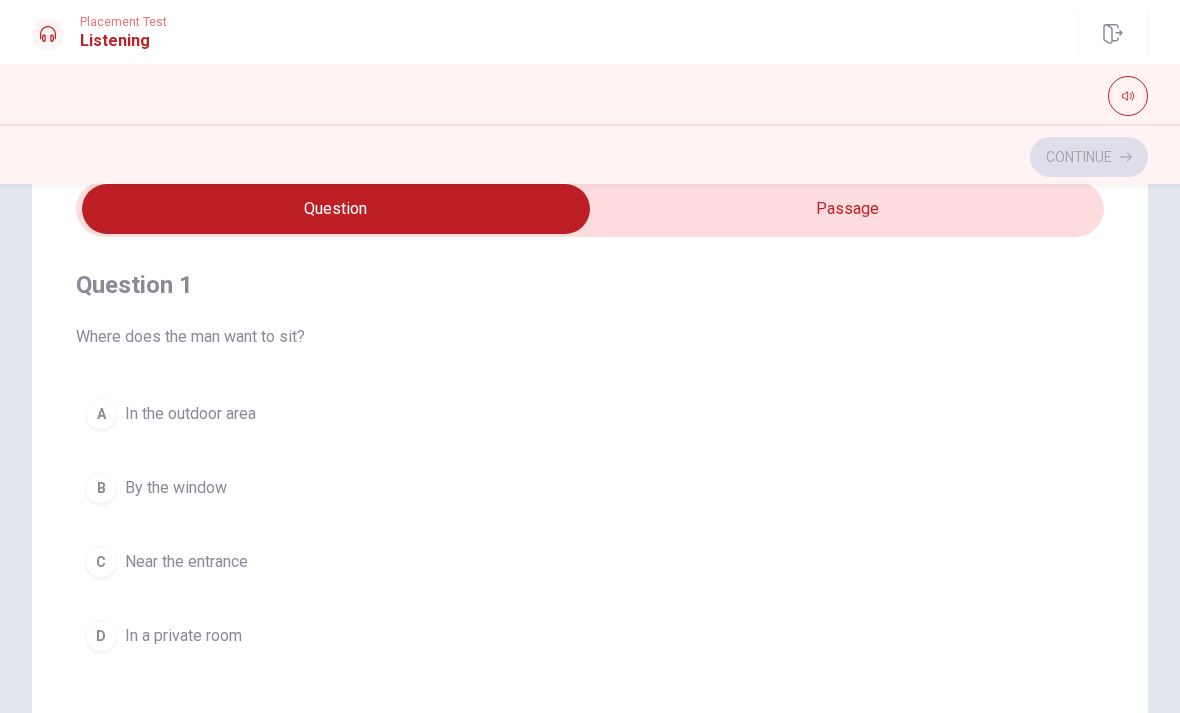 click on "B" at bounding box center [101, 488] 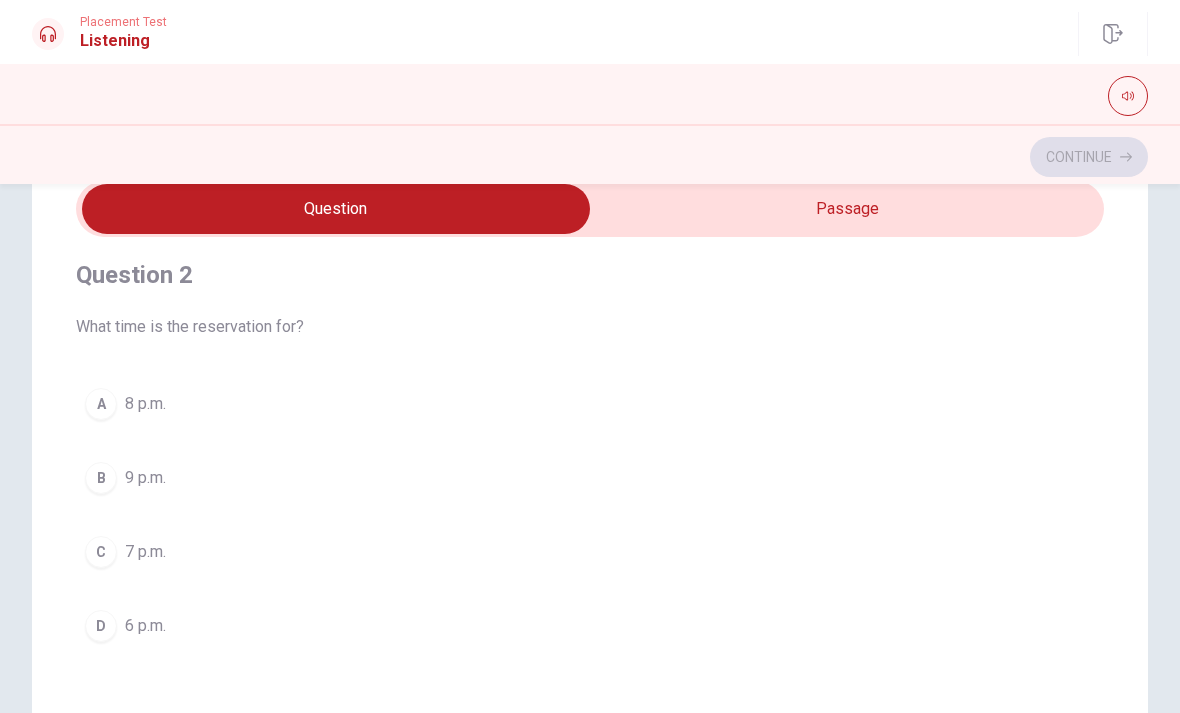 click on "C" at bounding box center (101, 552) 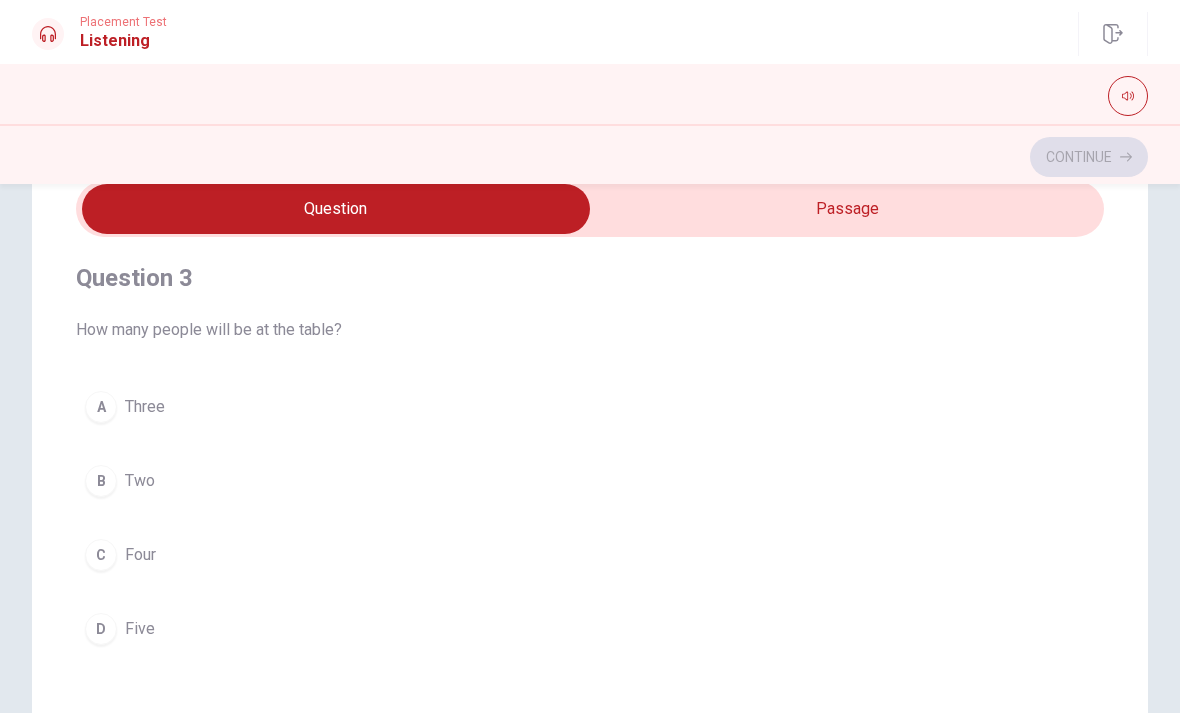 scroll, scrollTop: 921, scrollLeft: 0, axis: vertical 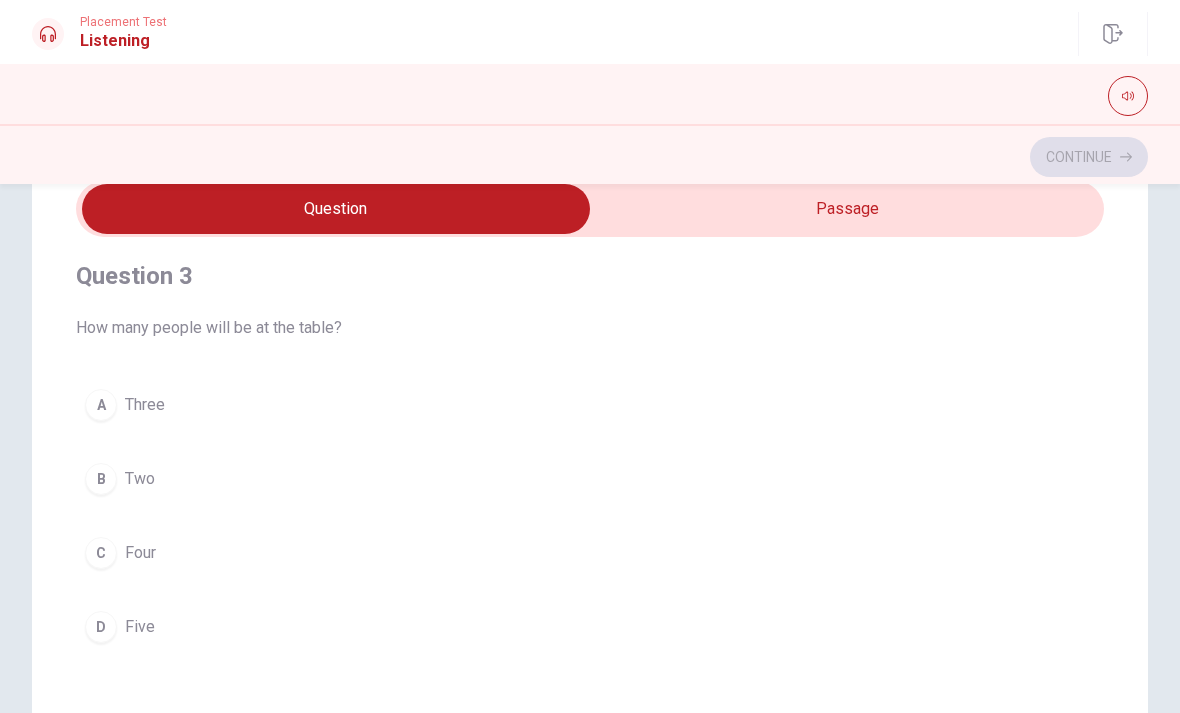 click on "C" at bounding box center (101, 553) 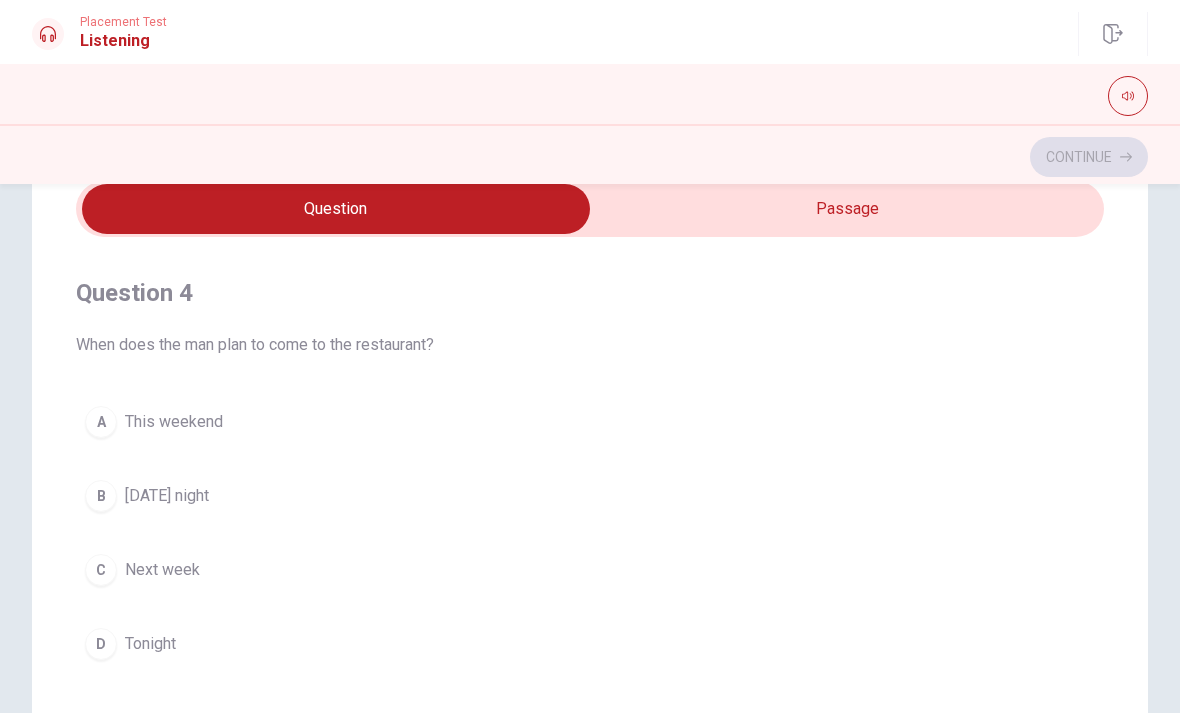 scroll, scrollTop: 1361, scrollLeft: 0, axis: vertical 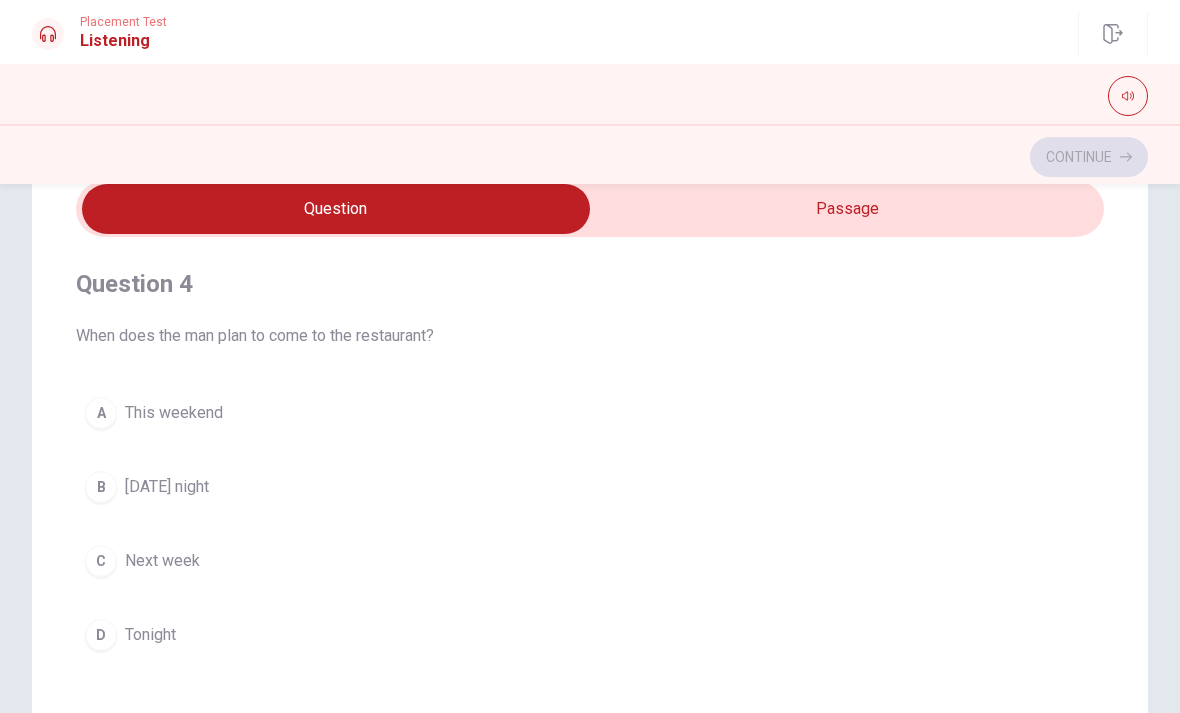 click on "B" at bounding box center (101, 487) 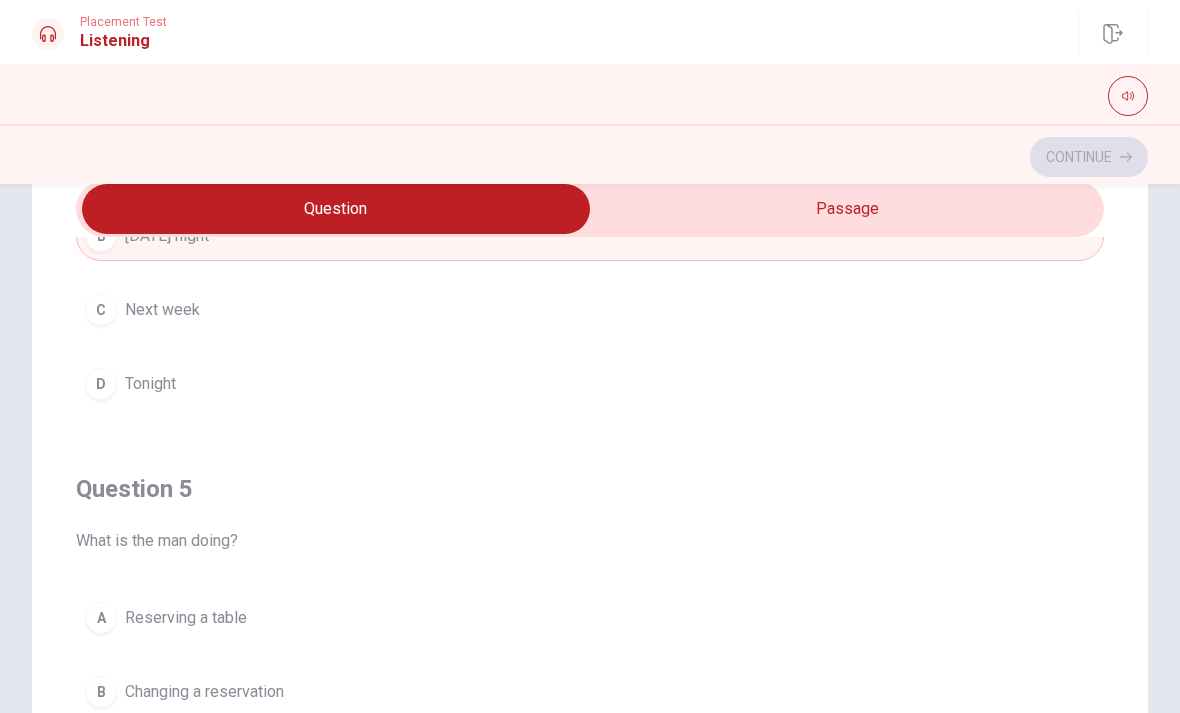 scroll, scrollTop: 1620, scrollLeft: 0, axis: vertical 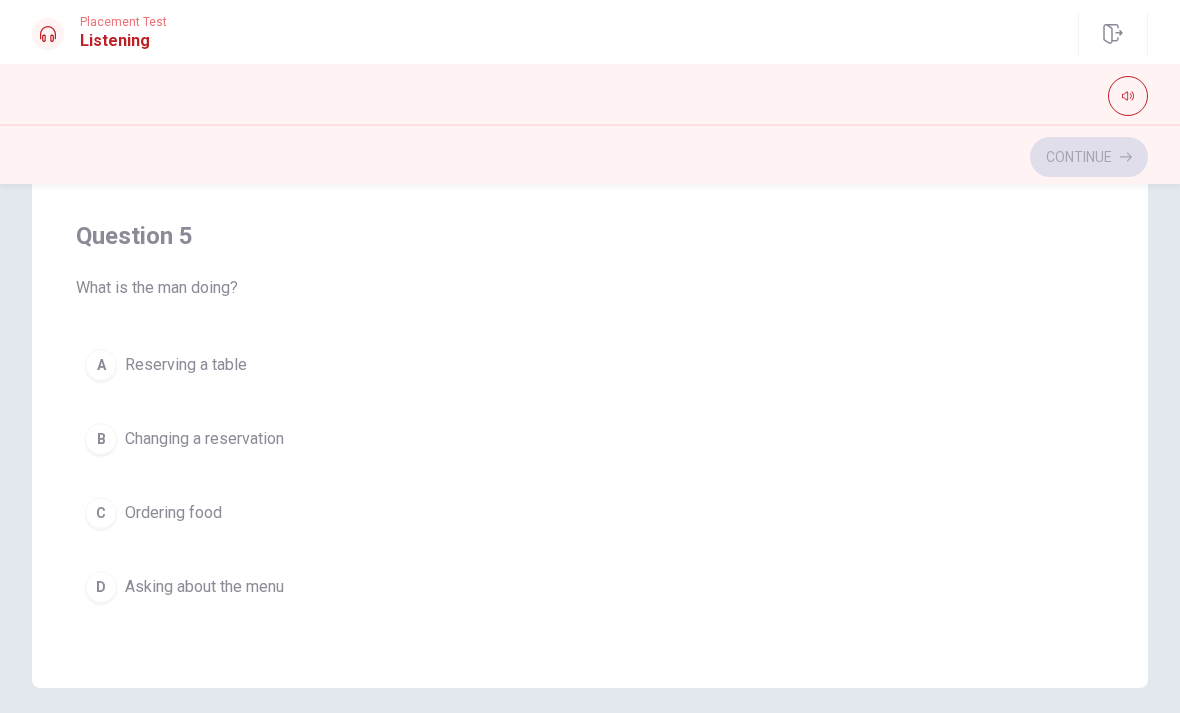 click on "A" at bounding box center [101, 365] 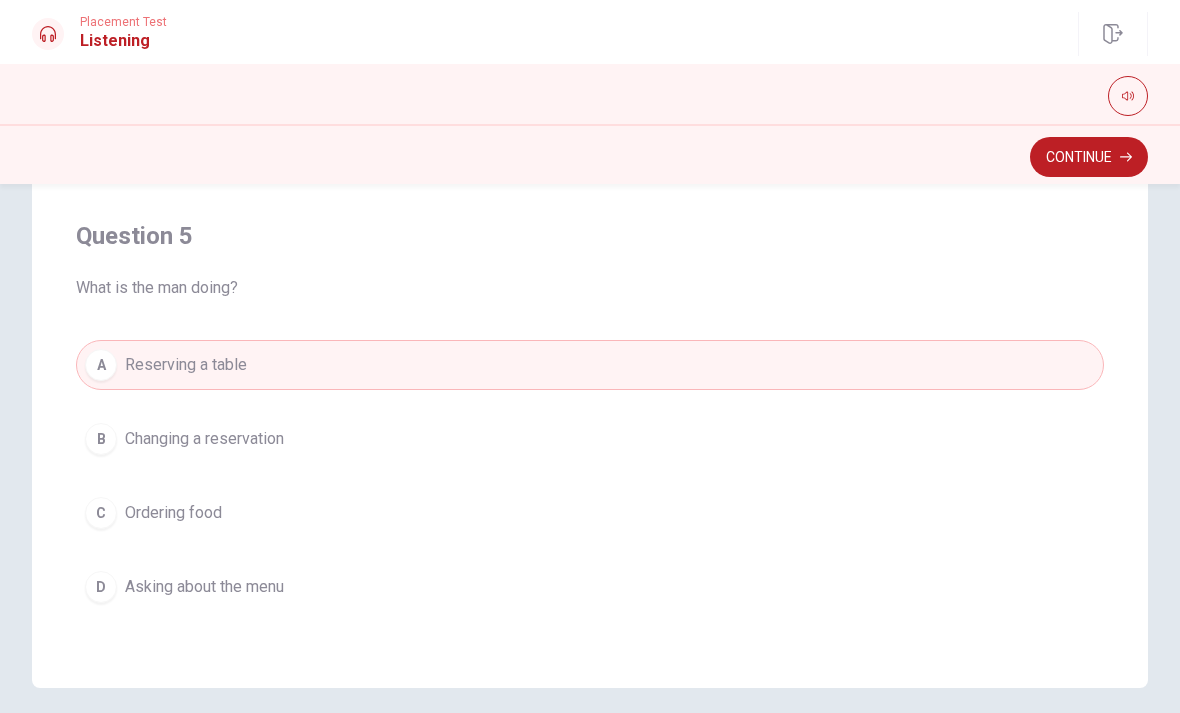 scroll, scrollTop: 1620, scrollLeft: 0, axis: vertical 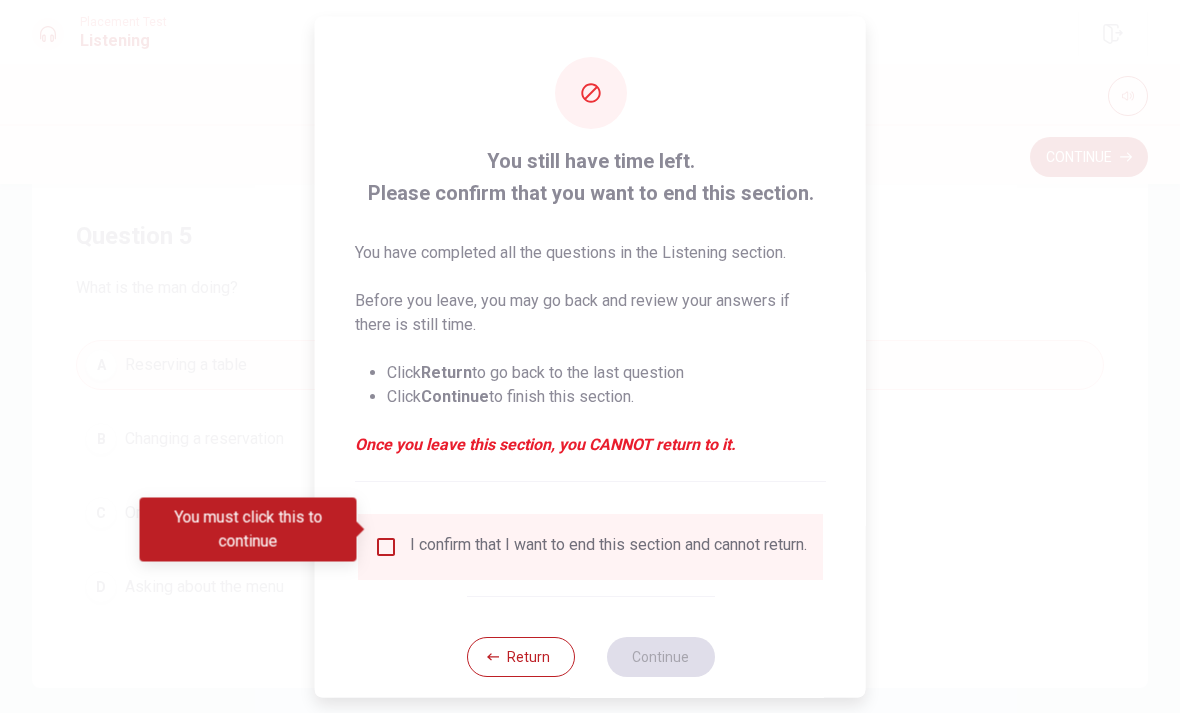 click at bounding box center [386, 546] 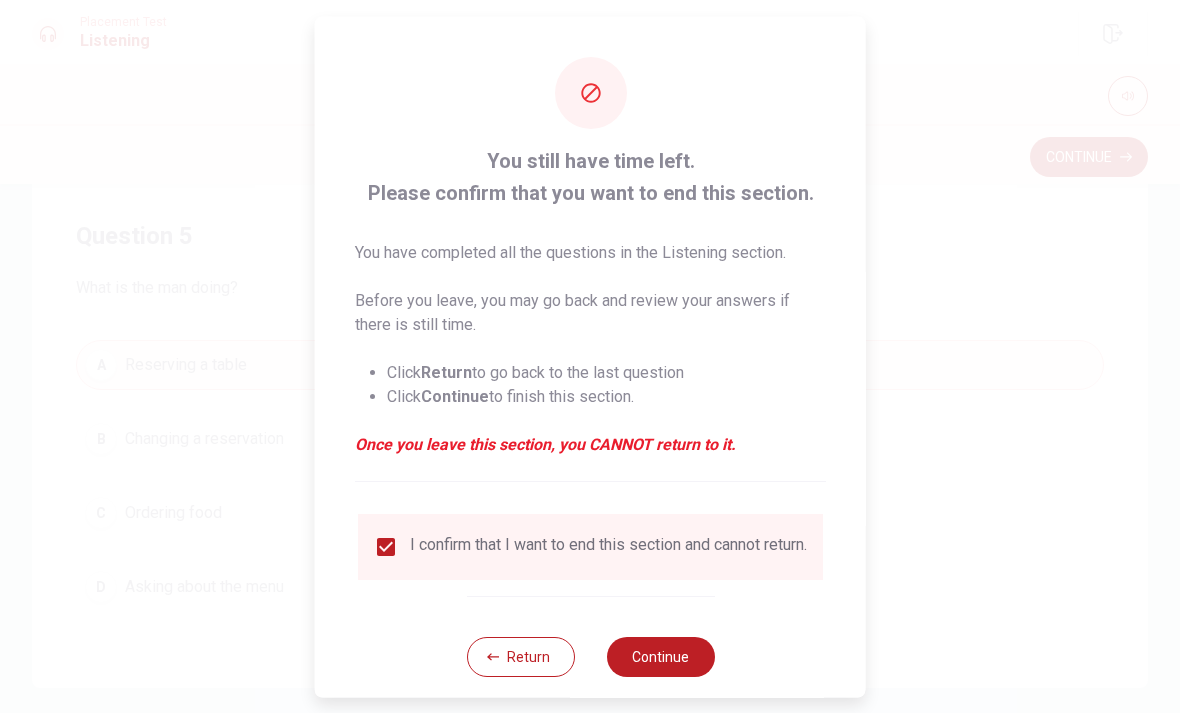 click on "Continue" at bounding box center [660, 656] 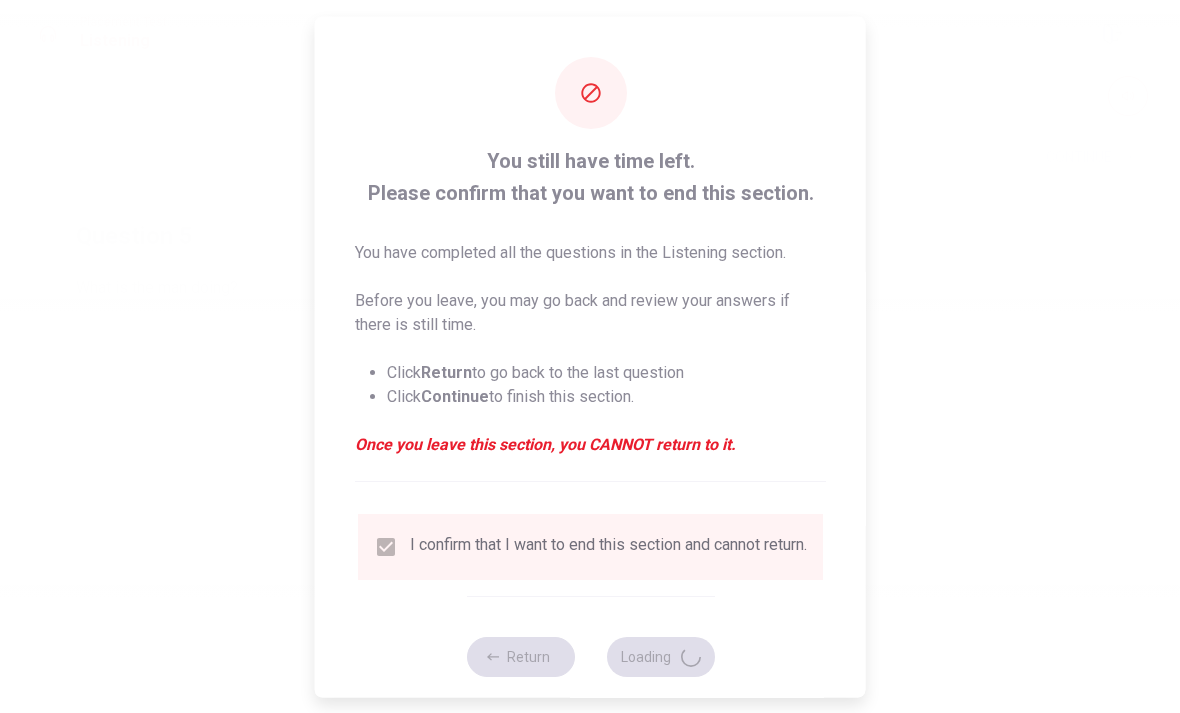 scroll, scrollTop: 0, scrollLeft: 0, axis: both 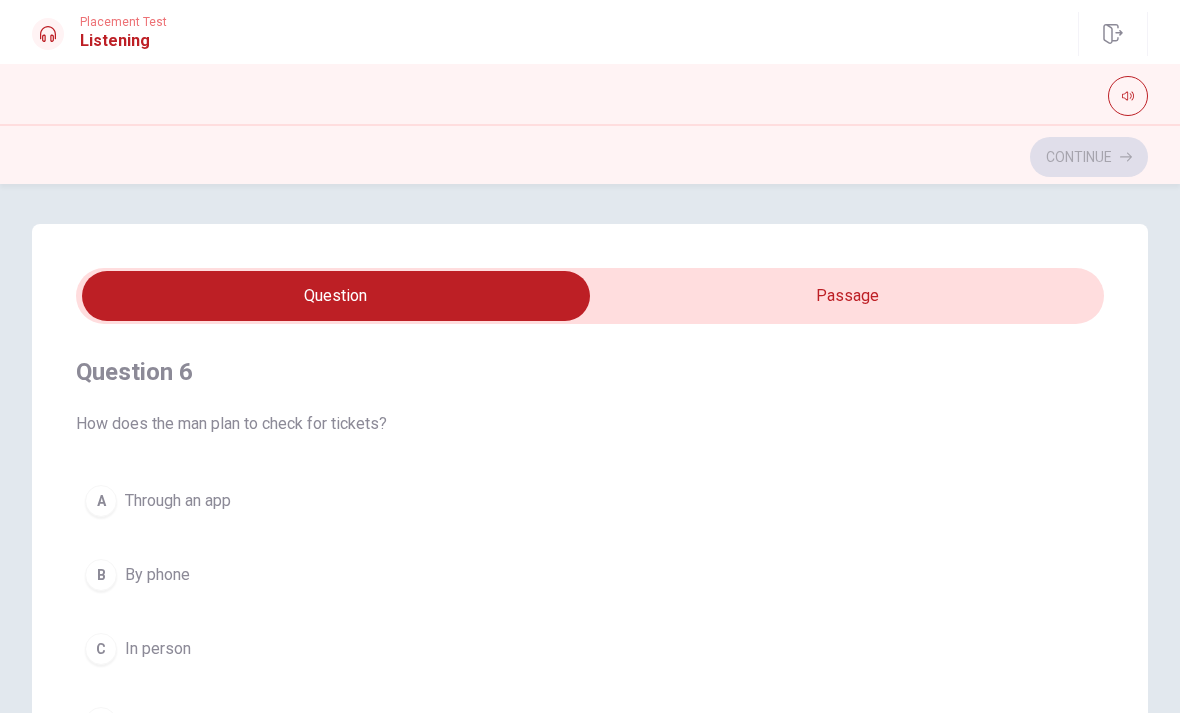 click at bounding box center [336, 296] 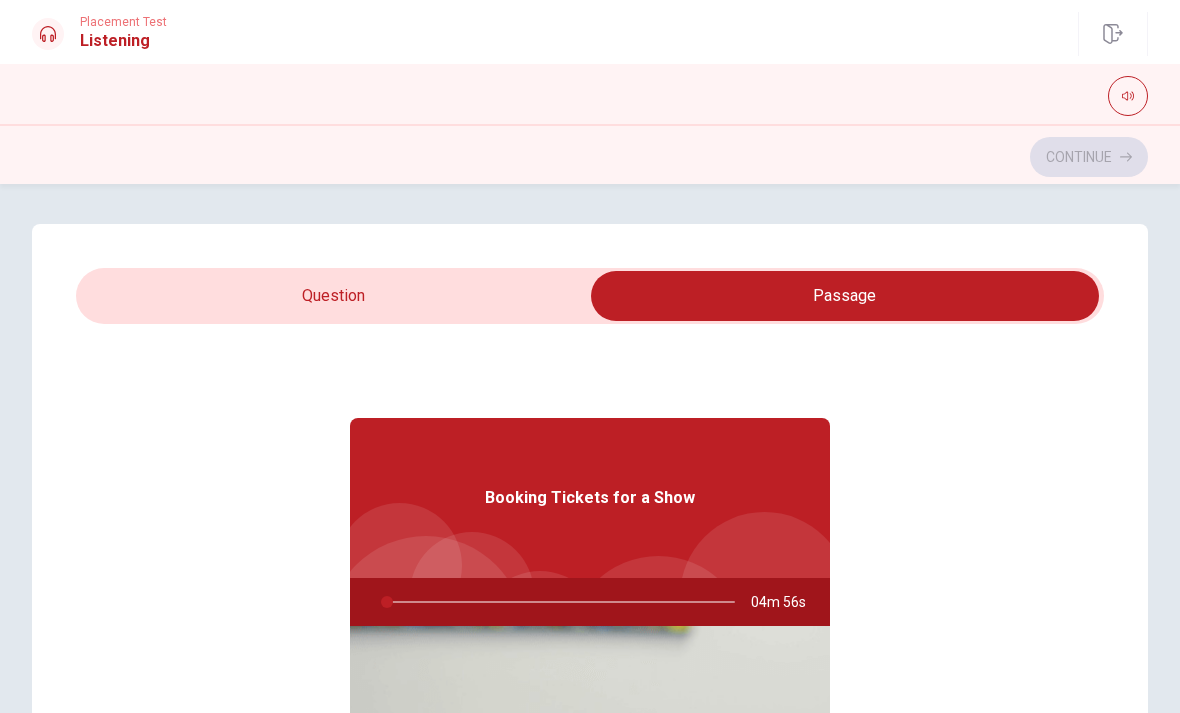type on "2" 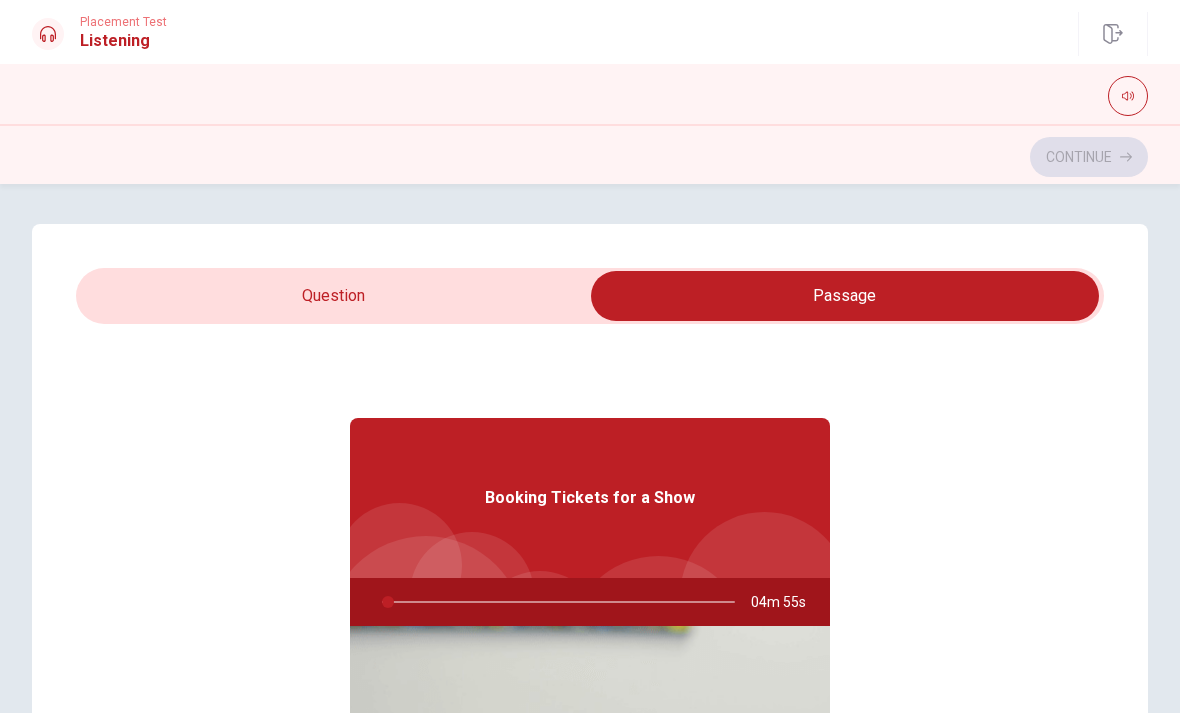 click at bounding box center (845, 296) 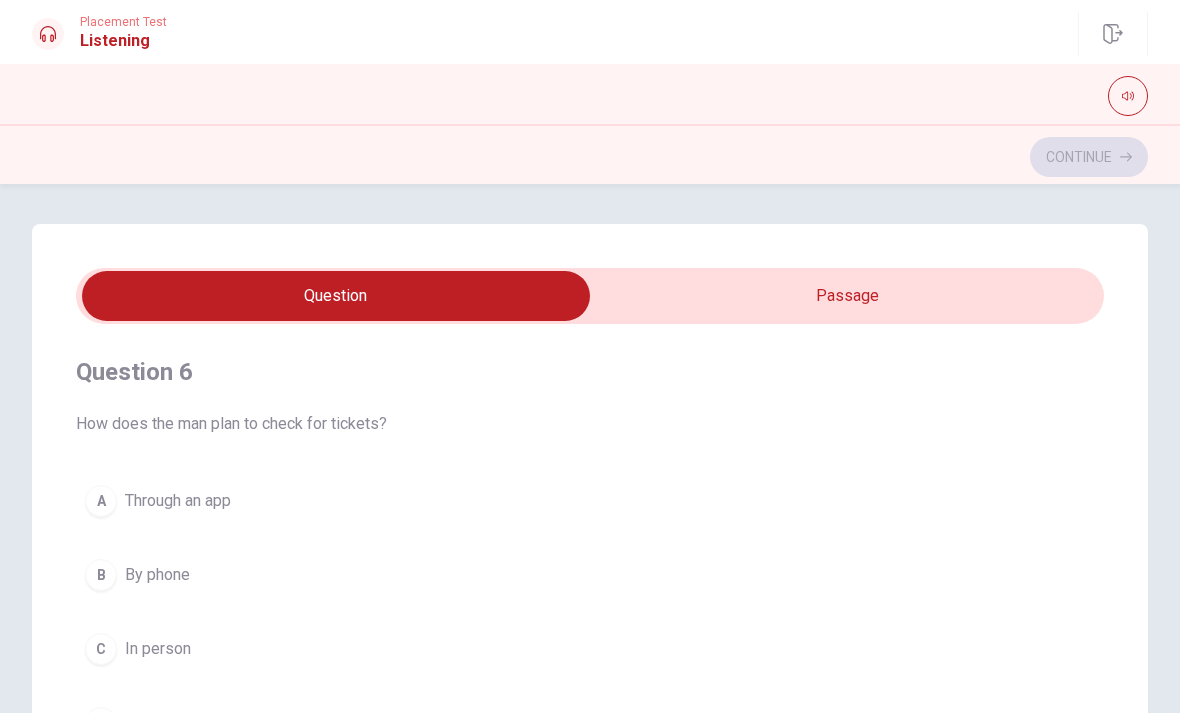 scroll, scrollTop: -1, scrollLeft: 0, axis: vertical 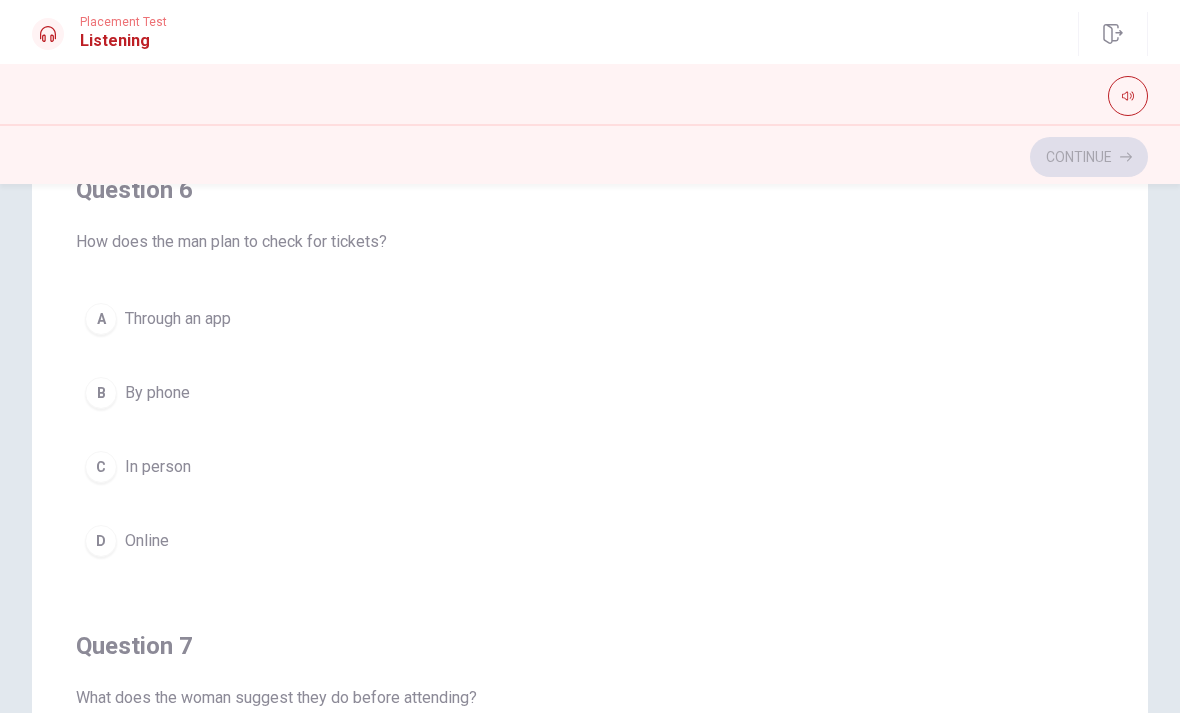 click on "A Through an app" at bounding box center (590, 319) 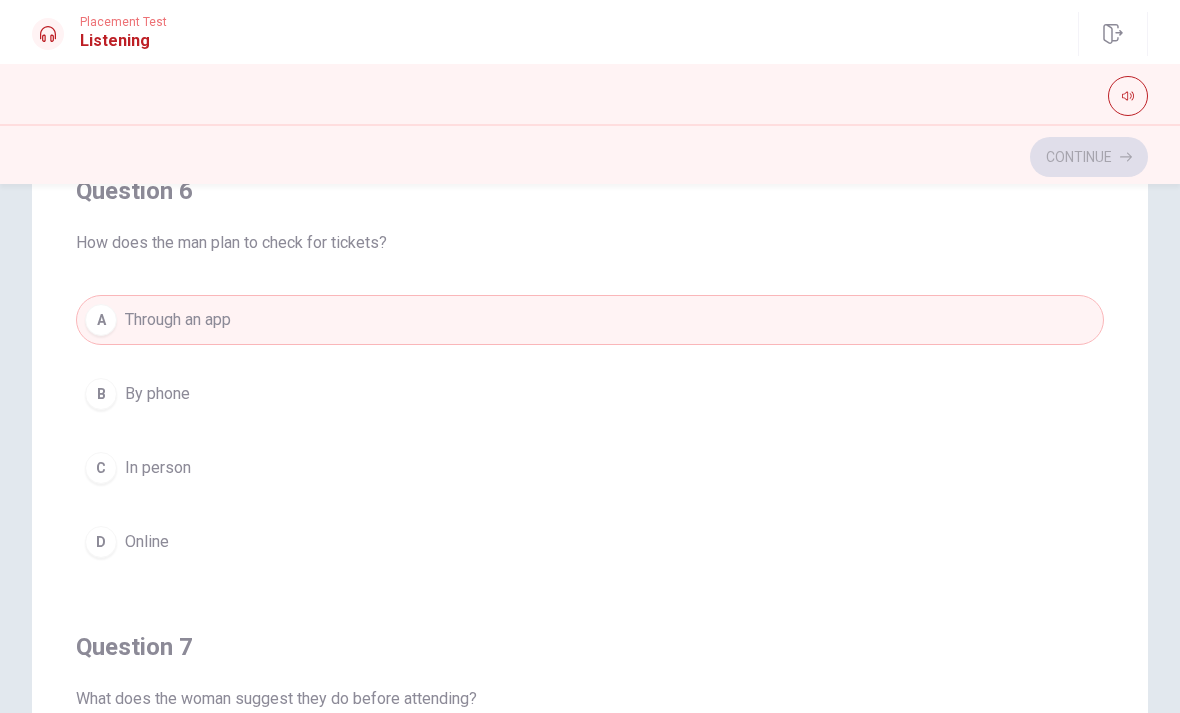 click on "How does the man plan to check for tickets?" at bounding box center (590, 243) 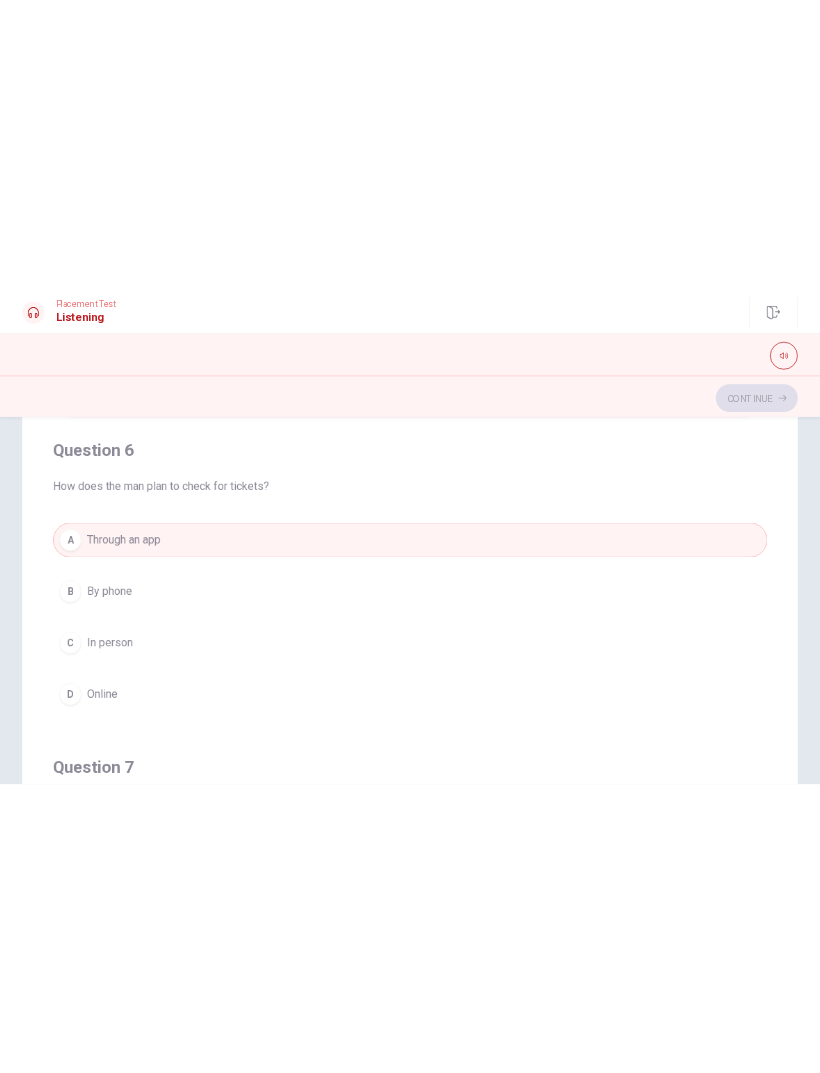 scroll, scrollTop: 131, scrollLeft: 0, axis: vertical 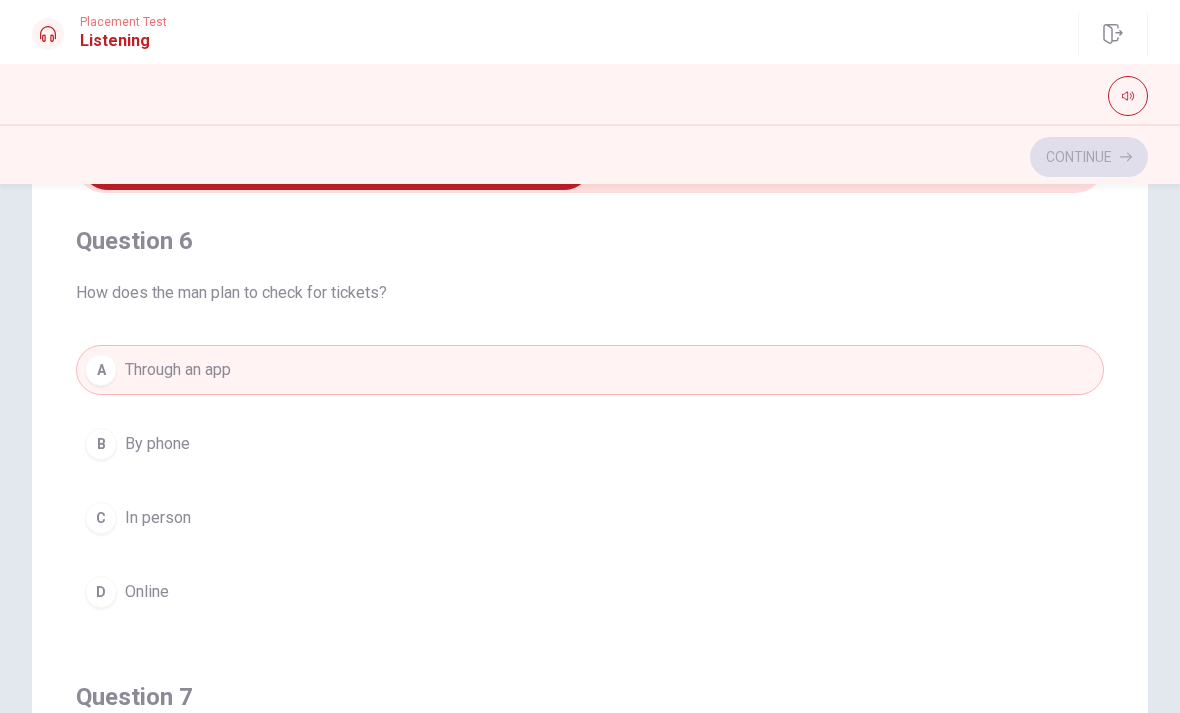 click on "Question 6 How does the man plan to check for tickets? A Through an app B By phone C In person D Online Question 7 What does the woman suggest they do before attending? A Eat dinner first B Book tickets in advance C Bring snacks D Arrive early Question 8 Where is the play located? A At a beach B Downtown C In a park D At a school Question 9 When do they plan to attend the play? A Over the summer B Next month C This weekend D During the week Question 10 What type of event are they planning to attend? A A movie B A concert C A festival D A play Booking Tickets for a Show 04m 46s" at bounding box center (590, 495) 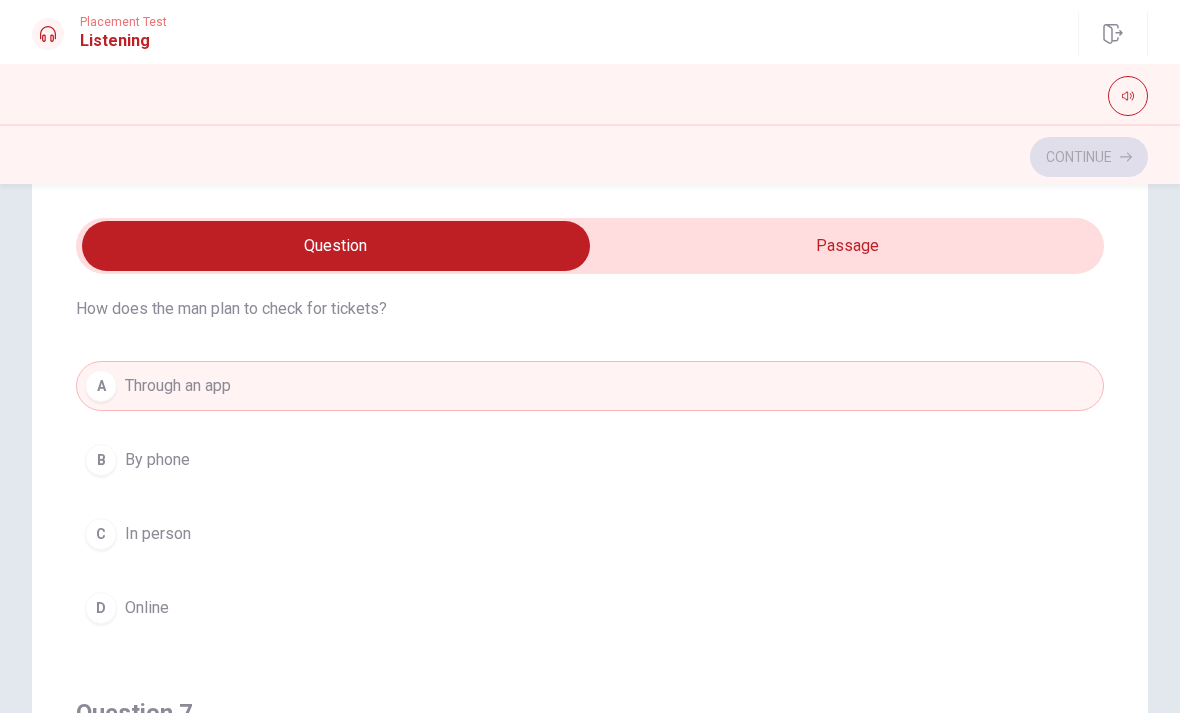 scroll, scrollTop: 67, scrollLeft: 0, axis: vertical 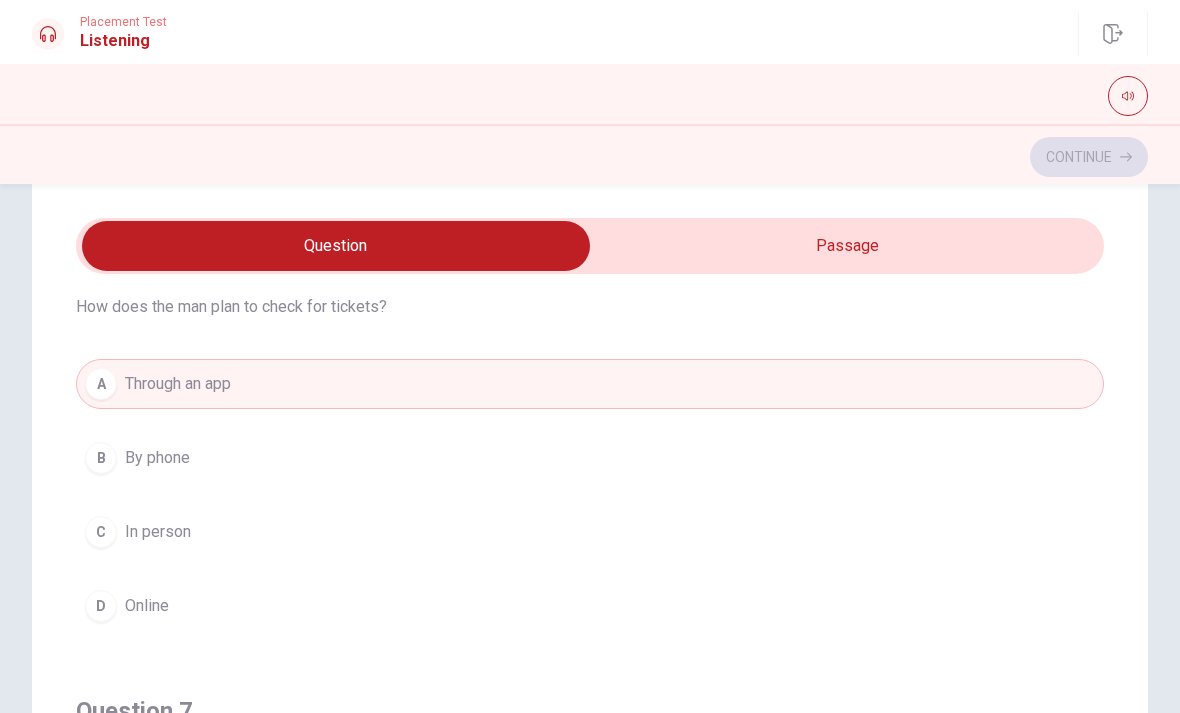 click on "D Online" at bounding box center (590, 606) 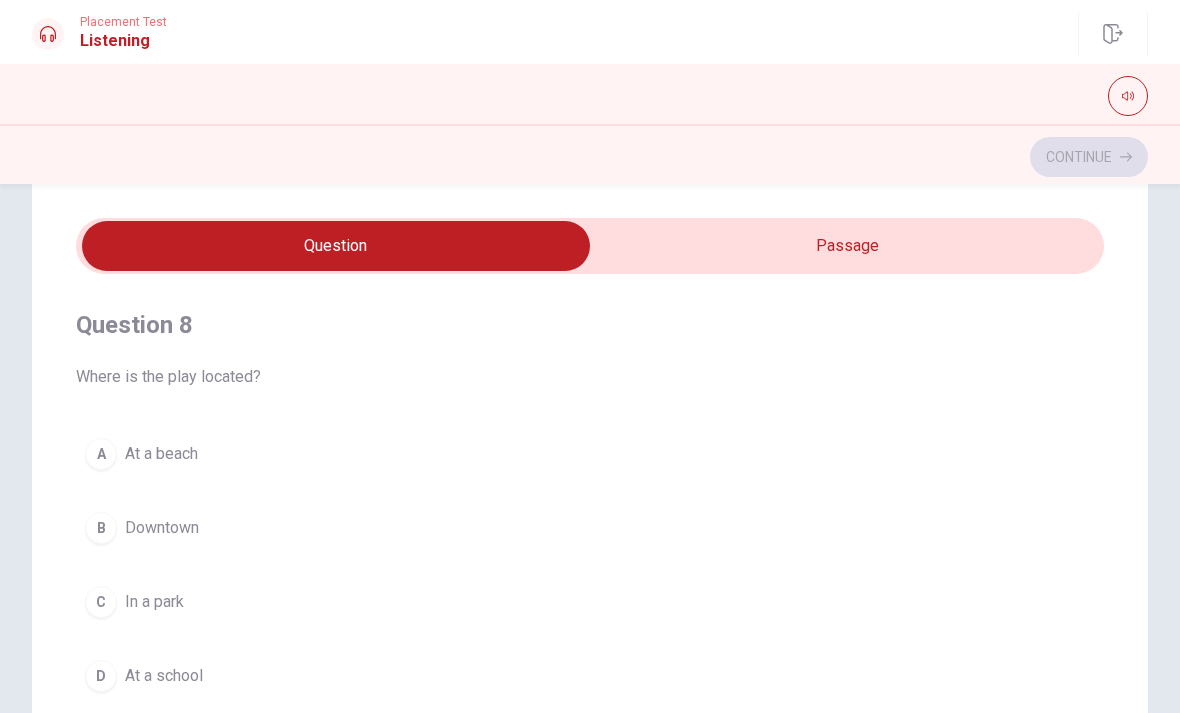scroll, scrollTop: 913, scrollLeft: 0, axis: vertical 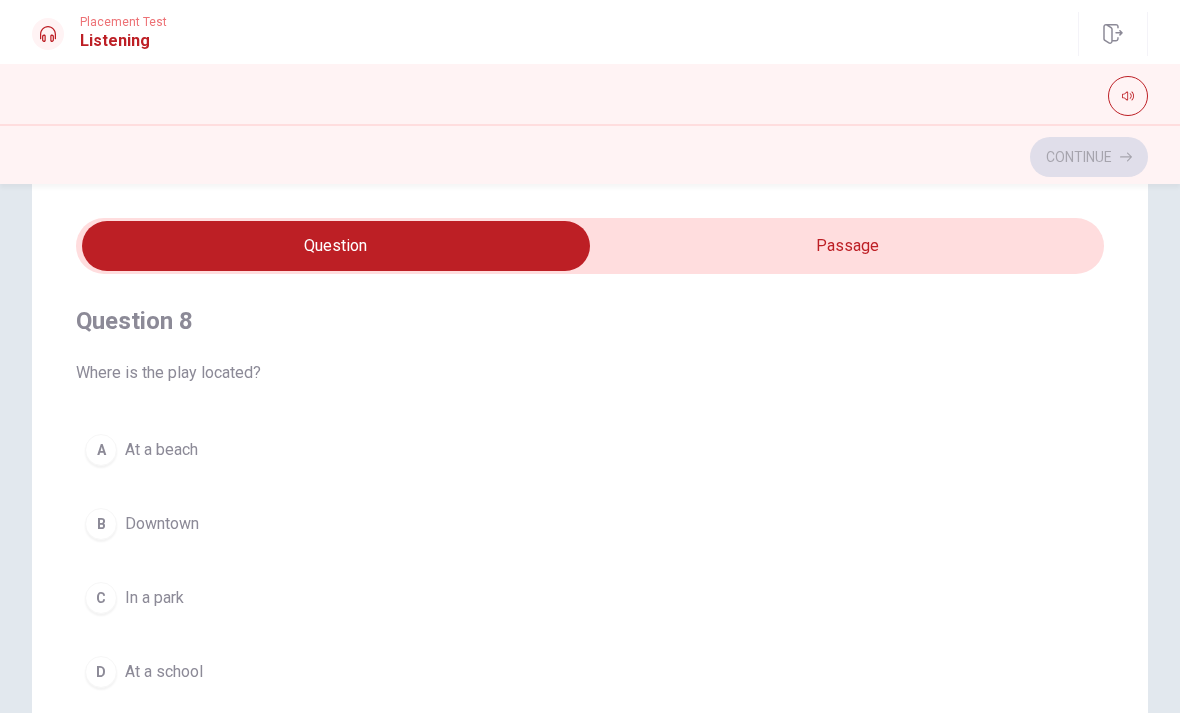 click on "B" at bounding box center (101, 524) 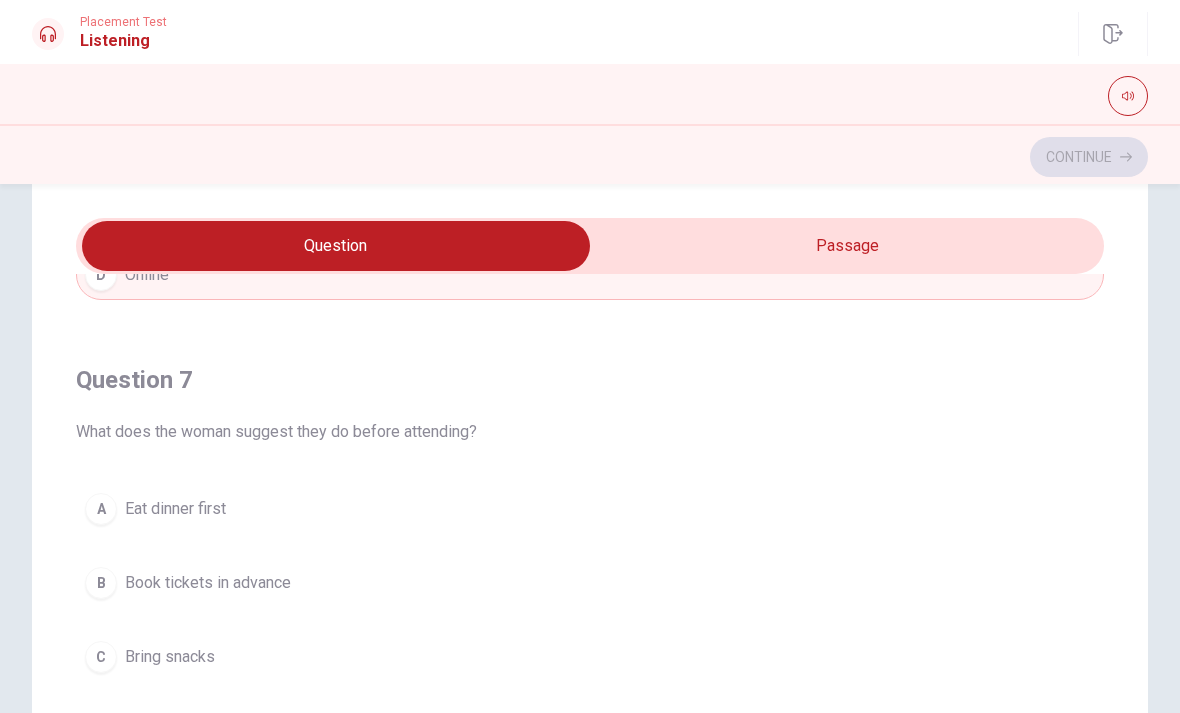 scroll, scrollTop: 510, scrollLeft: 0, axis: vertical 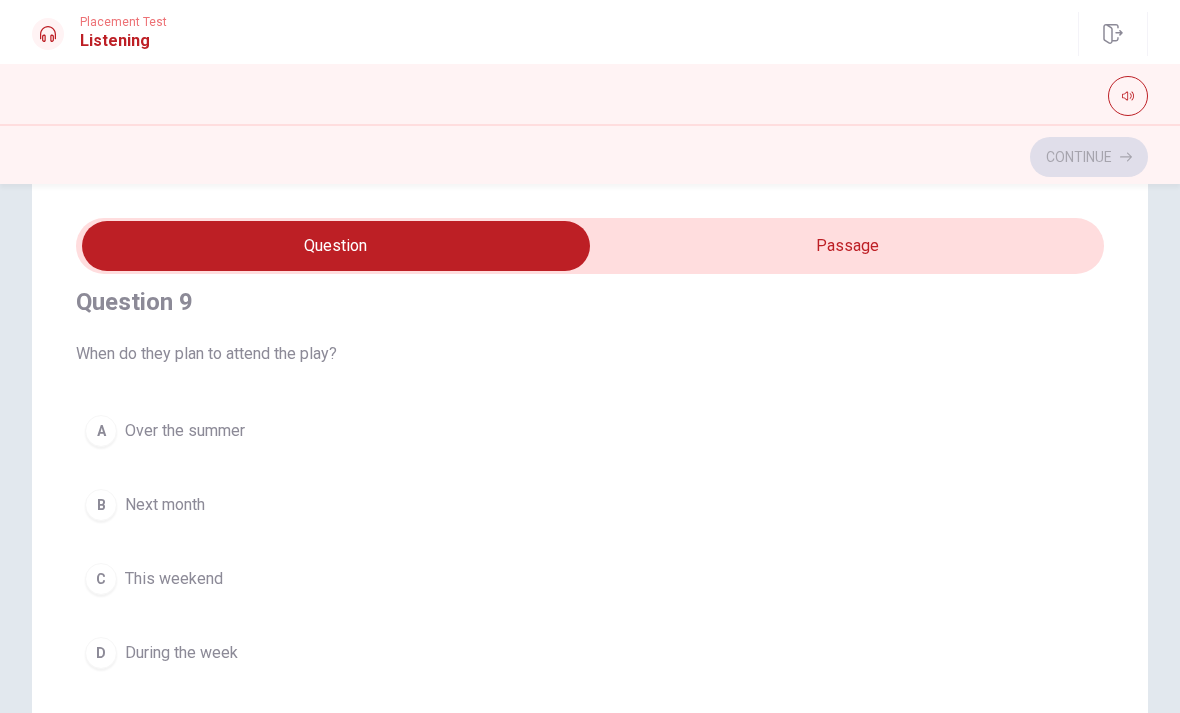 click on "C" at bounding box center (101, 579) 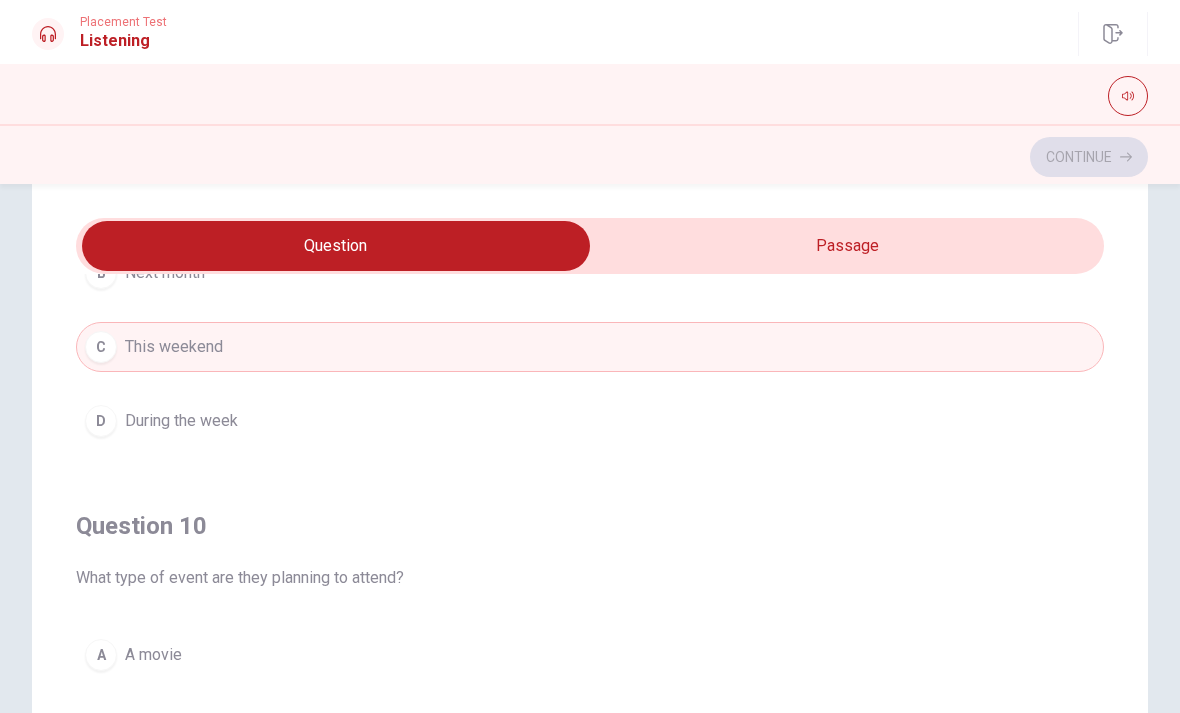 scroll, scrollTop: 1620, scrollLeft: 0, axis: vertical 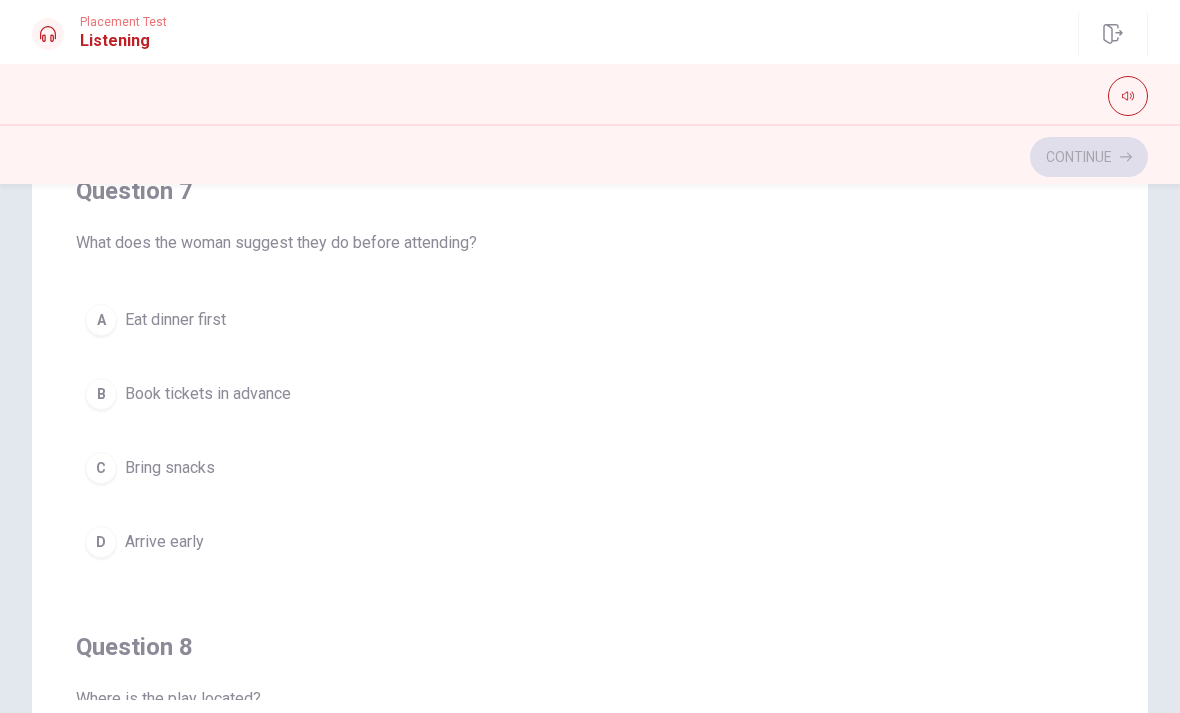 click on "What does the woman suggest they do before attending?" at bounding box center [590, 243] 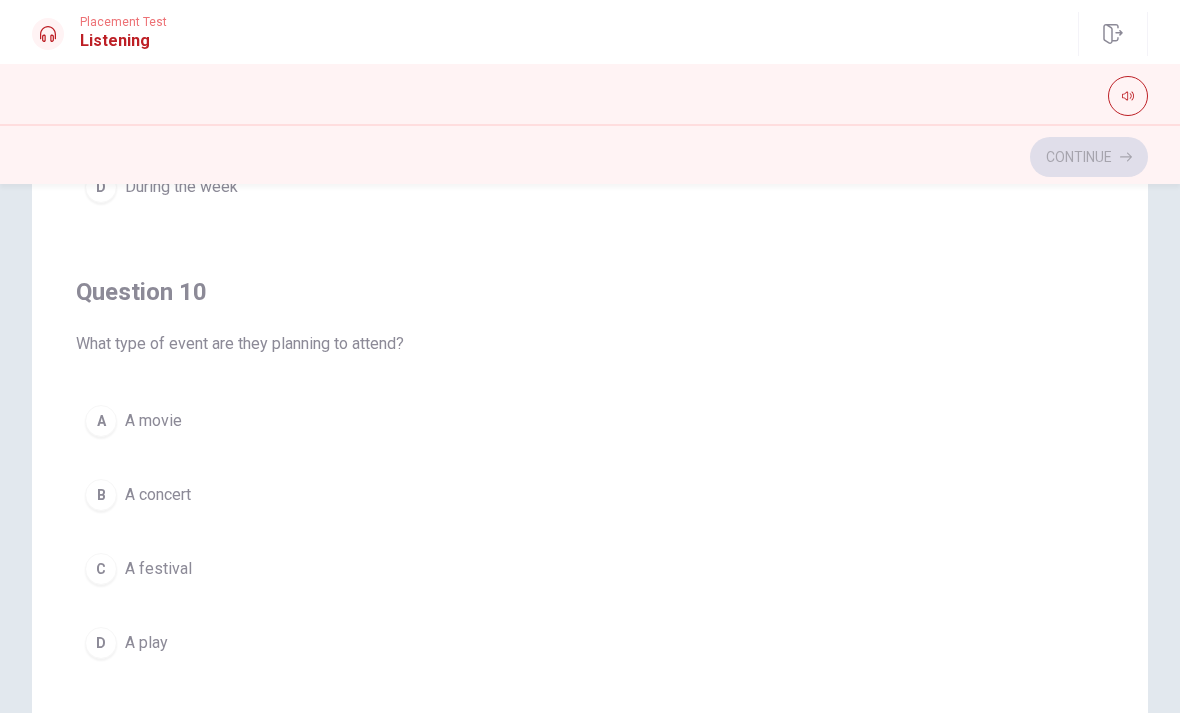 scroll, scrollTop: 1620, scrollLeft: 0, axis: vertical 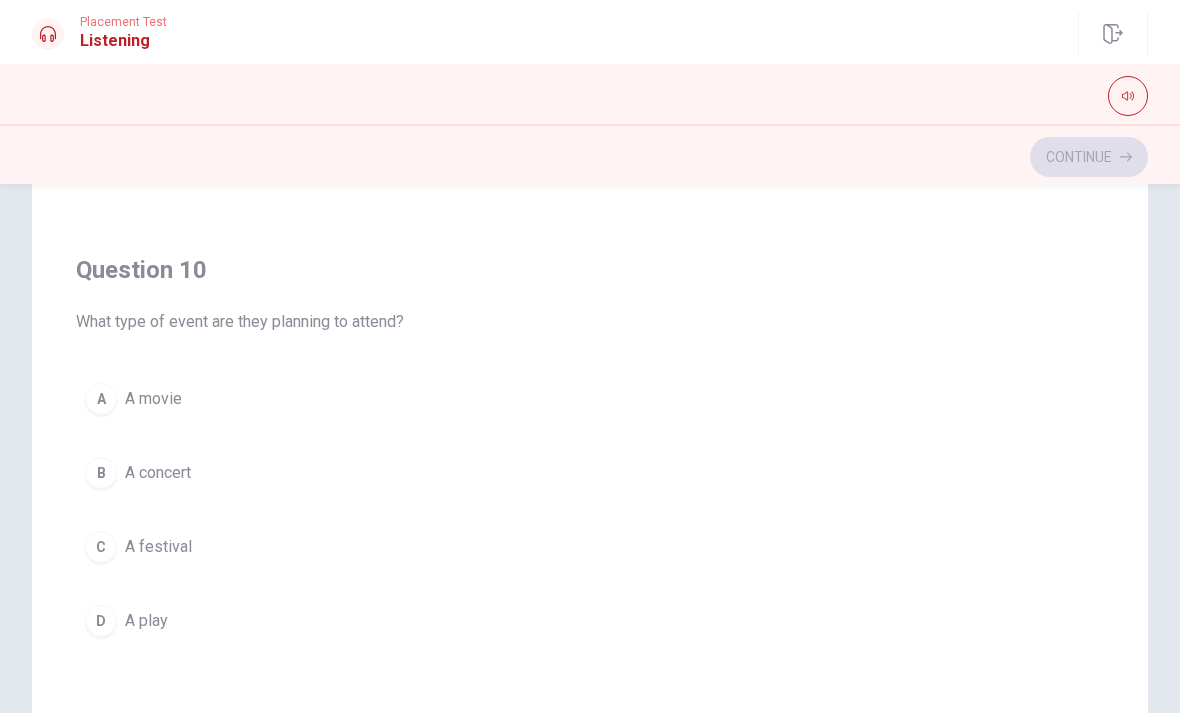 click on "B" at bounding box center (101, 473) 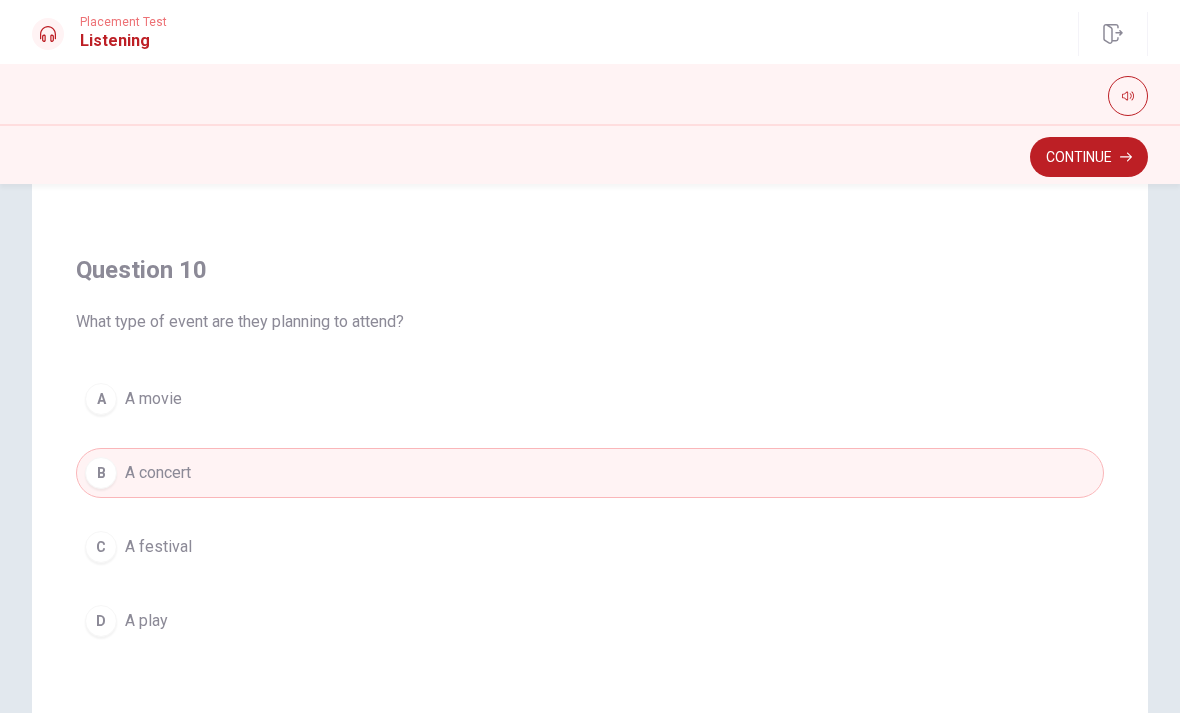 click on "Continue" at bounding box center (1089, 157) 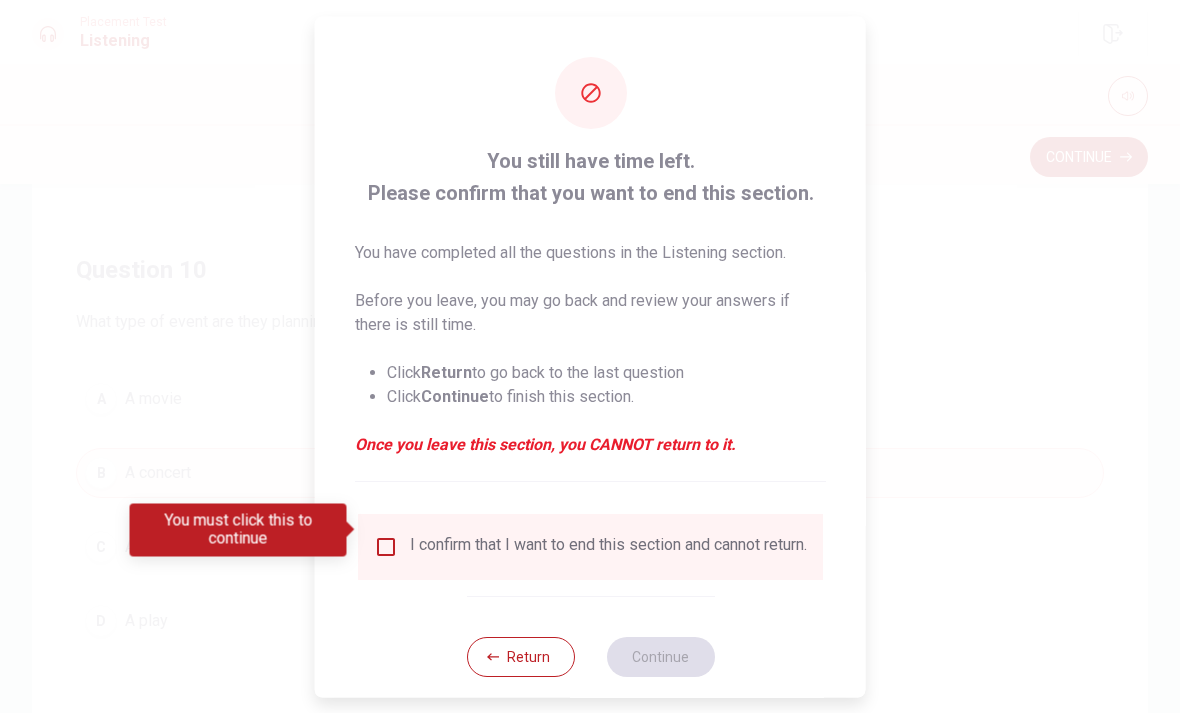 click at bounding box center (386, 546) 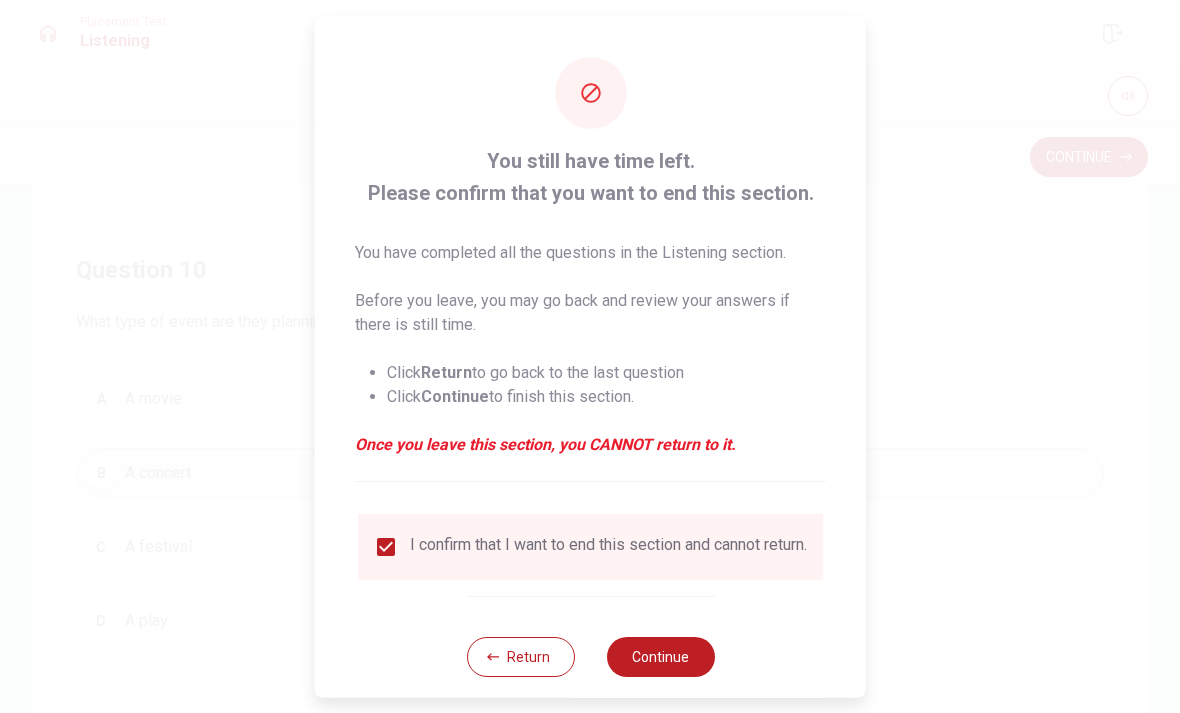 click on "Continue" at bounding box center [660, 656] 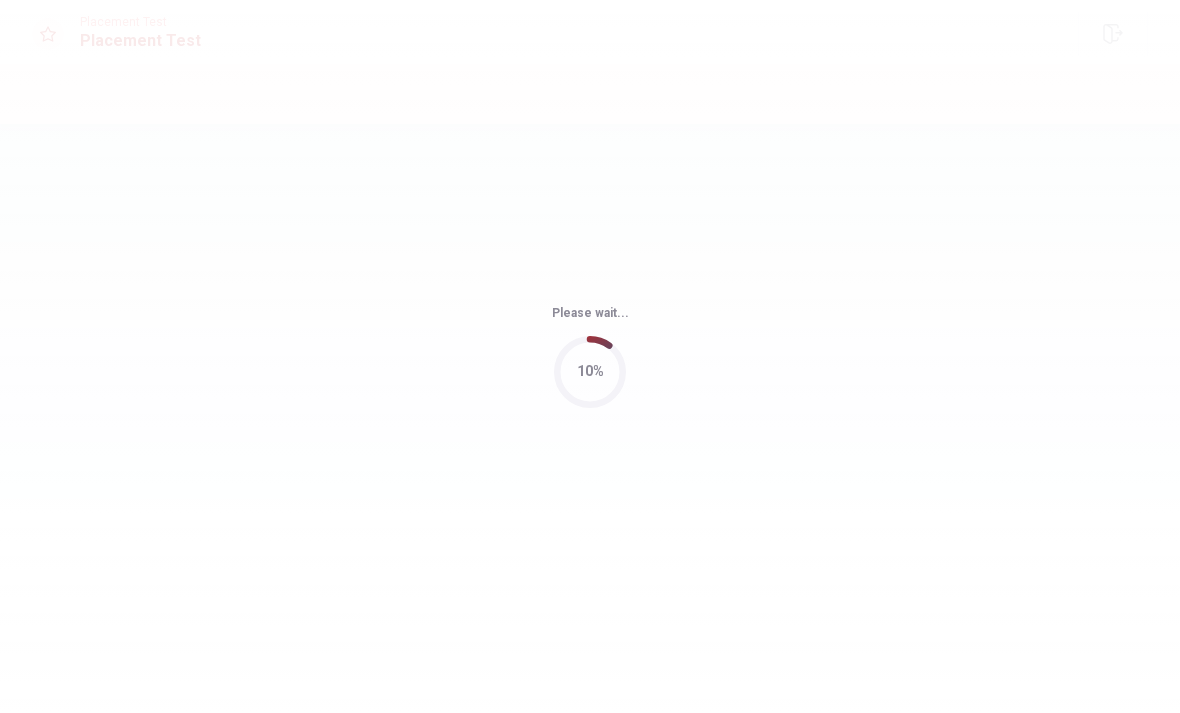 scroll, scrollTop: 0, scrollLeft: 0, axis: both 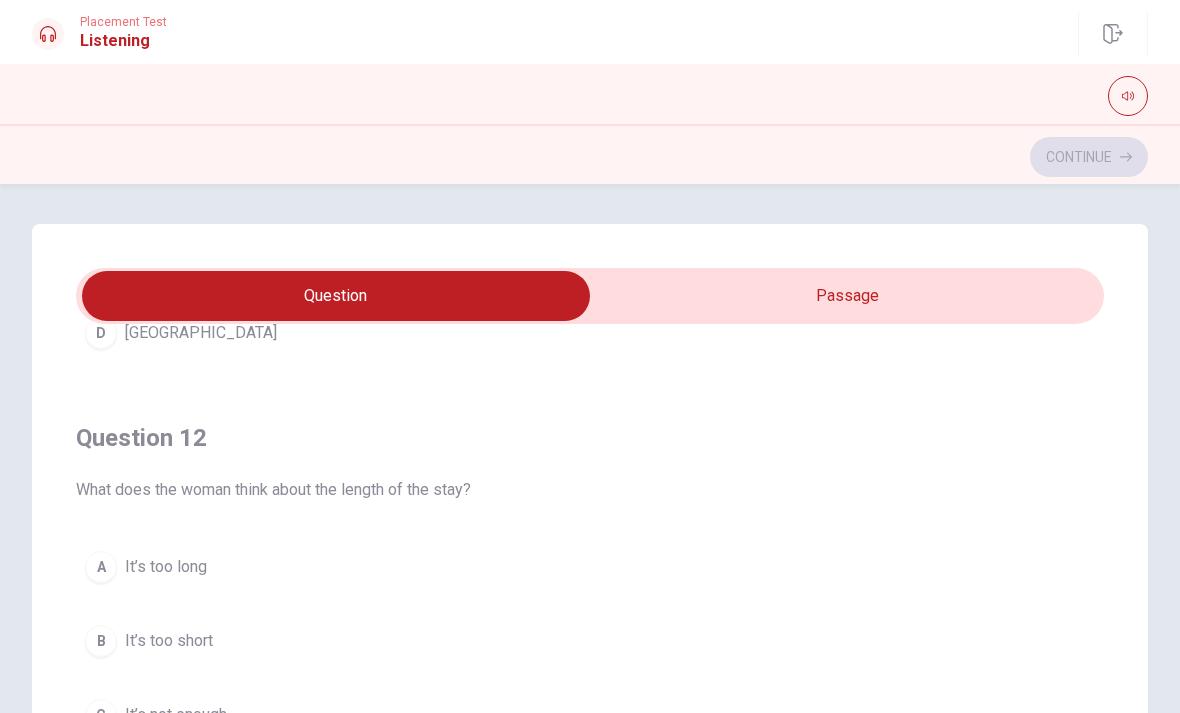 click on "What does the woman think about the length of the stay?" at bounding box center [590, 490] 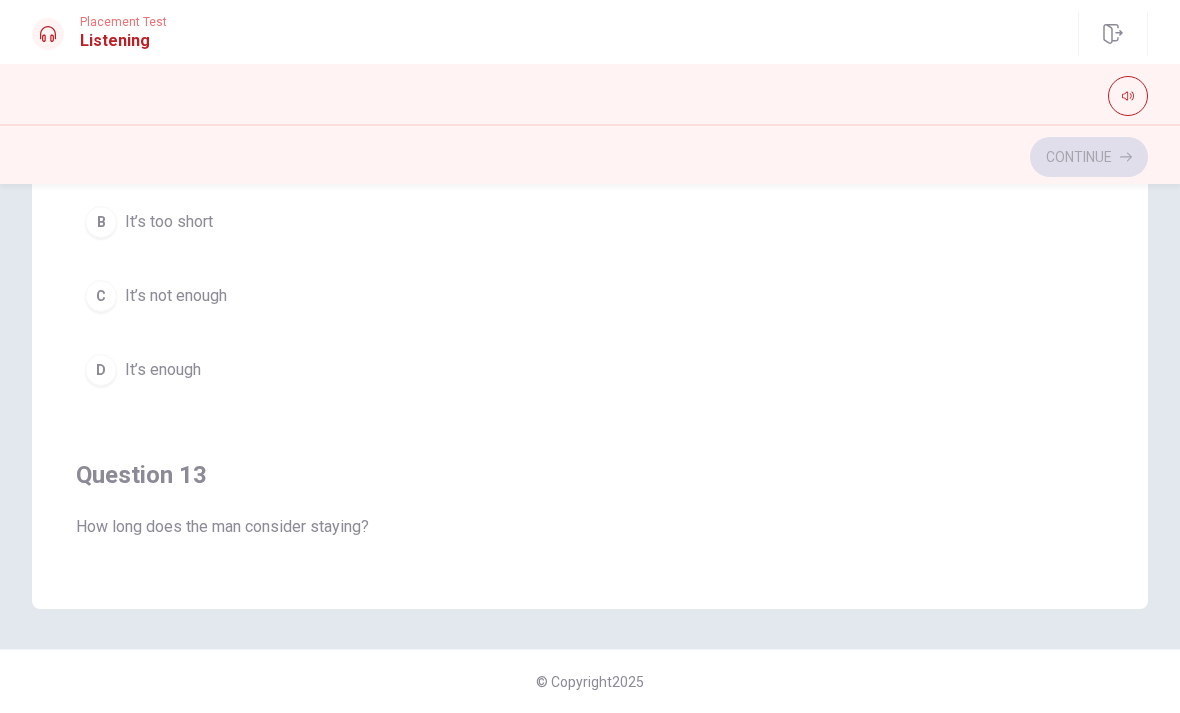 click on "Question 13 How long does the man consider staying? A Two weeks B Ten days C Three days D A week" at bounding box center (590, 655) 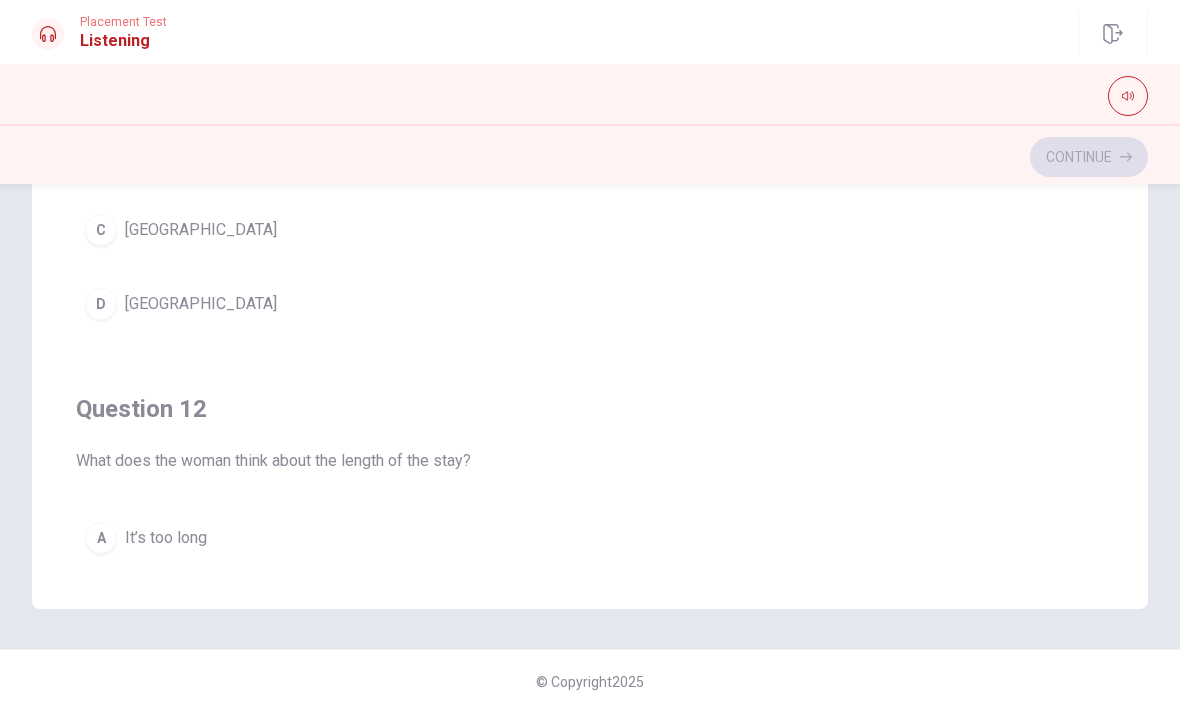scroll, scrollTop: 0, scrollLeft: 0, axis: both 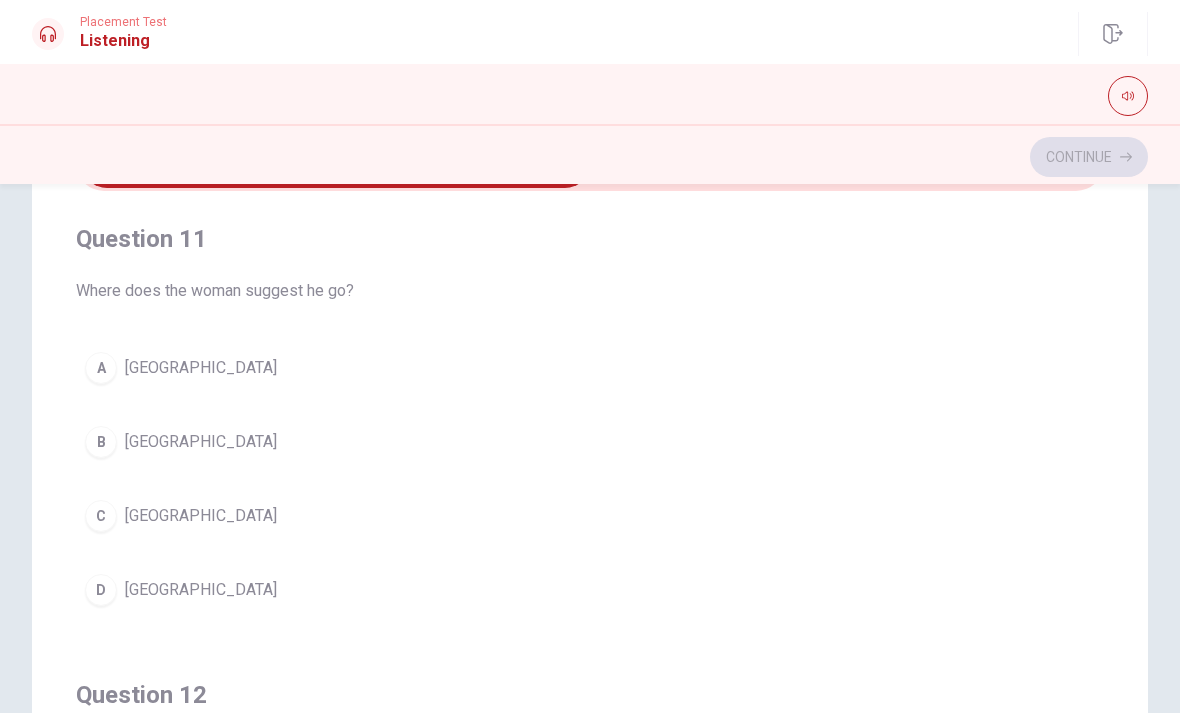 click on "B" at bounding box center (101, 442) 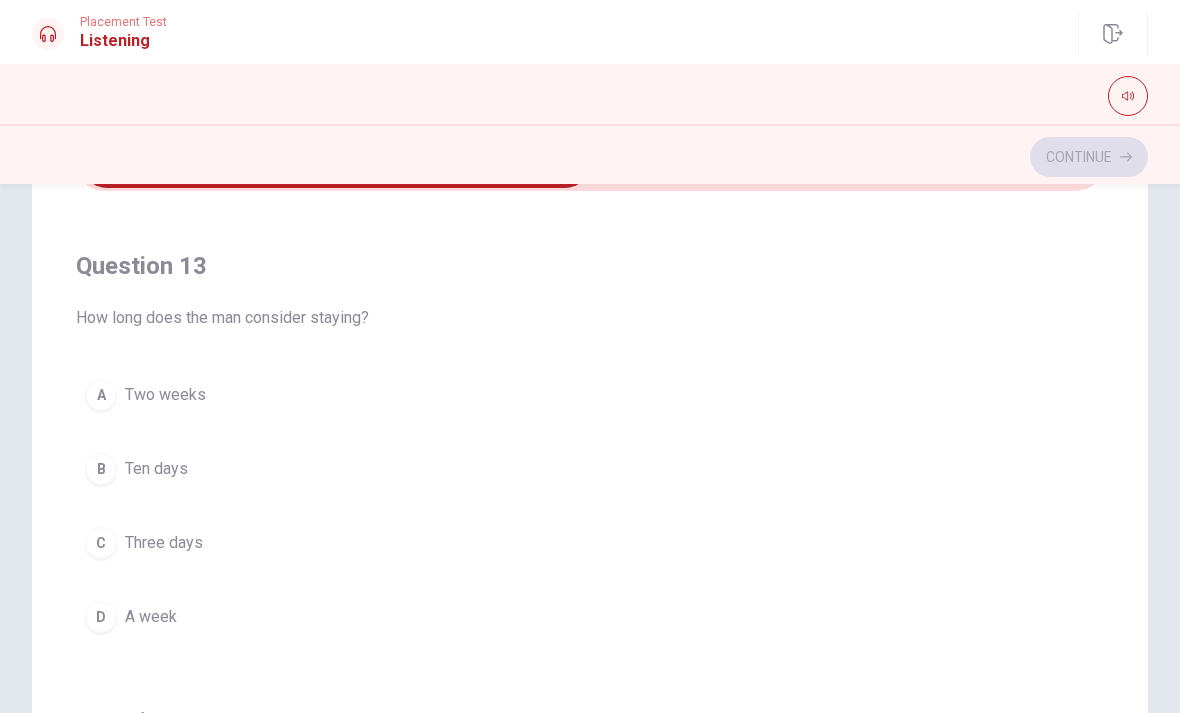 scroll, scrollTop: 886, scrollLeft: 0, axis: vertical 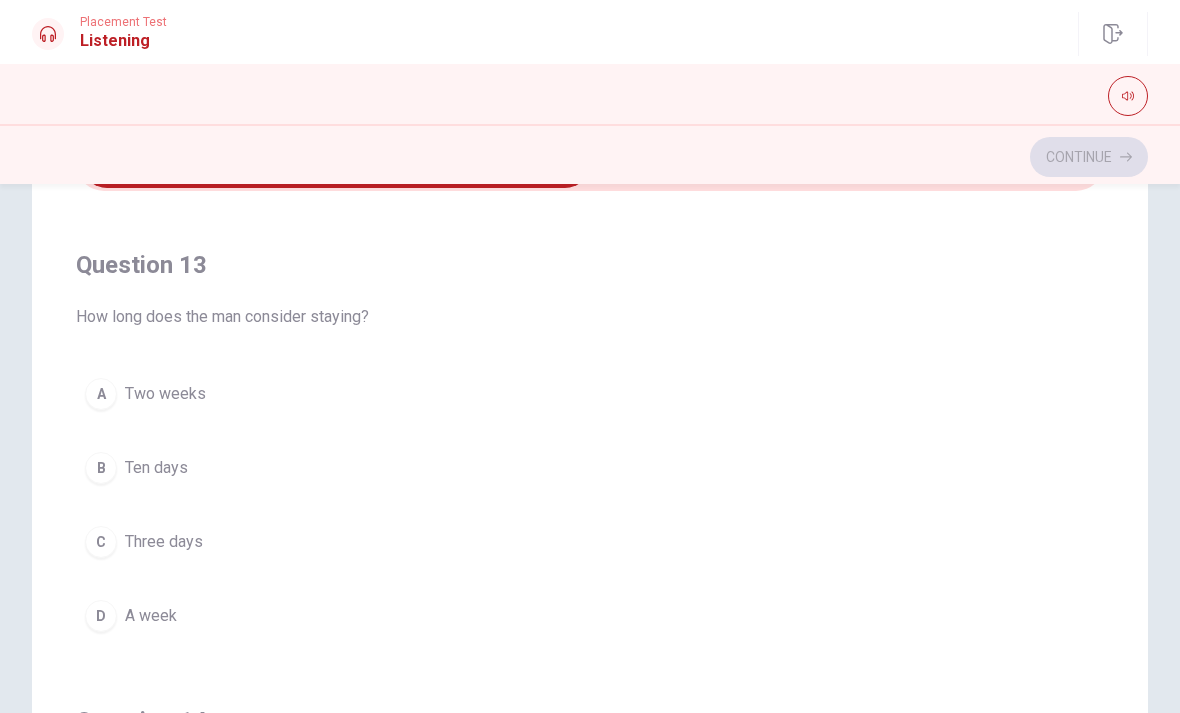 click on "D A week" at bounding box center [590, 616] 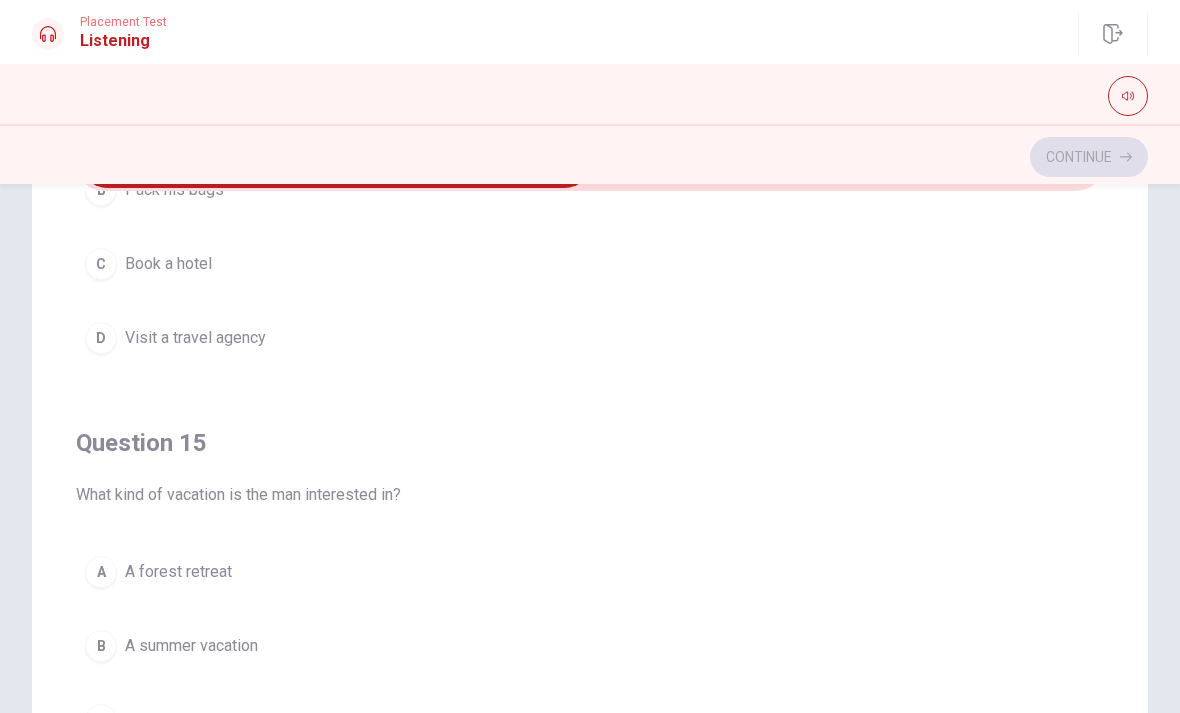 scroll, scrollTop: 1620, scrollLeft: 0, axis: vertical 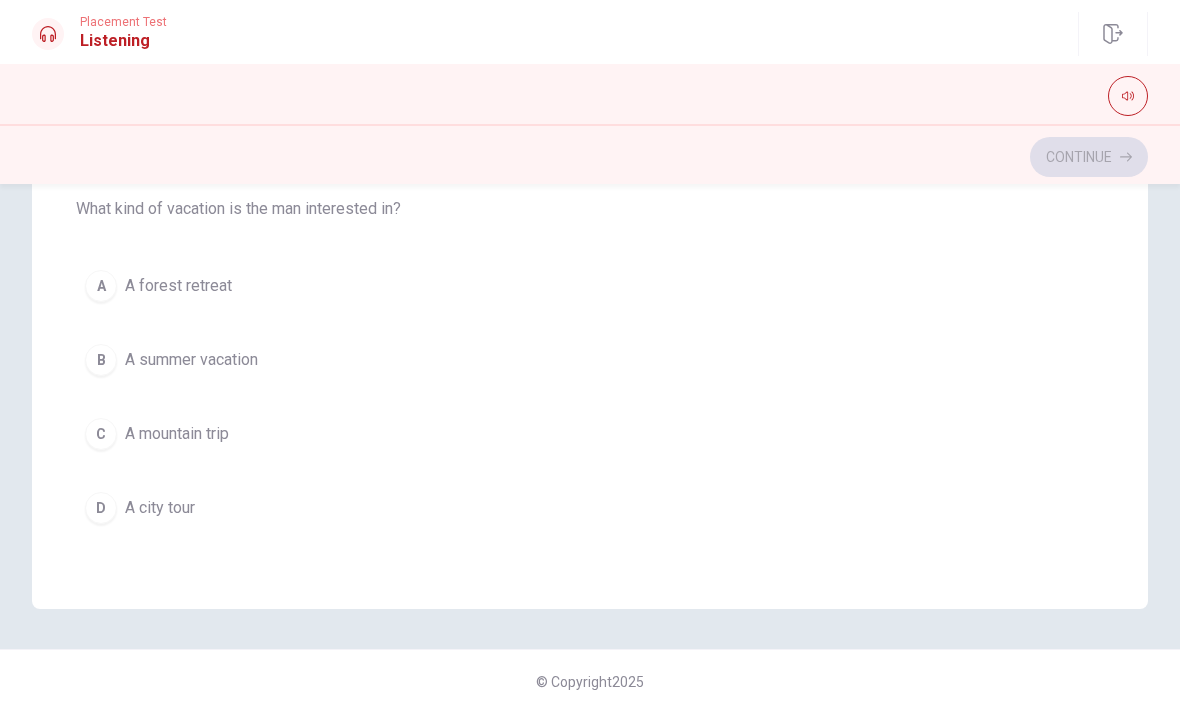 click on "A summer vacation" at bounding box center [191, 360] 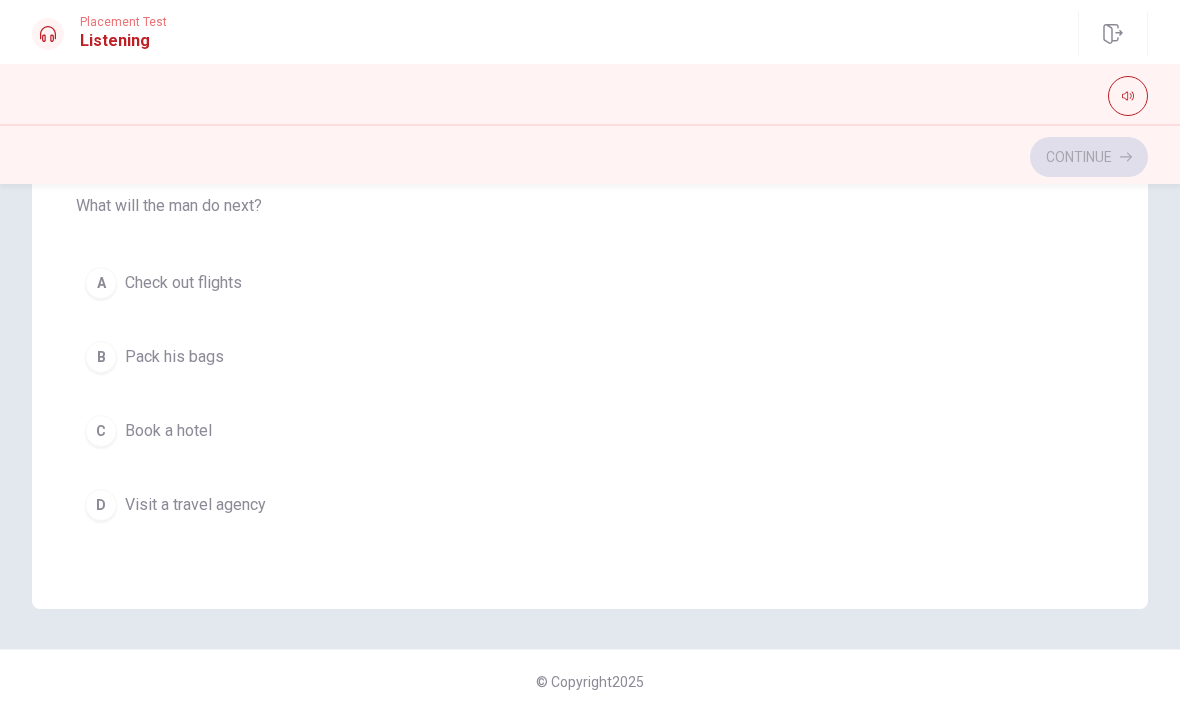 scroll, scrollTop: 1166, scrollLeft: 0, axis: vertical 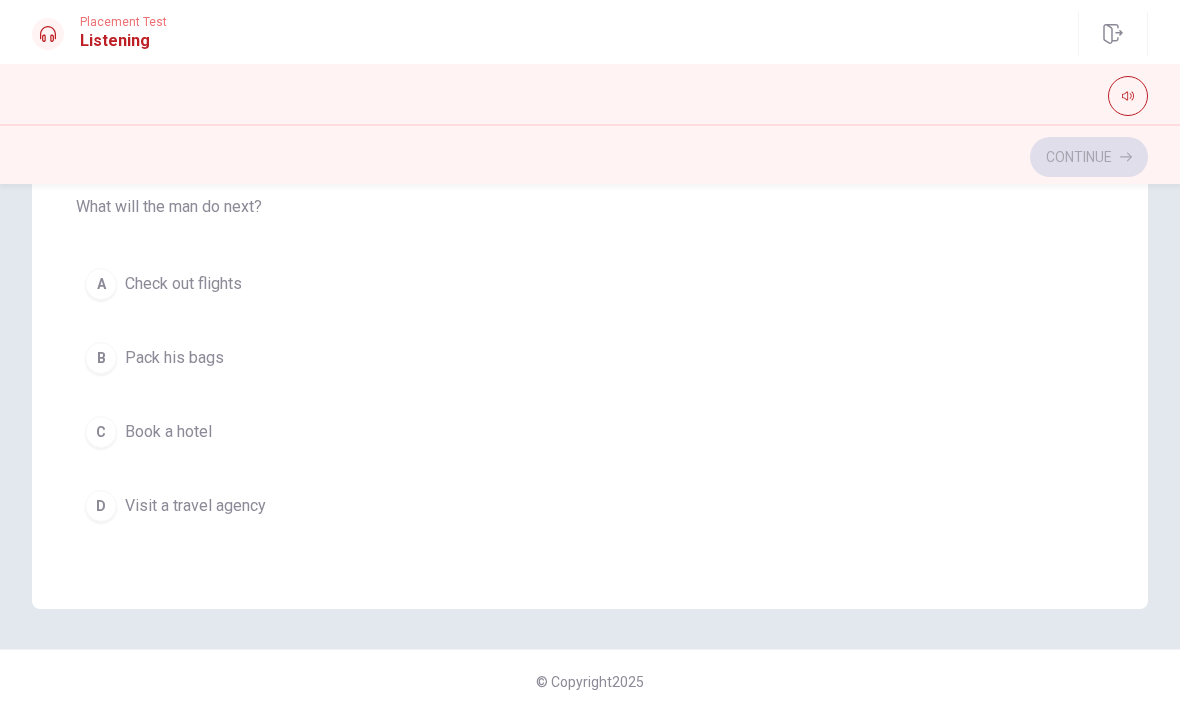 click on "Question 14 What will the man do next? A Check out flights B Pack his bags C Book a hotel D Visit a travel agency" at bounding box center (590, 335) 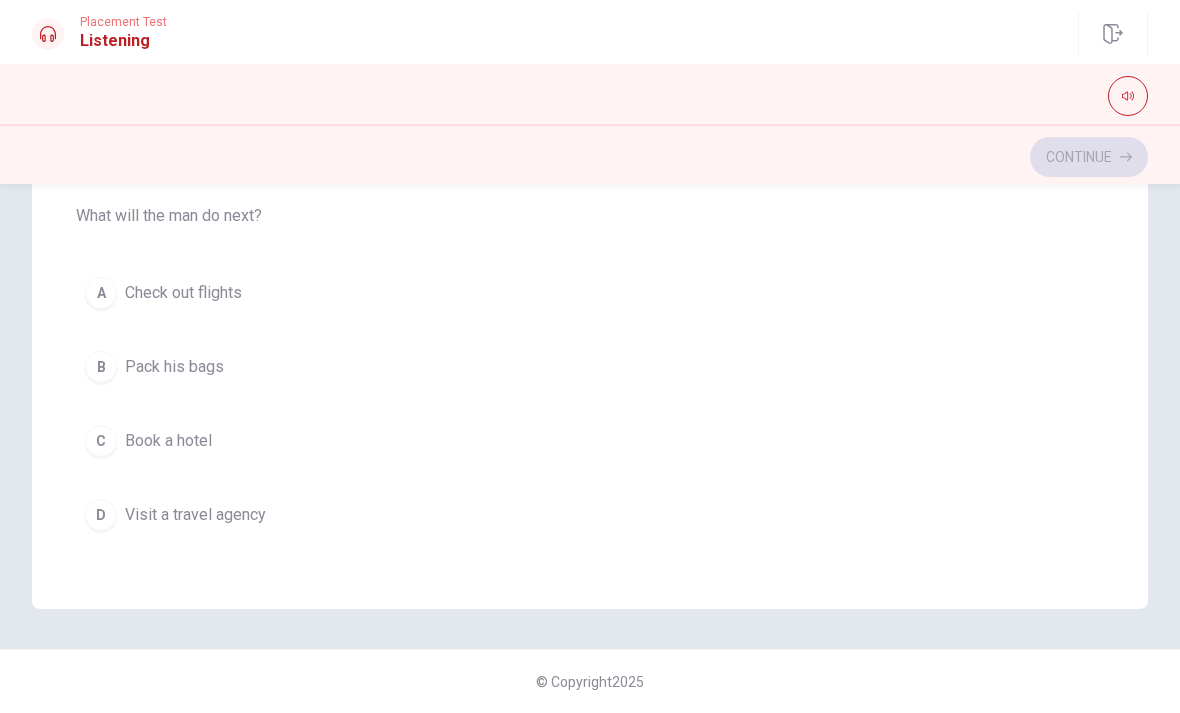 scroll, scrollTop: 1152, scrollLeft: 0, axis: vertical 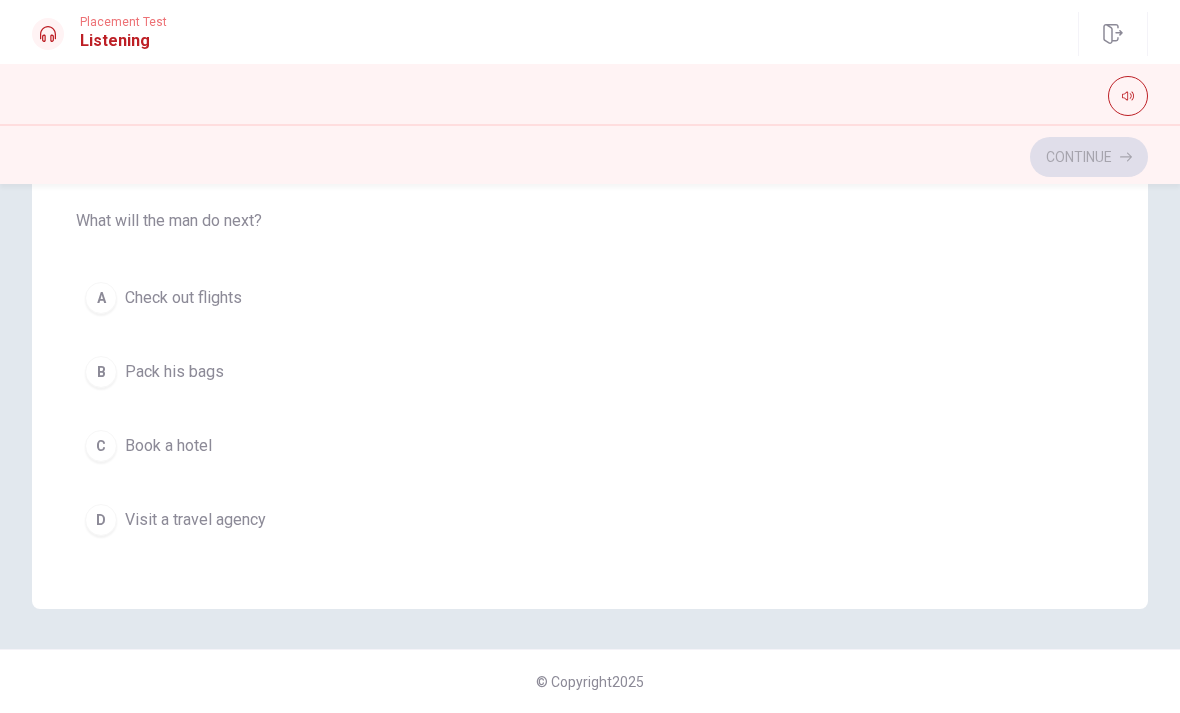 click on "A Check out flights" at bounding box center (590, 298) 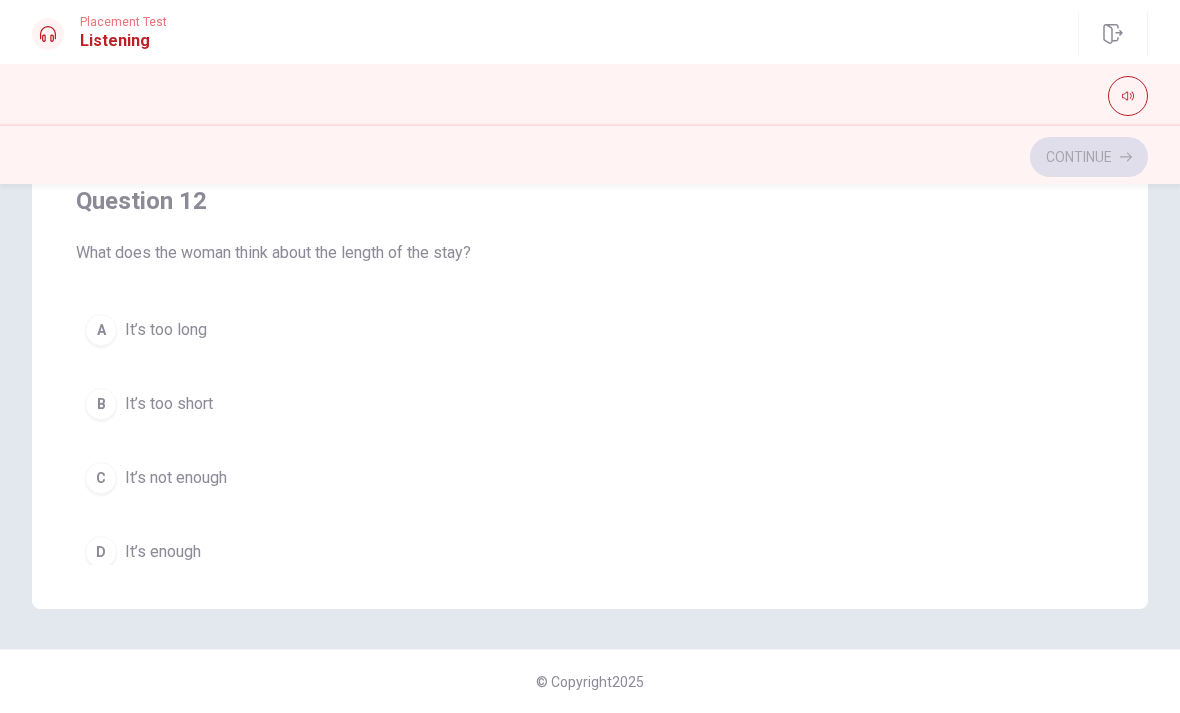 scroll, scrollTop: 211, scrollLeft: 0, axis: vertical 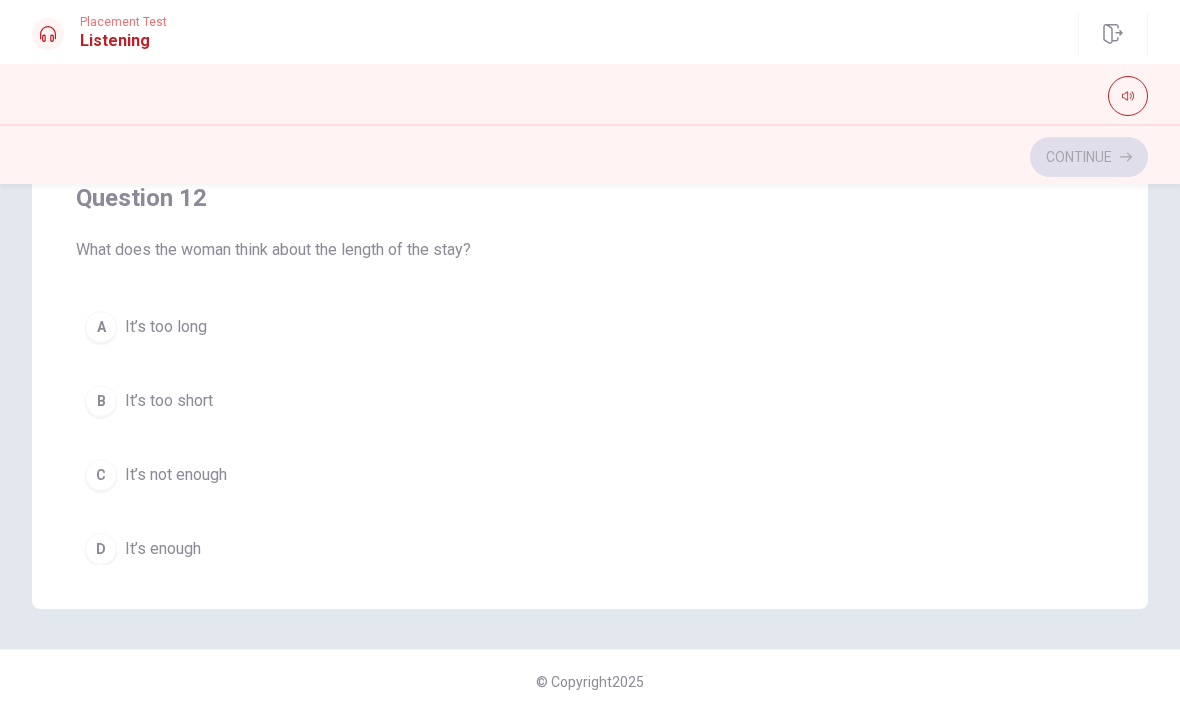 click on "It’s enough" at bounding box center [163, 549] 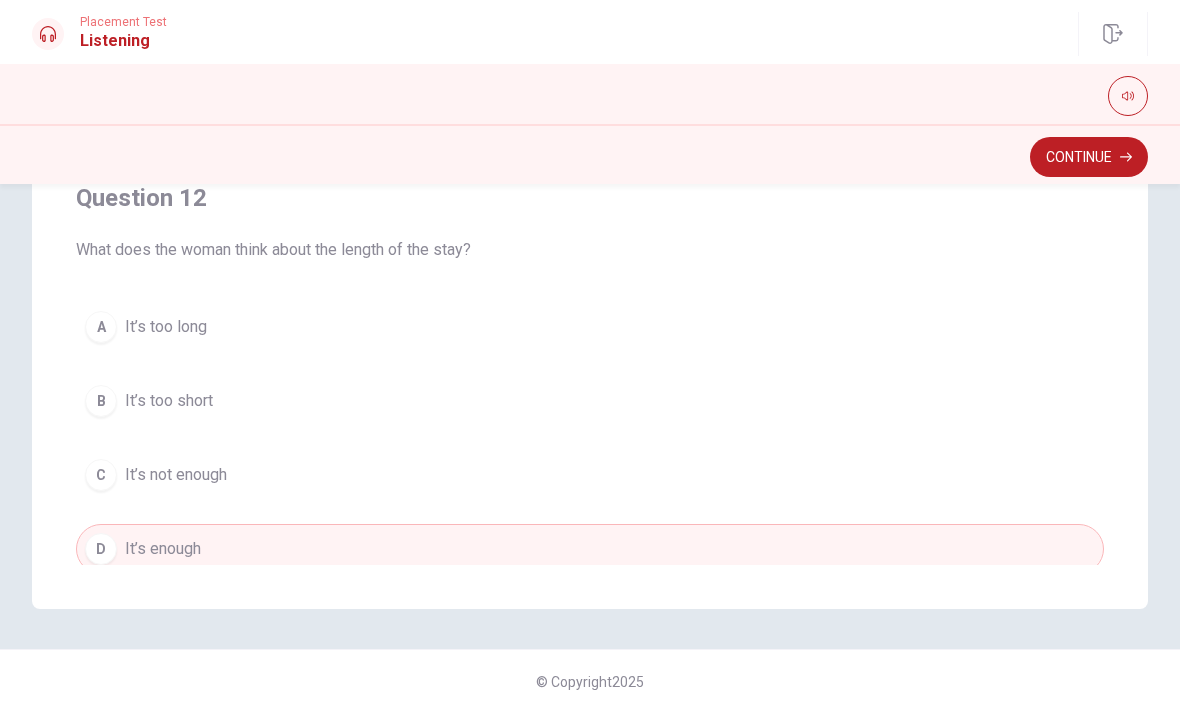 click on "Continue" at bounding box center (1089, 157) 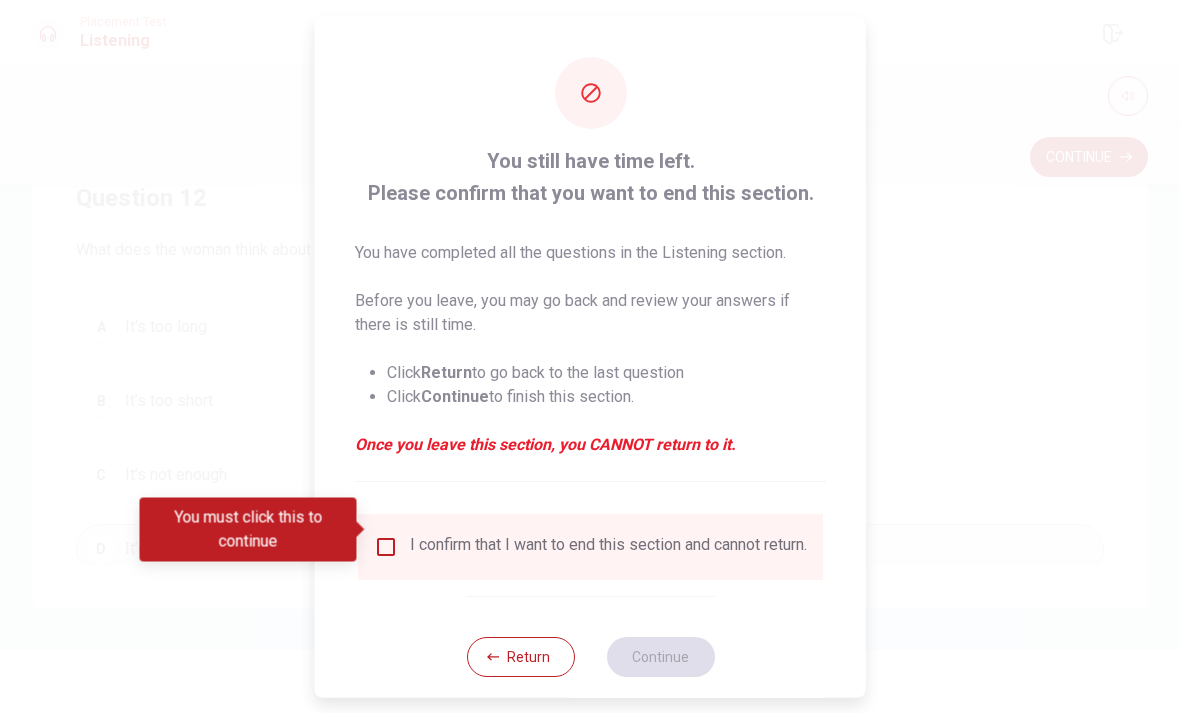 click at bounding box center [386, 546] 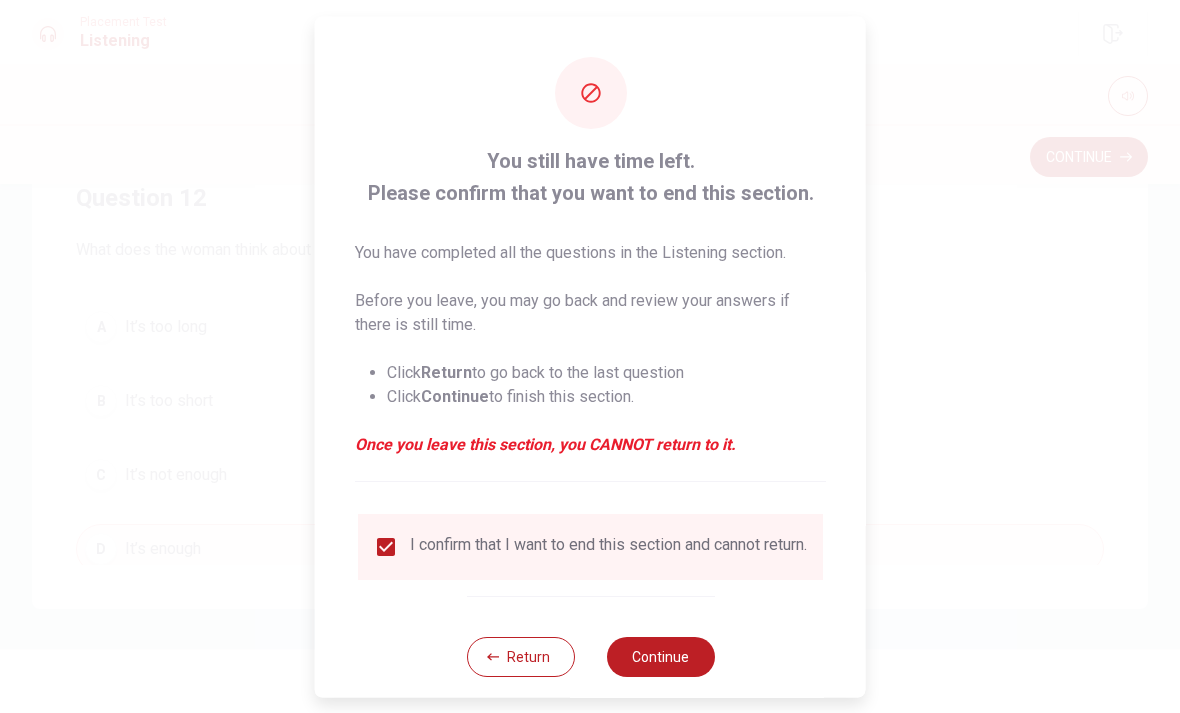 click on "Continue" at bounding box center (660, 656) 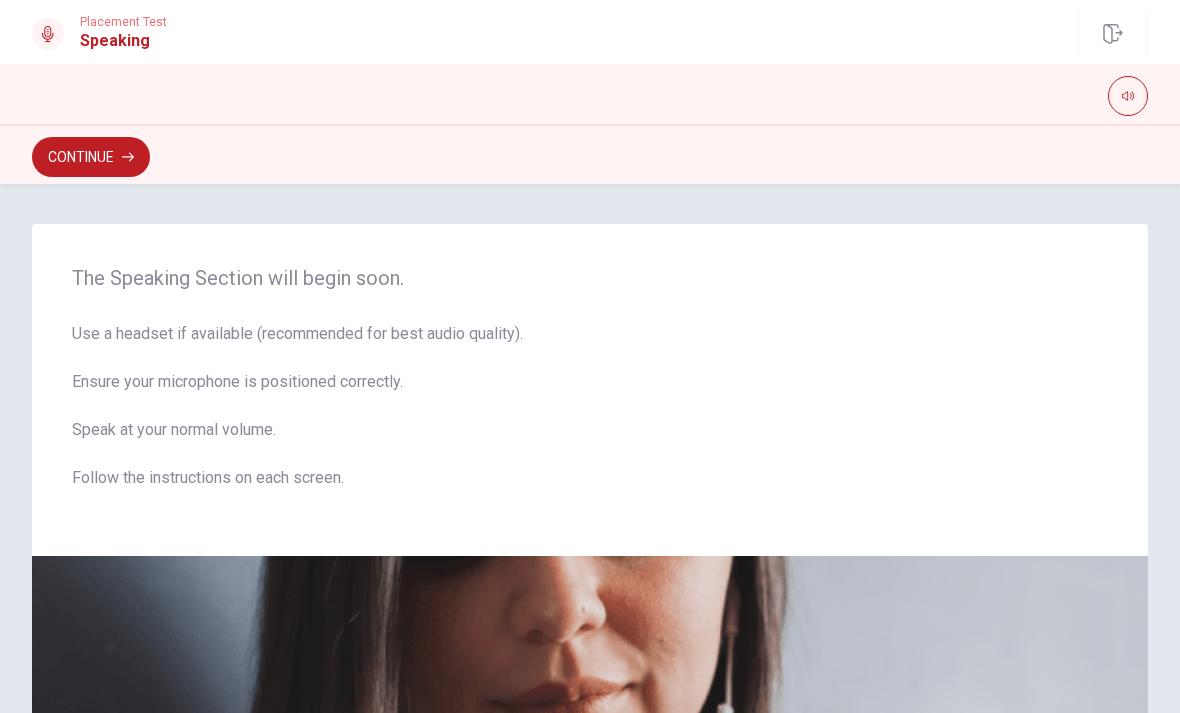 scroll, scrollTop: 0, scrollLeft: 0, axis: both 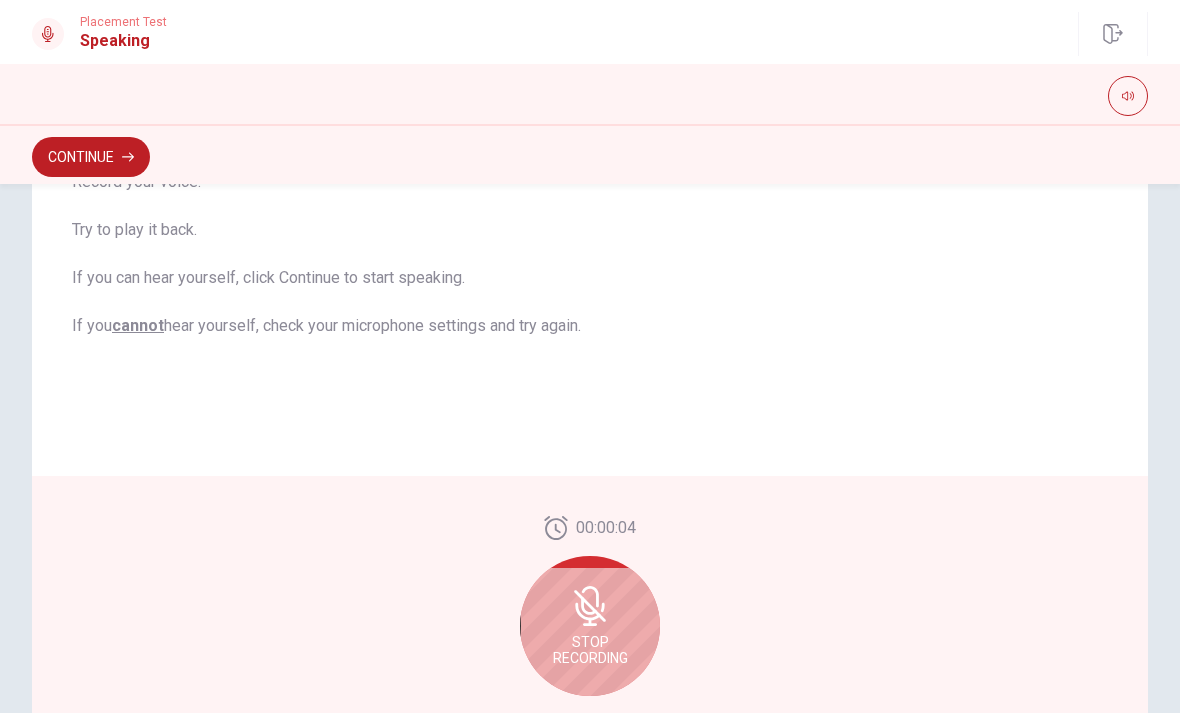 click 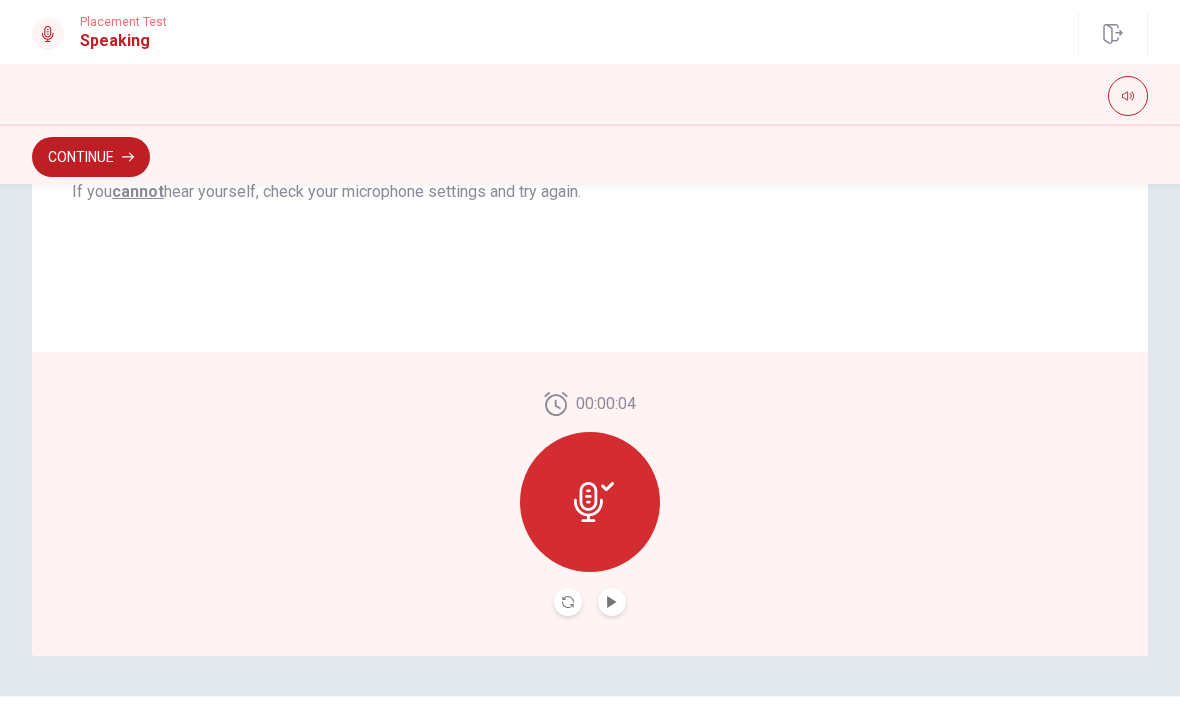 scroll, scrollTop: 443, scrollLeft: 0, axis: vertical 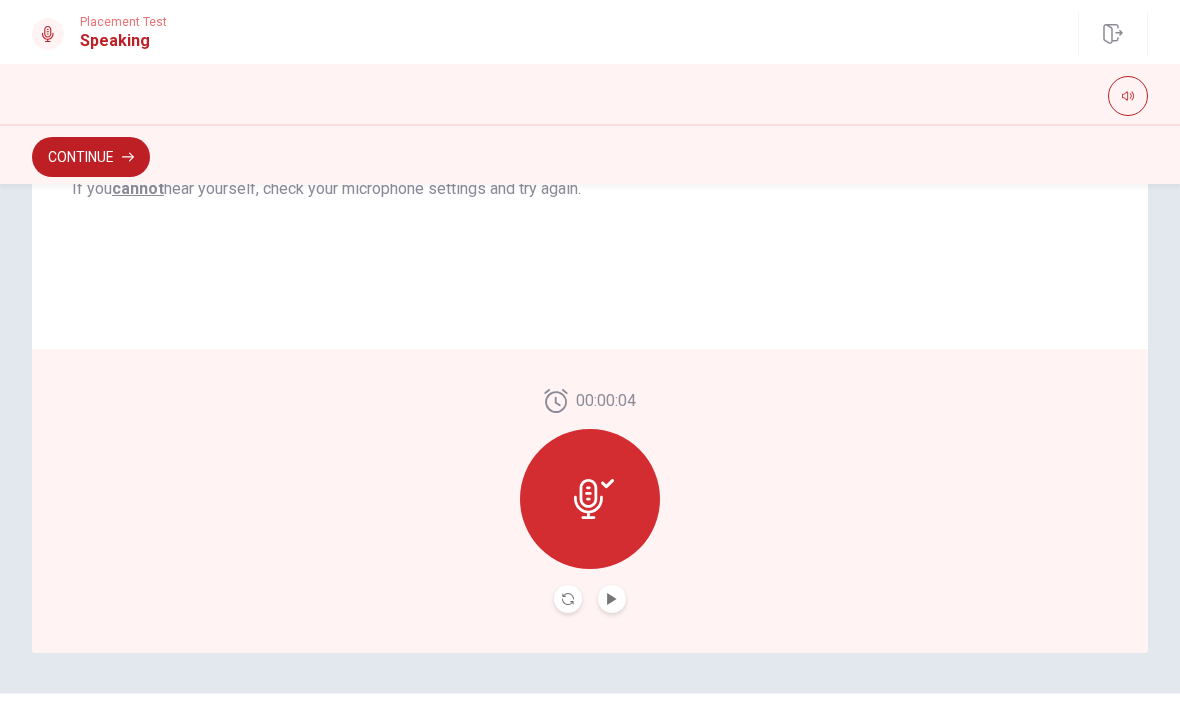 click at bounding box center [590, 499] 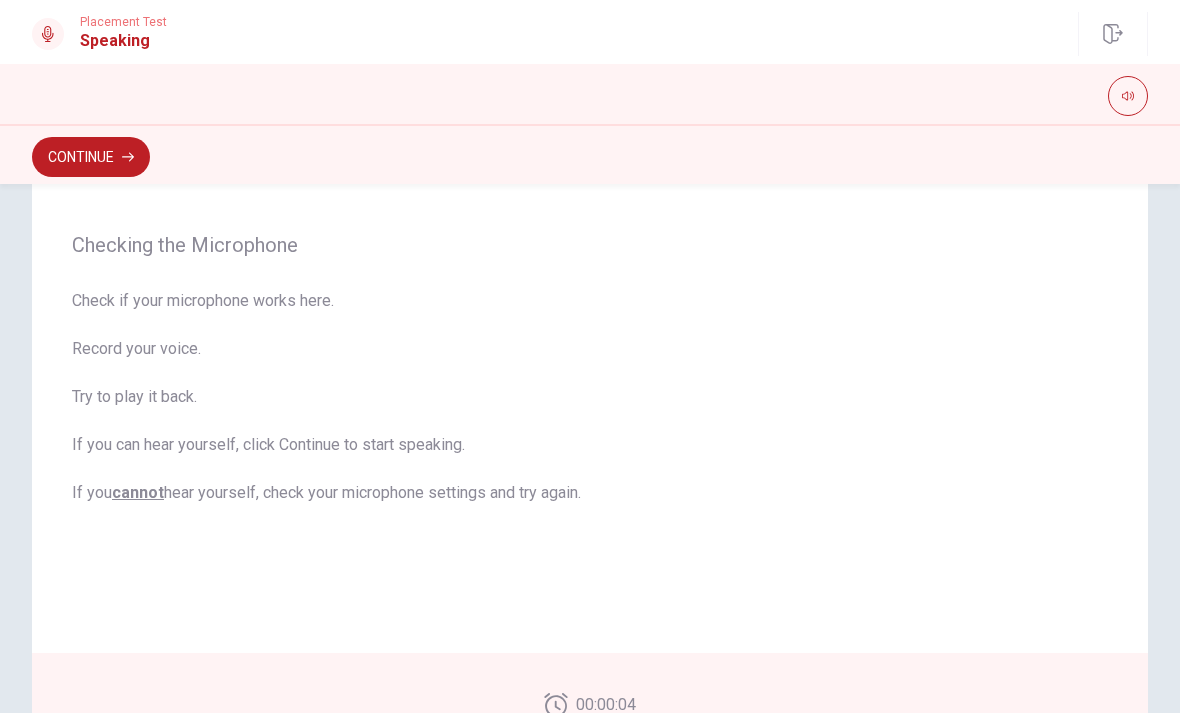 scroll, scrollTop: 138, scrollLeft: 0, axis: vertical 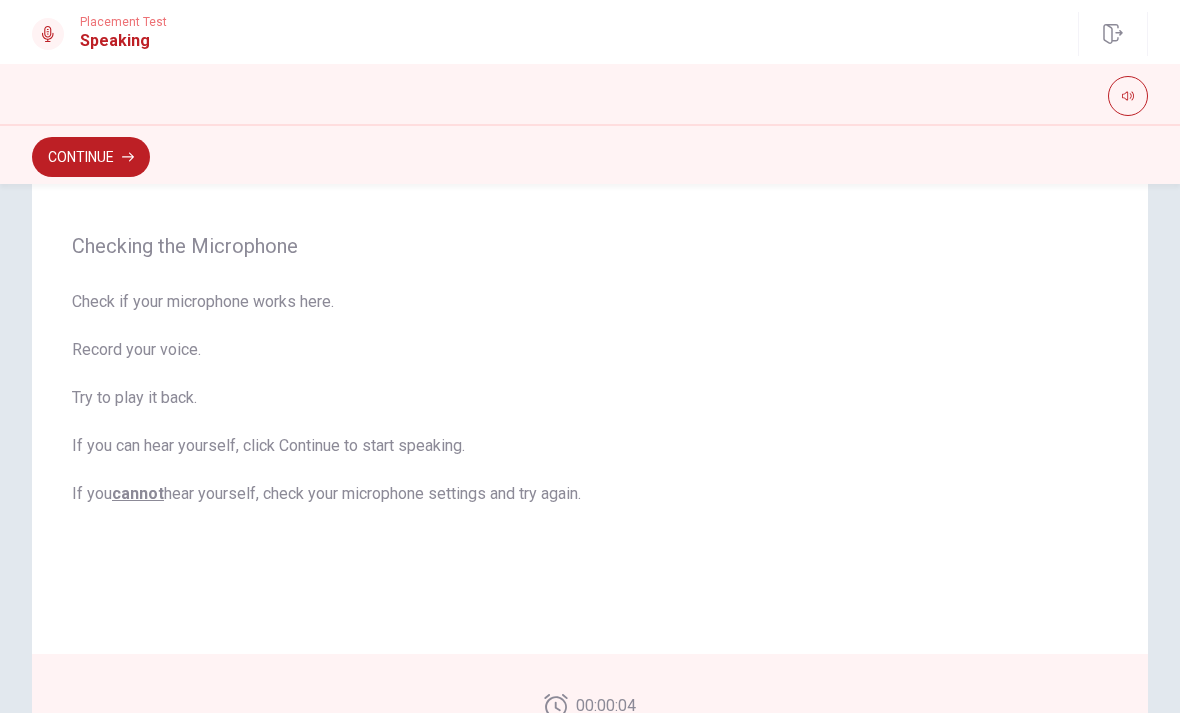 click on "Continue" at bounding box center [91, 157] 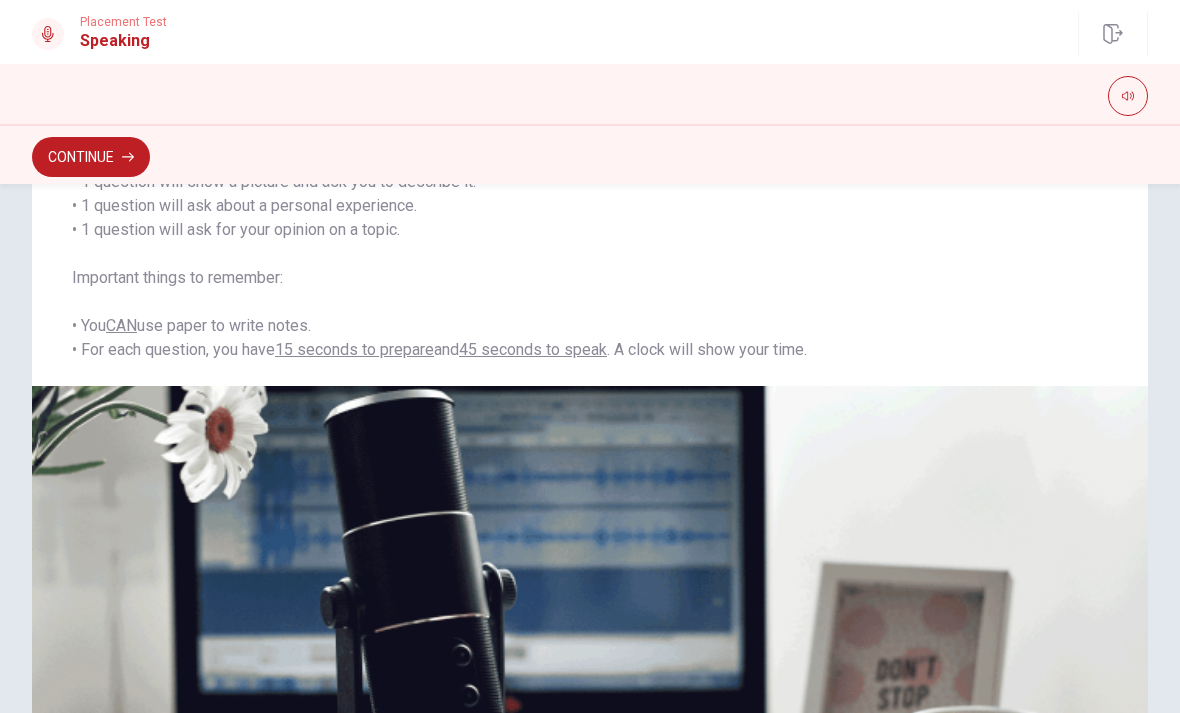 scroll, scrollTop: 202, scrollLeft: 0, axis: vertical 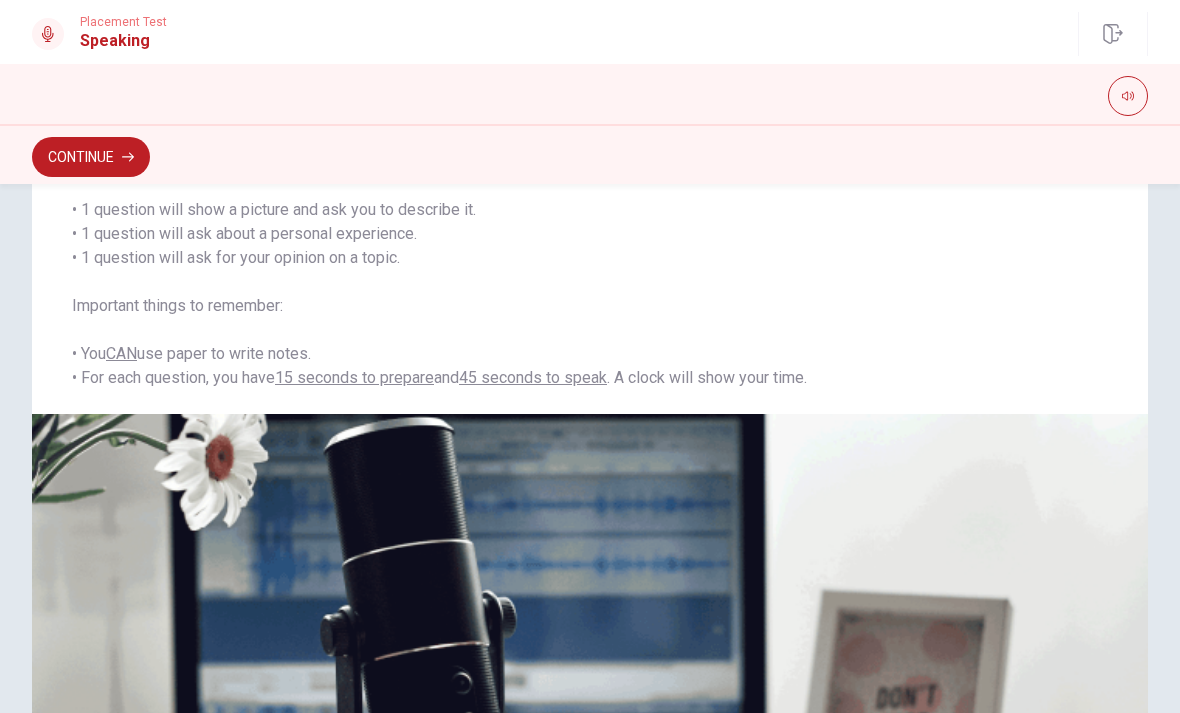 click on "Continue" at bounding box center [91, 157] 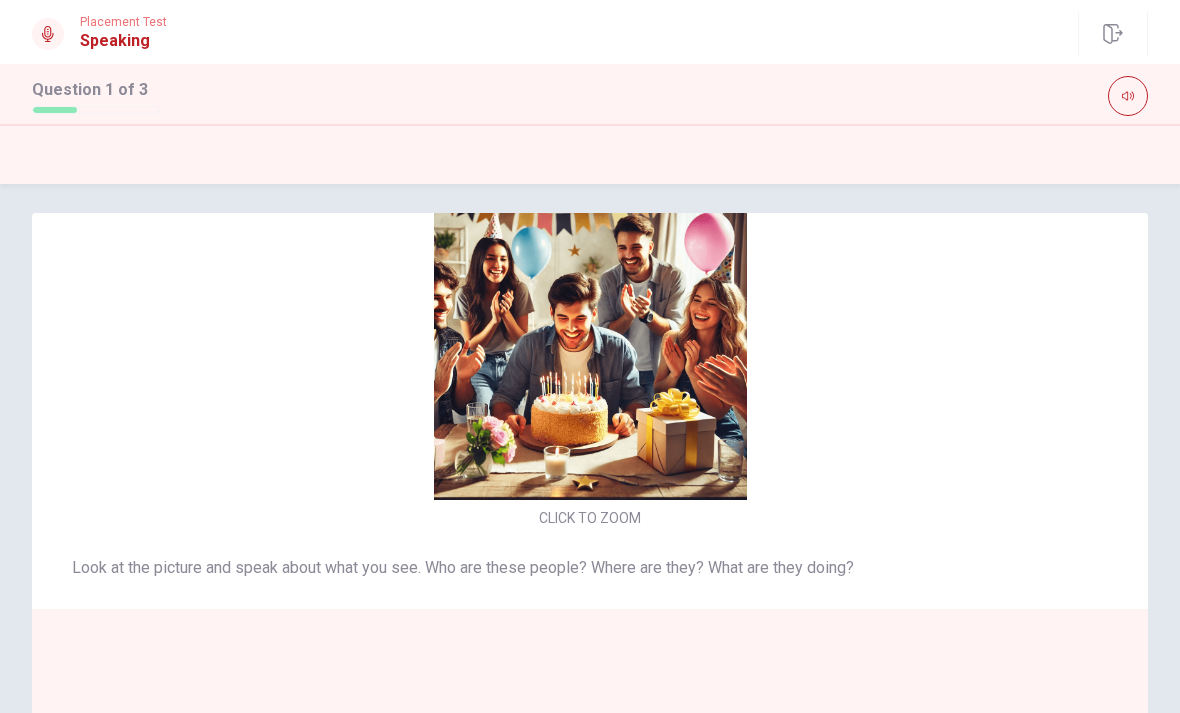 scroll, scrollTop: 10, scrollLeft: 0, axis: vertical 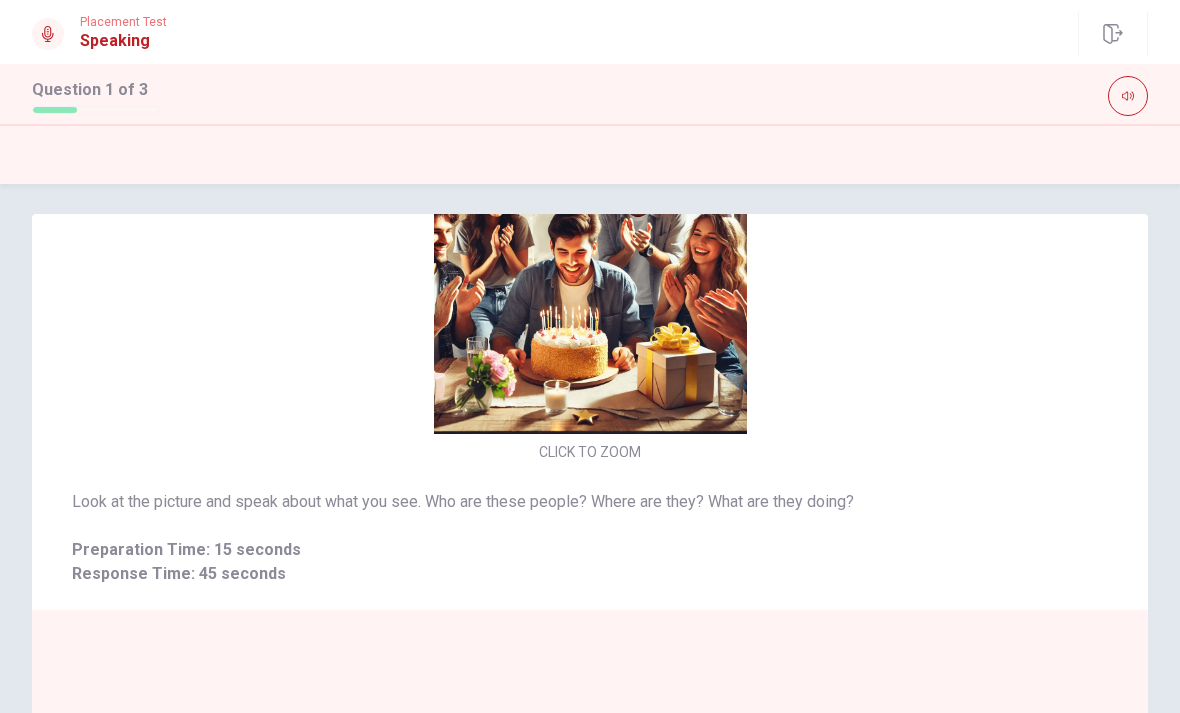 click on "CLICK TO ZOOM" at bounding box center (590, 293) 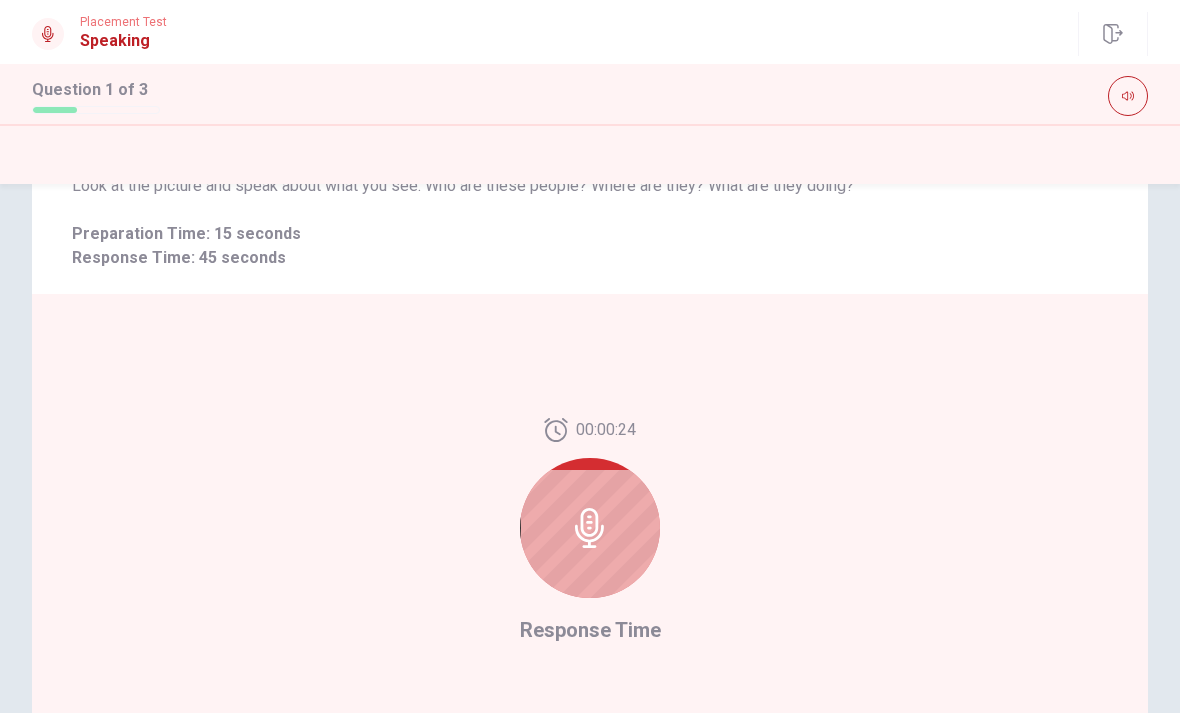 scroll, scrollTop: 390, scrollLeft: 0, axis: vertical 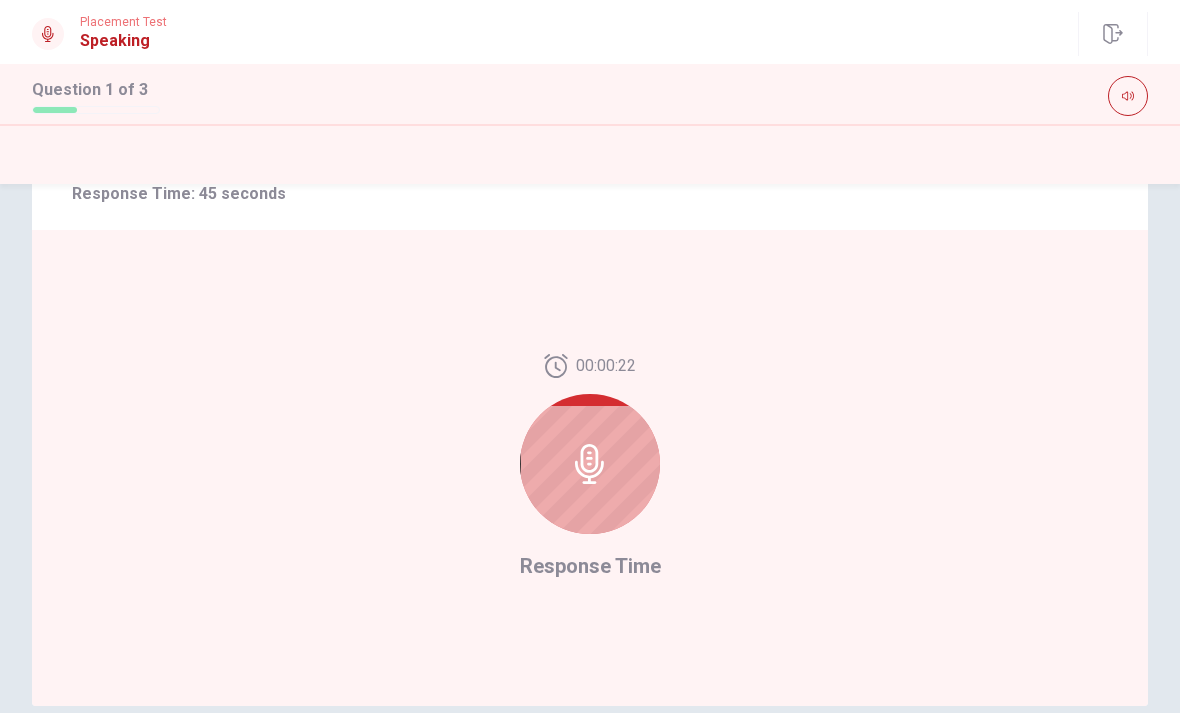 click at bounding box center [590, 464] 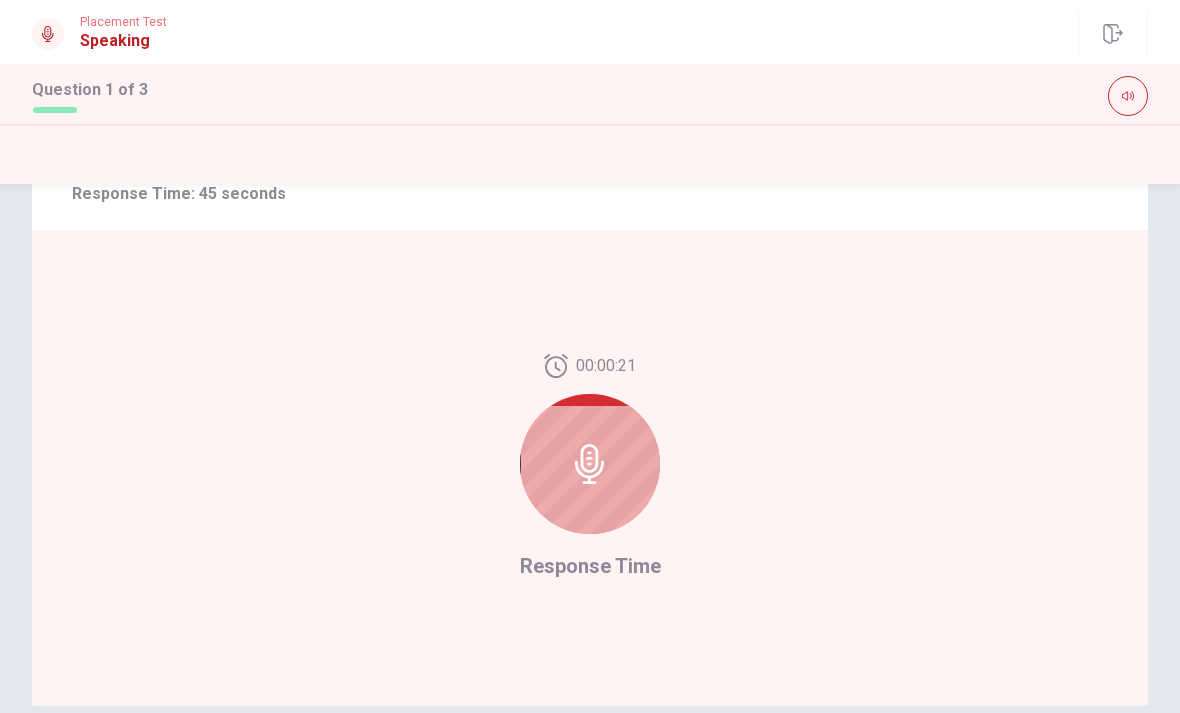 click at bounding box center (590, 464) 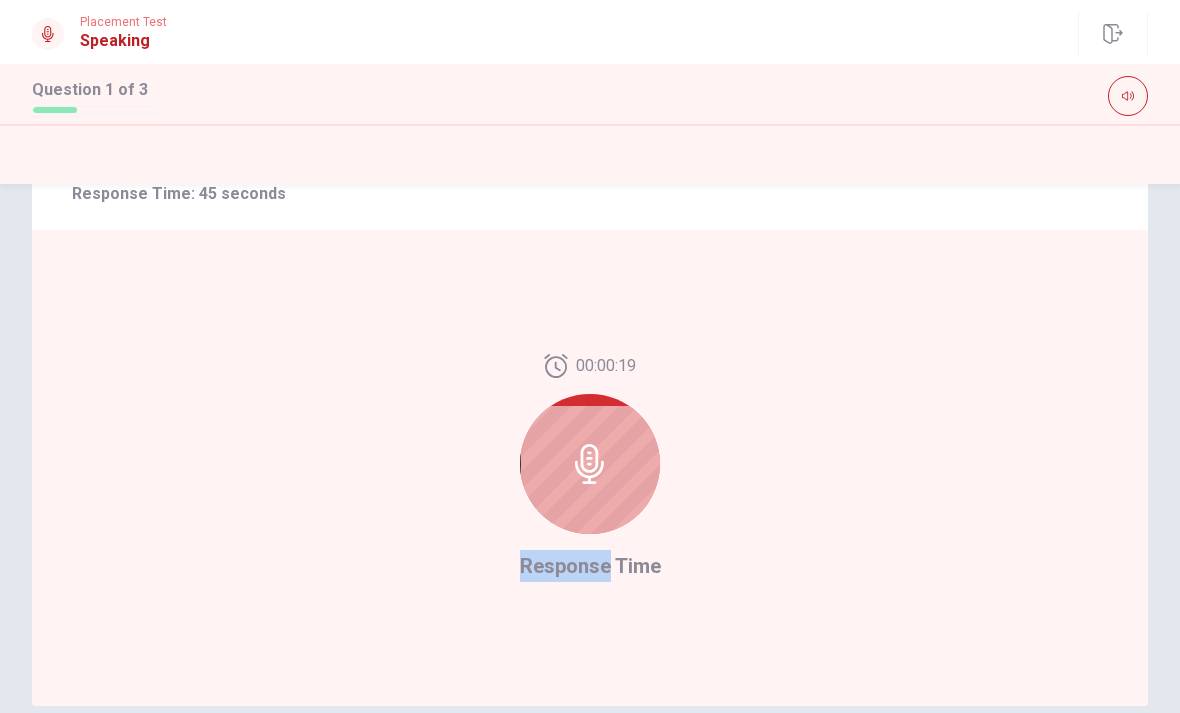 click at bounding box center [590, 464] 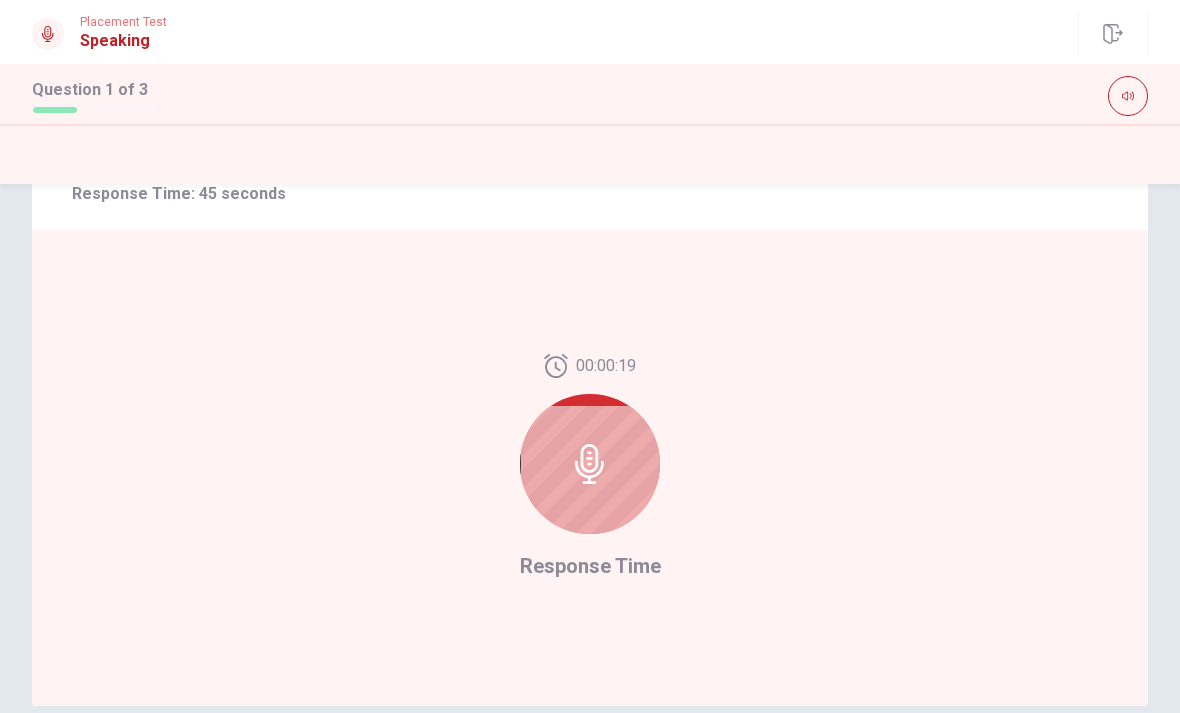 click at bounding box center [590, 464] 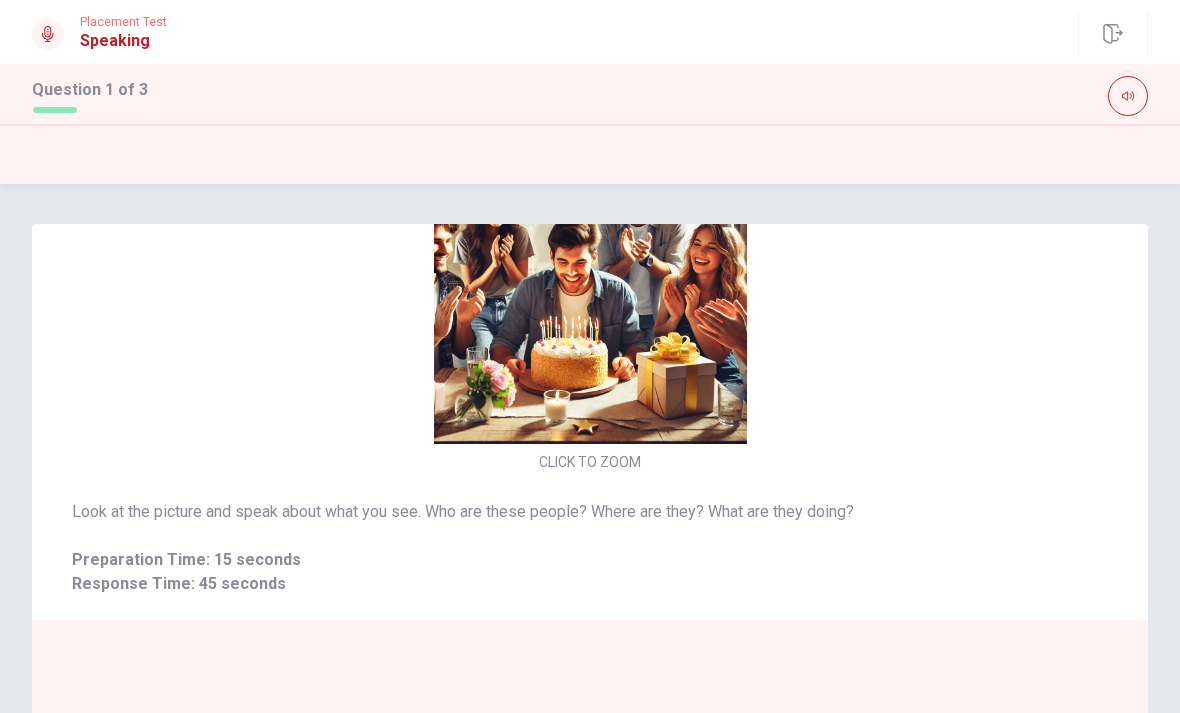 click on "CLICK TO ZOOM" at bounding box center [590, 303] 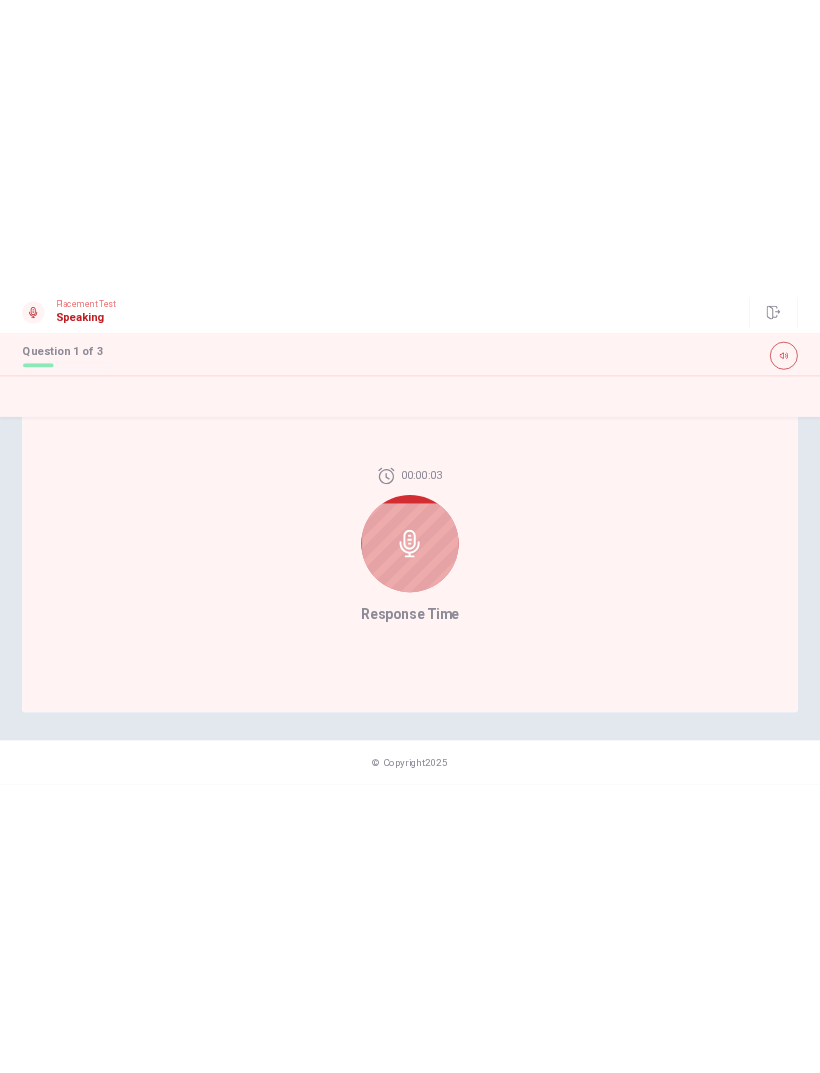 scroll, scrollTop: 487, scrollLeft: 0, axis: vertical 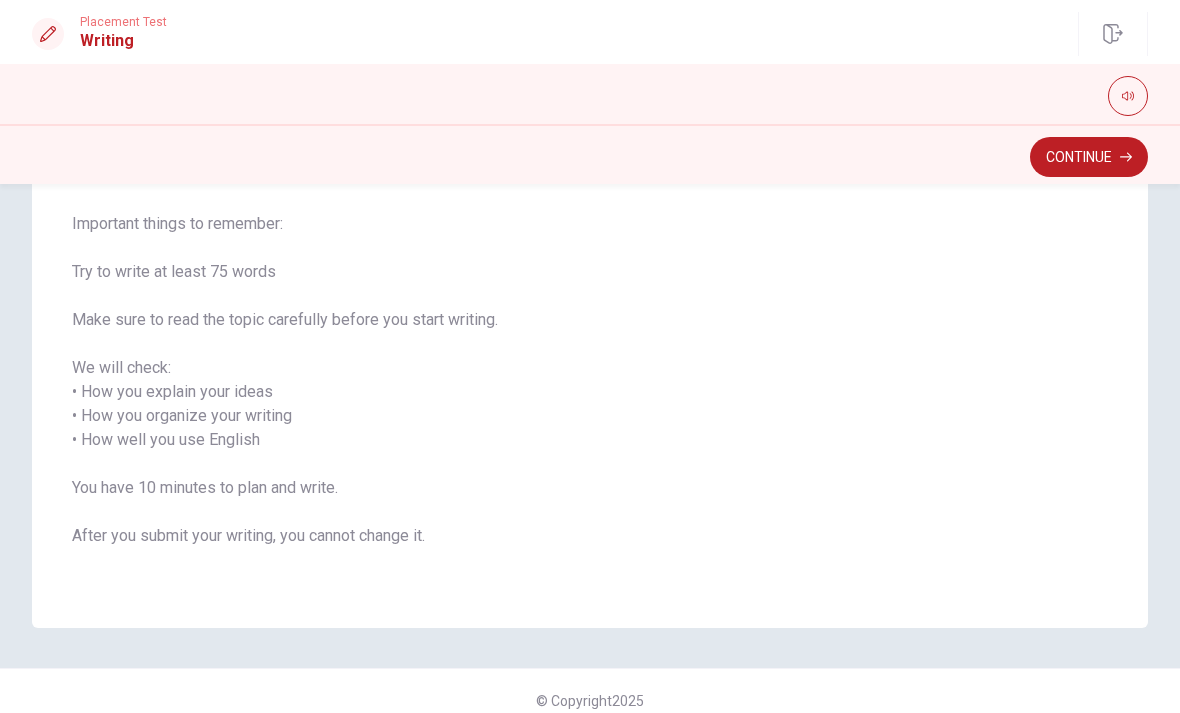 click on "Continue" at bounding box center (1089, 157) 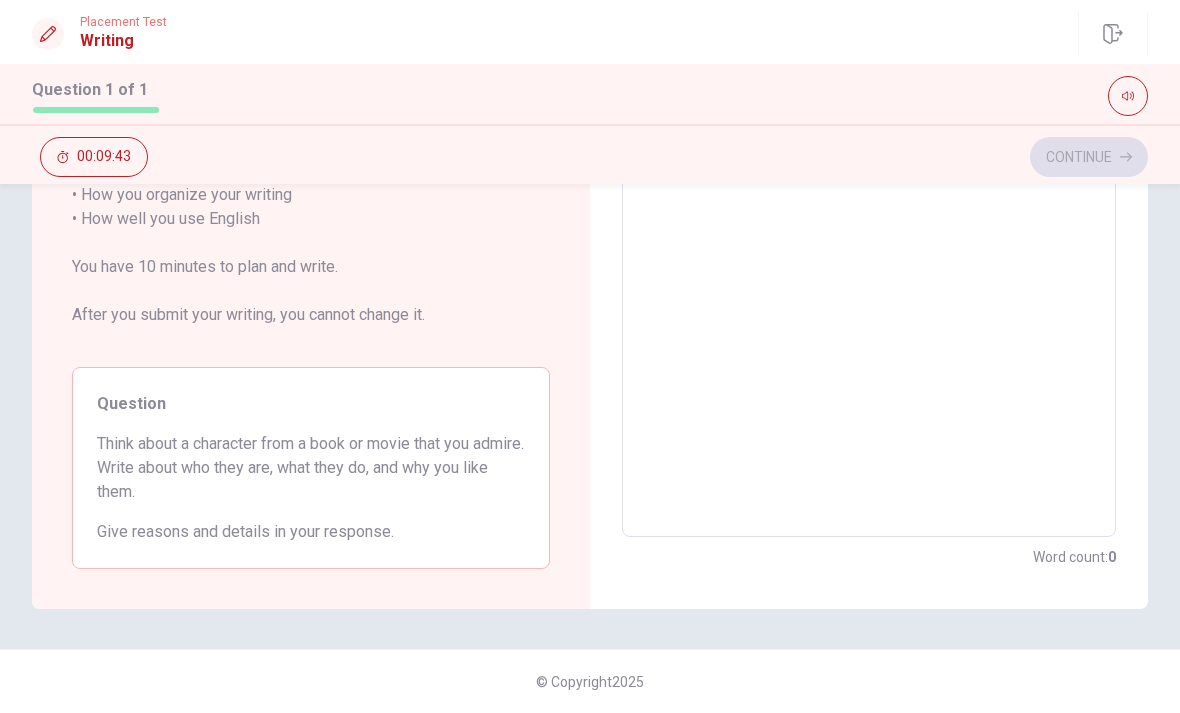 scroll, scrollTop: 369, scrollLeft: 0, axis: vertical 